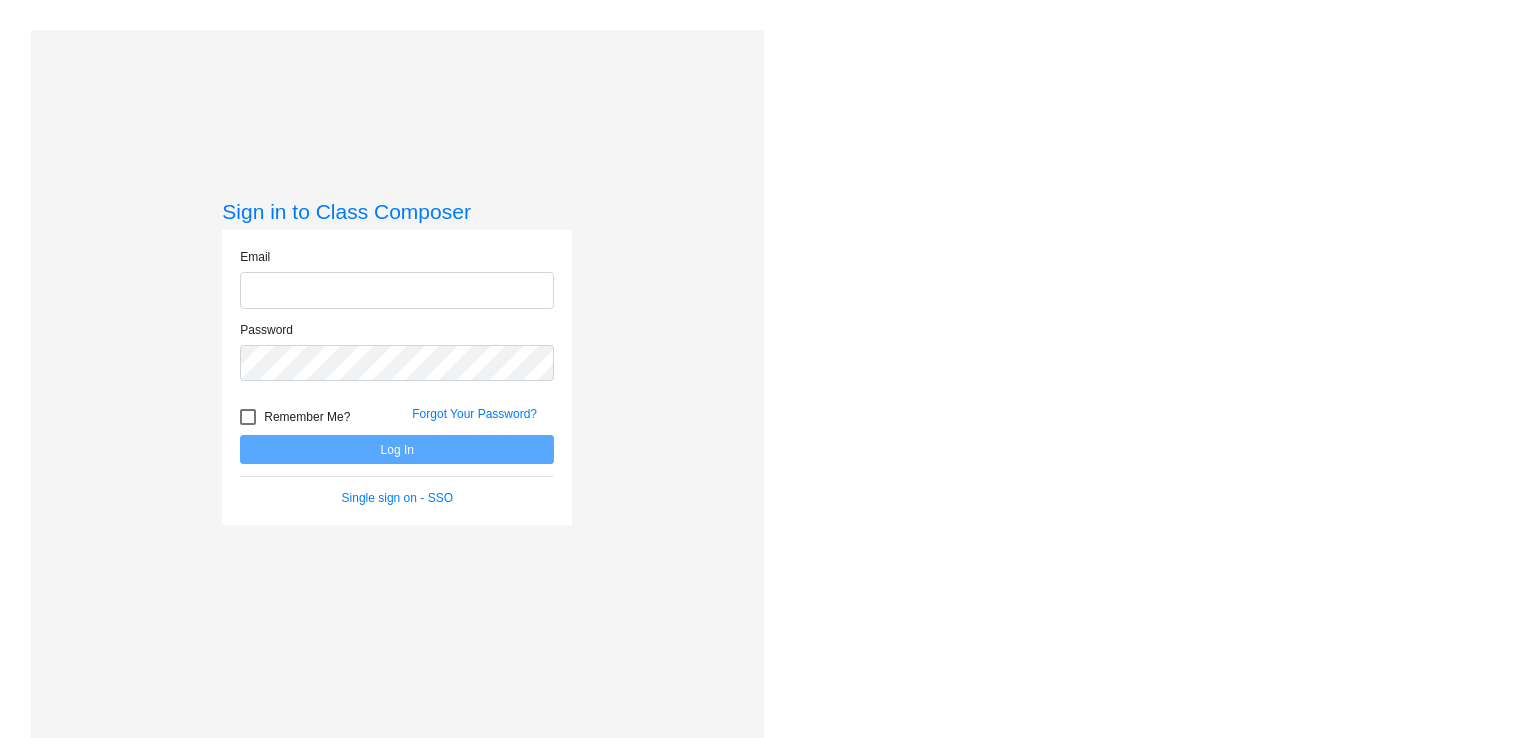 scroll, scrollTop: 0, scrollLeft: 0, axis: both 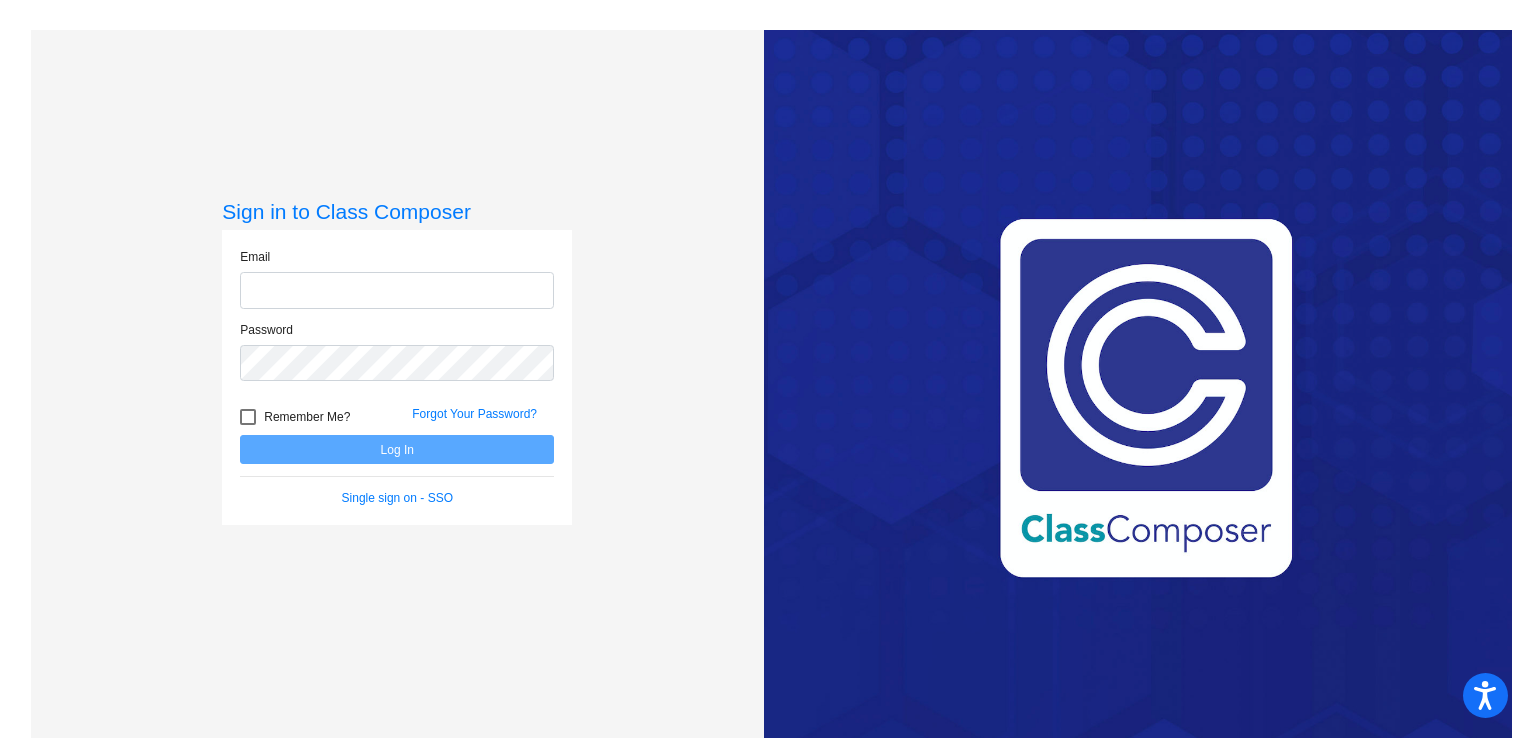 type on "[EMAIL_ADDRESS][DOMAIN_NAME]" 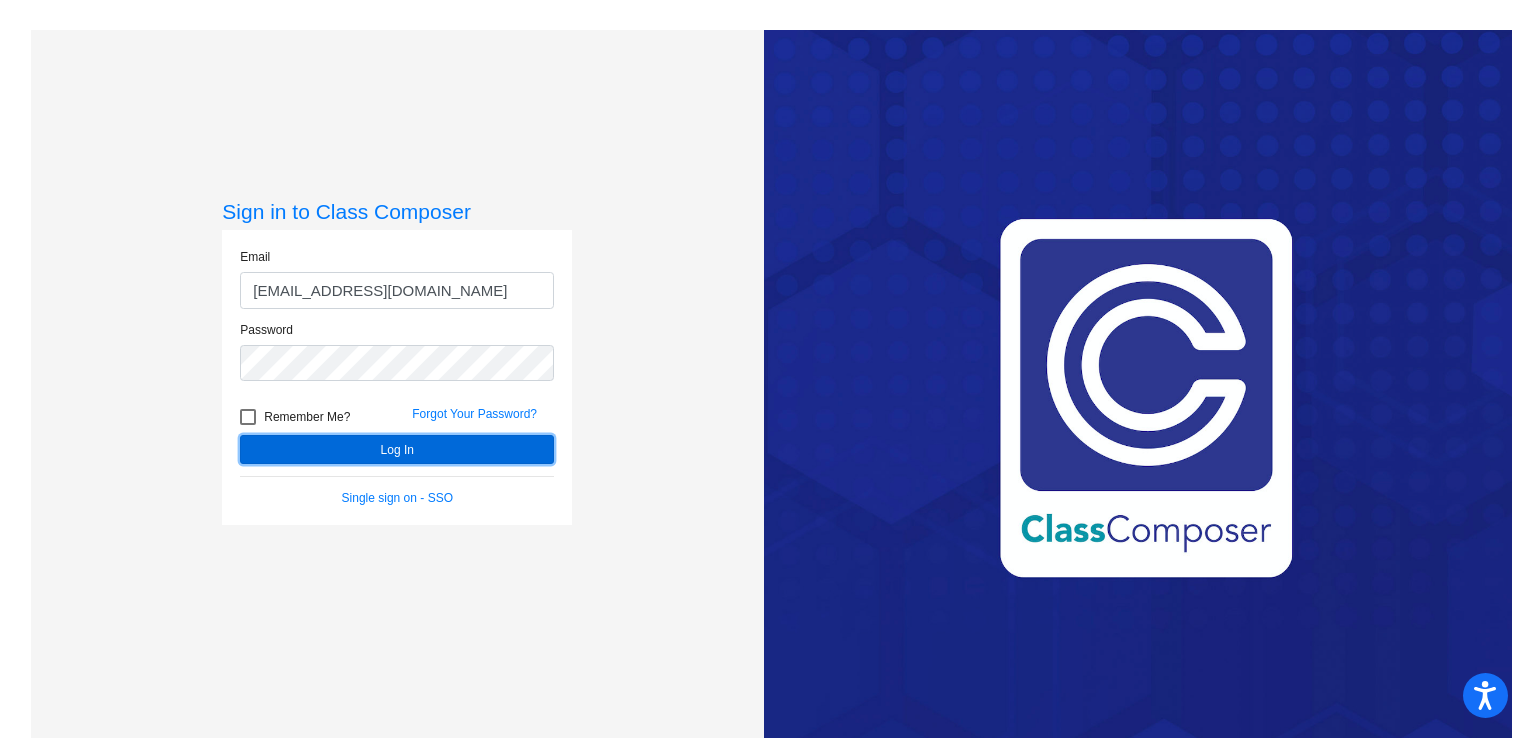click on "Log In" 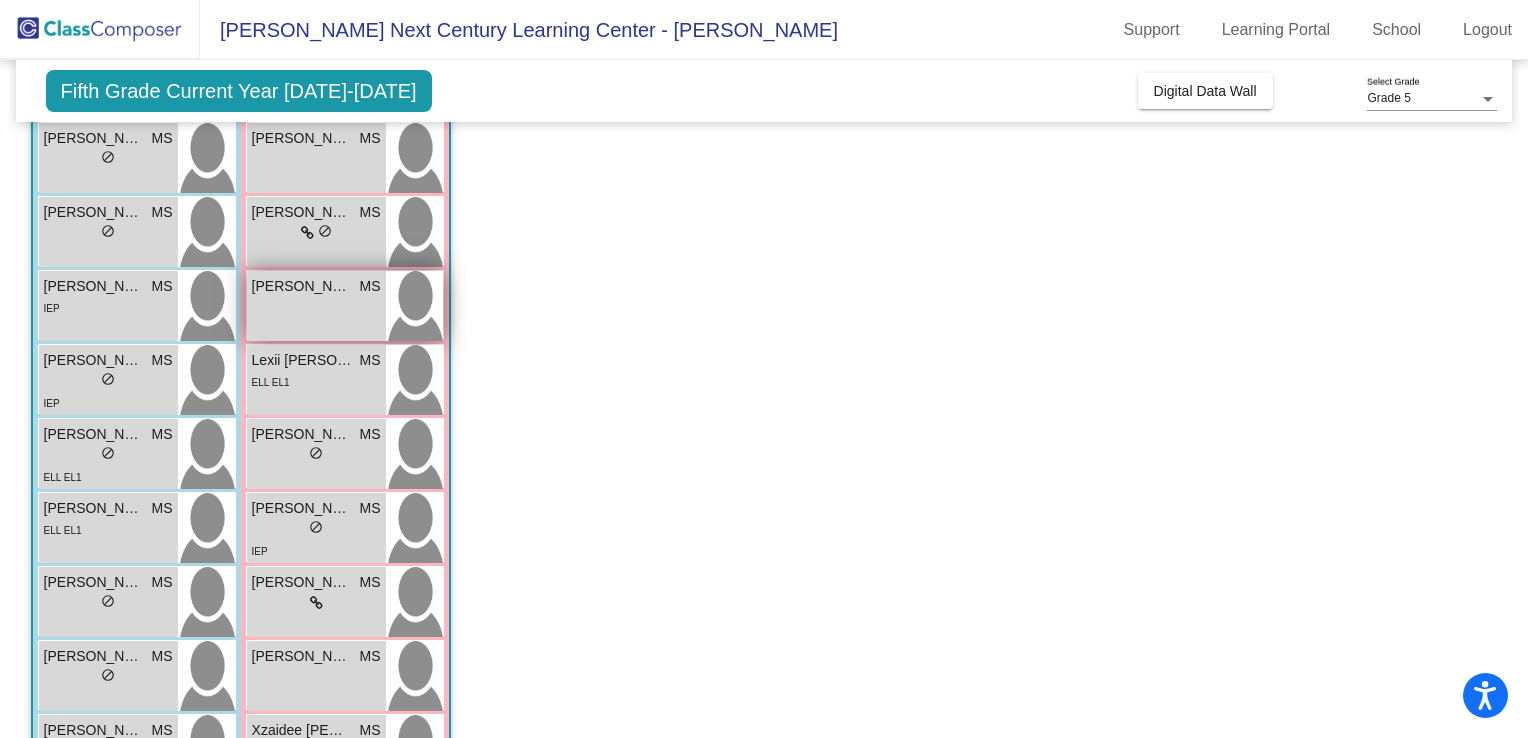 scroll, scrollTop: 500, scrollLeft: 0, axis: vertical 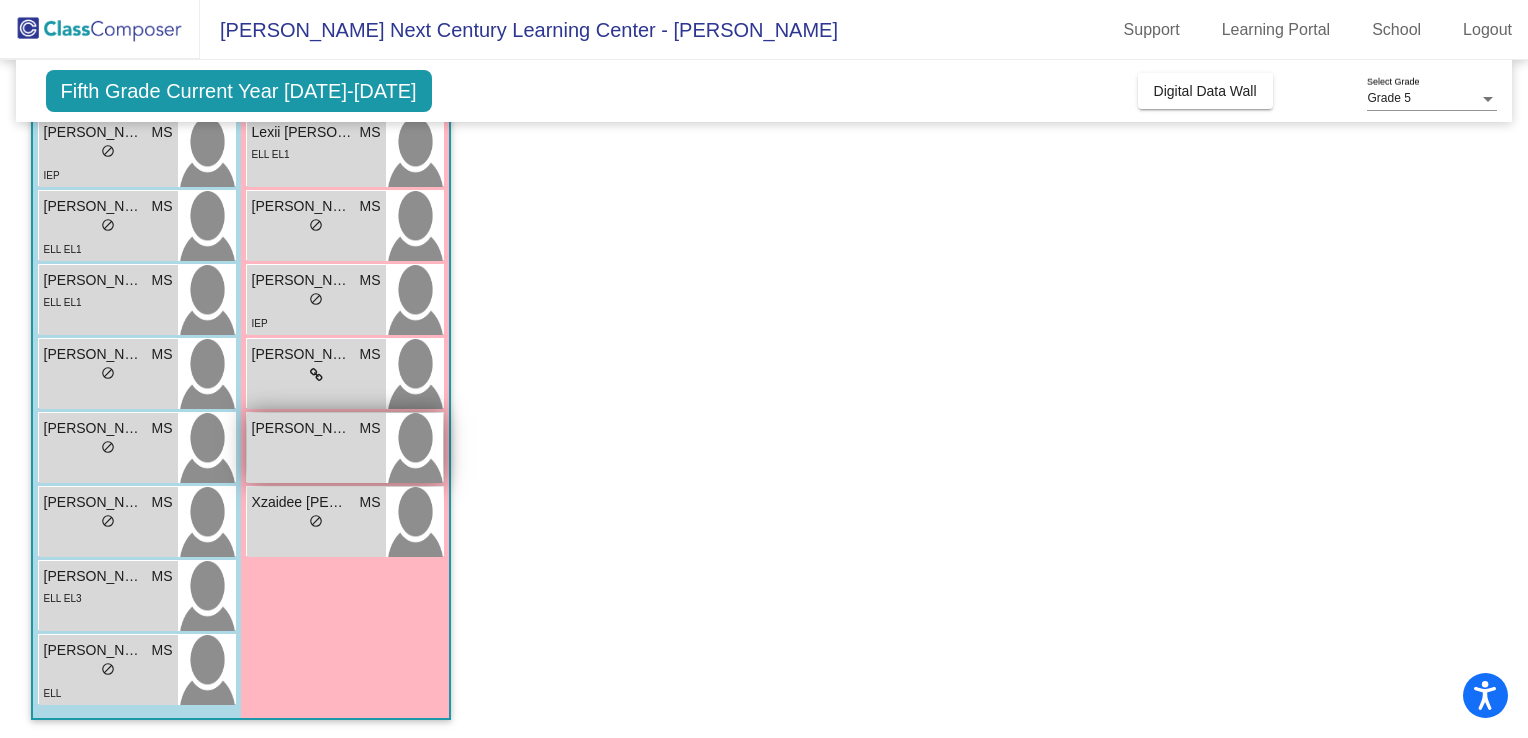 click on "[PERSON_NAME]" at bounding box center [302, 428] 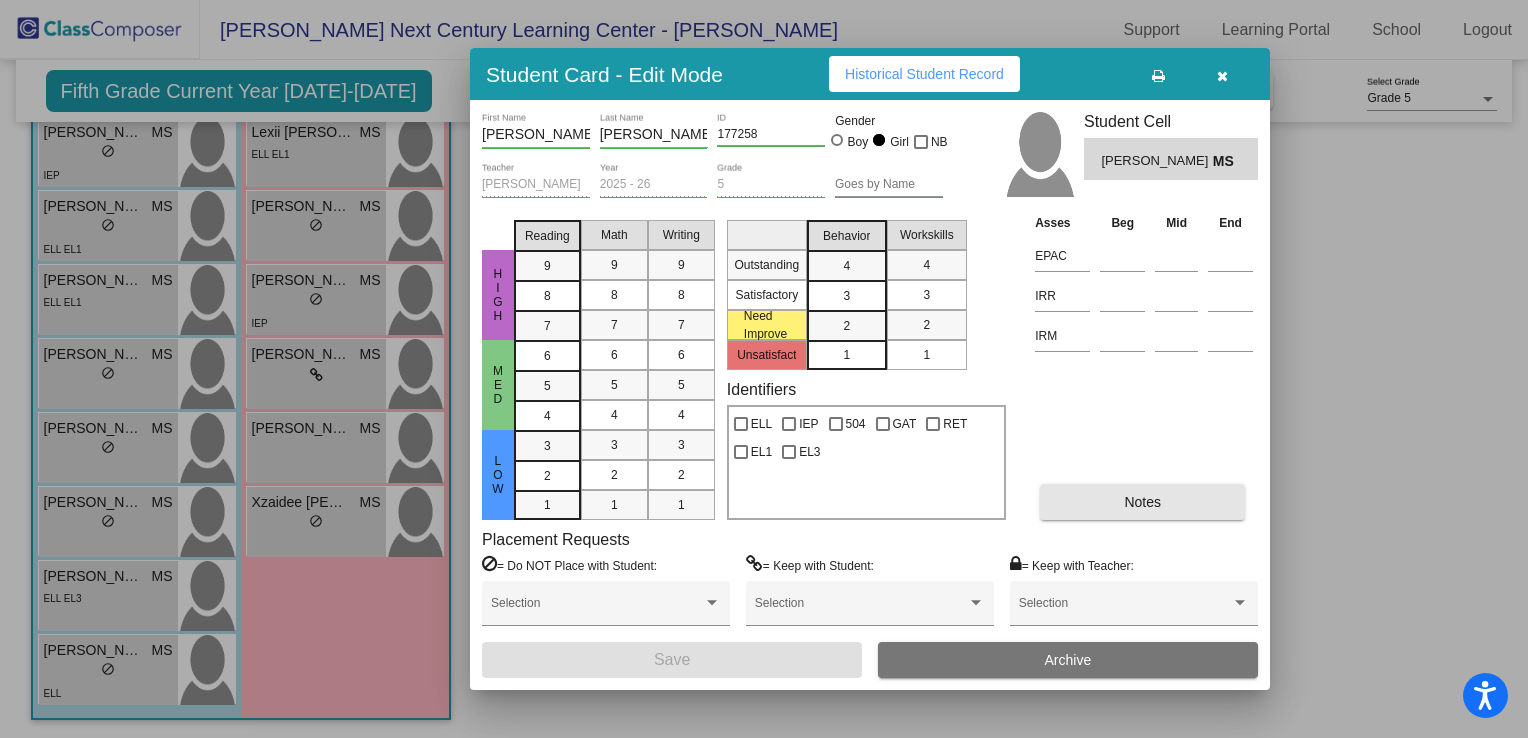 click on "Notes" at bounding box center [1142, 502] 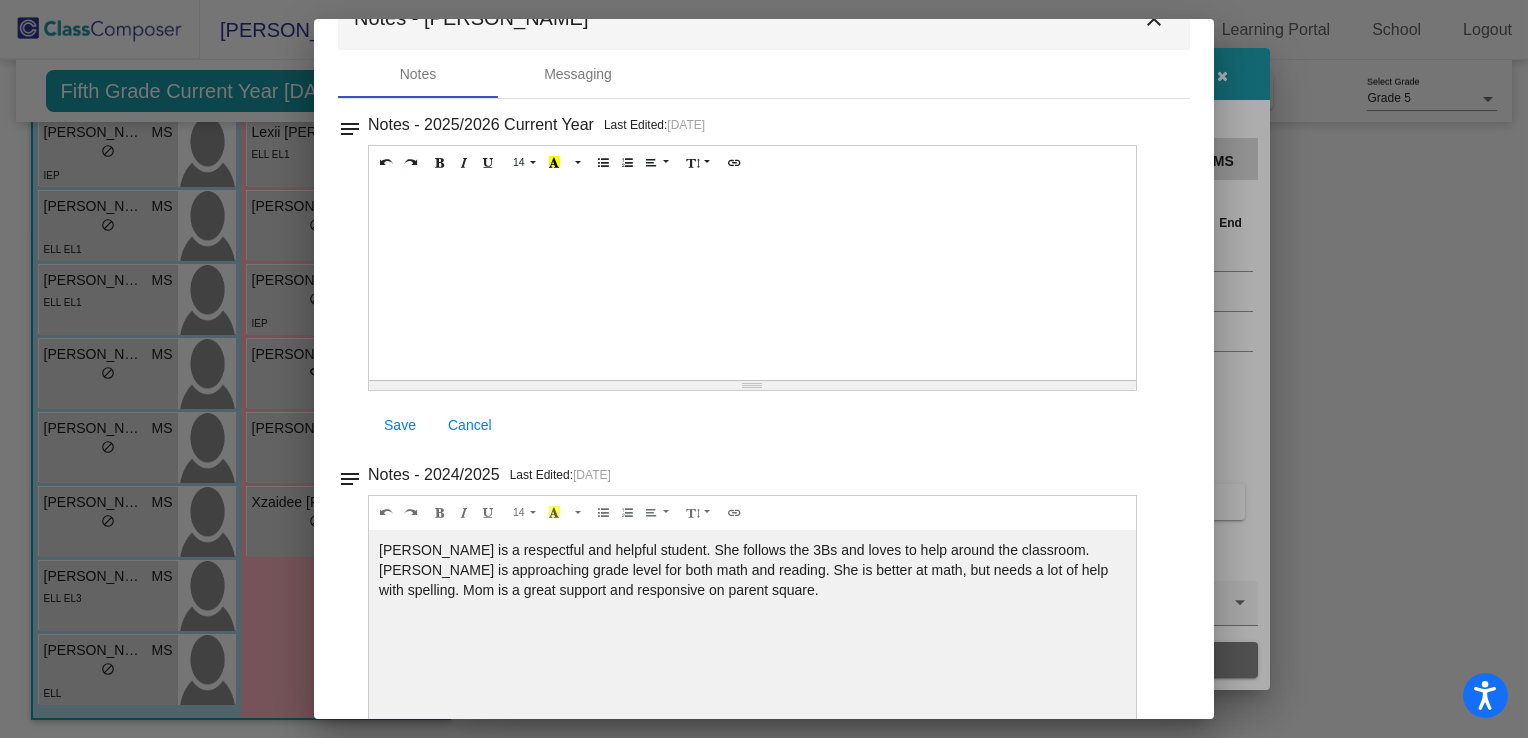 scroll, scrollTop: 0, scrollLeft: 0, axis: both 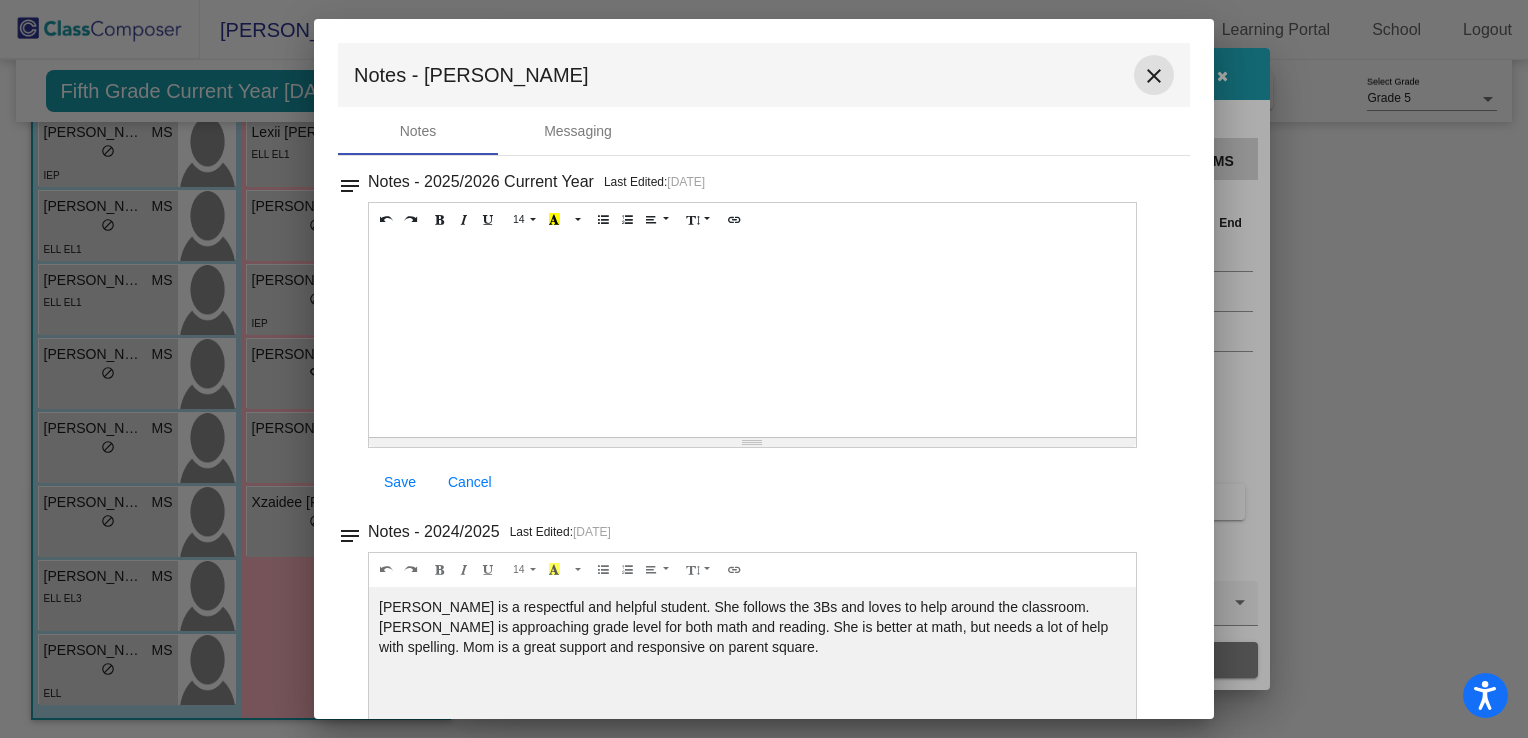 click on "close" at bounding box center [1154, 76] 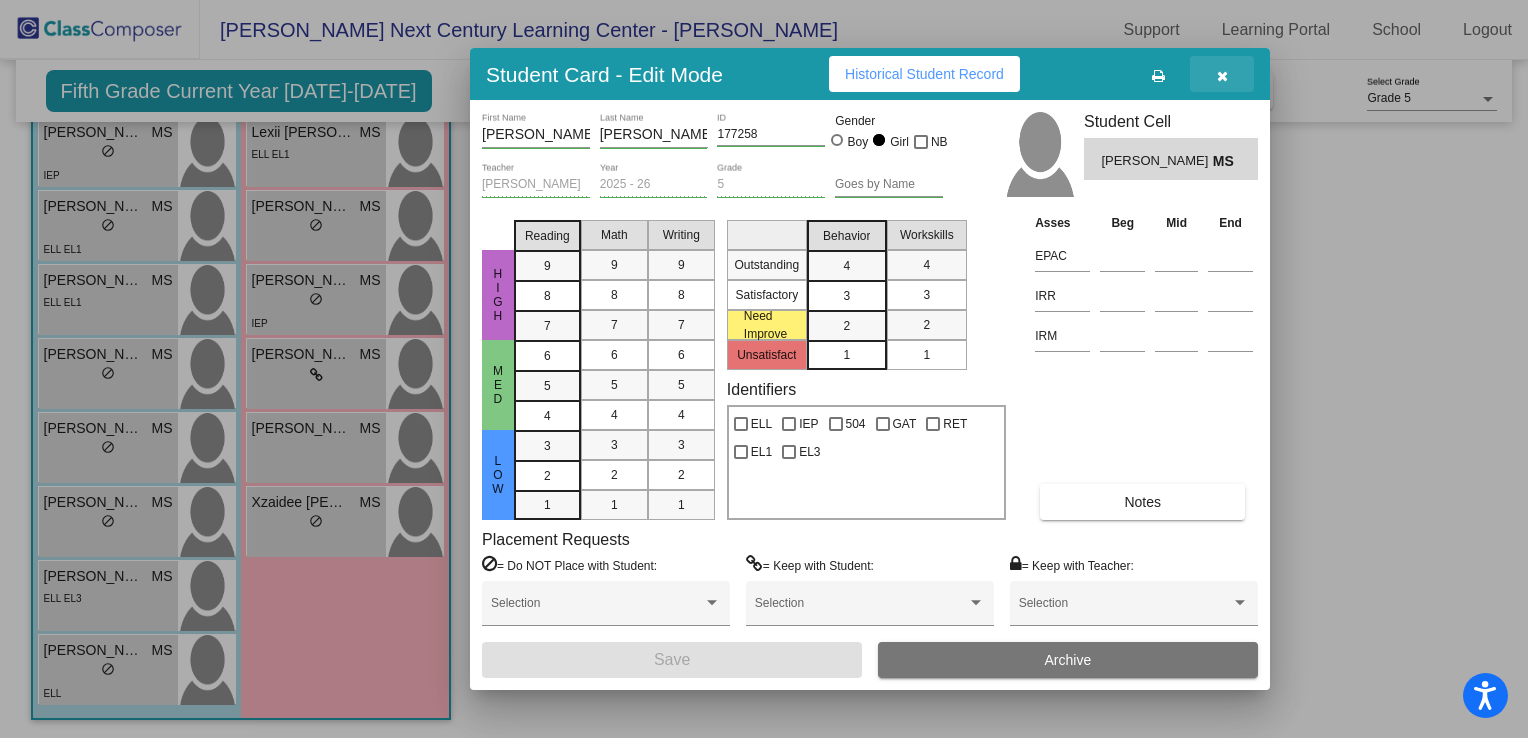 click at bounding box center (1222, 76) 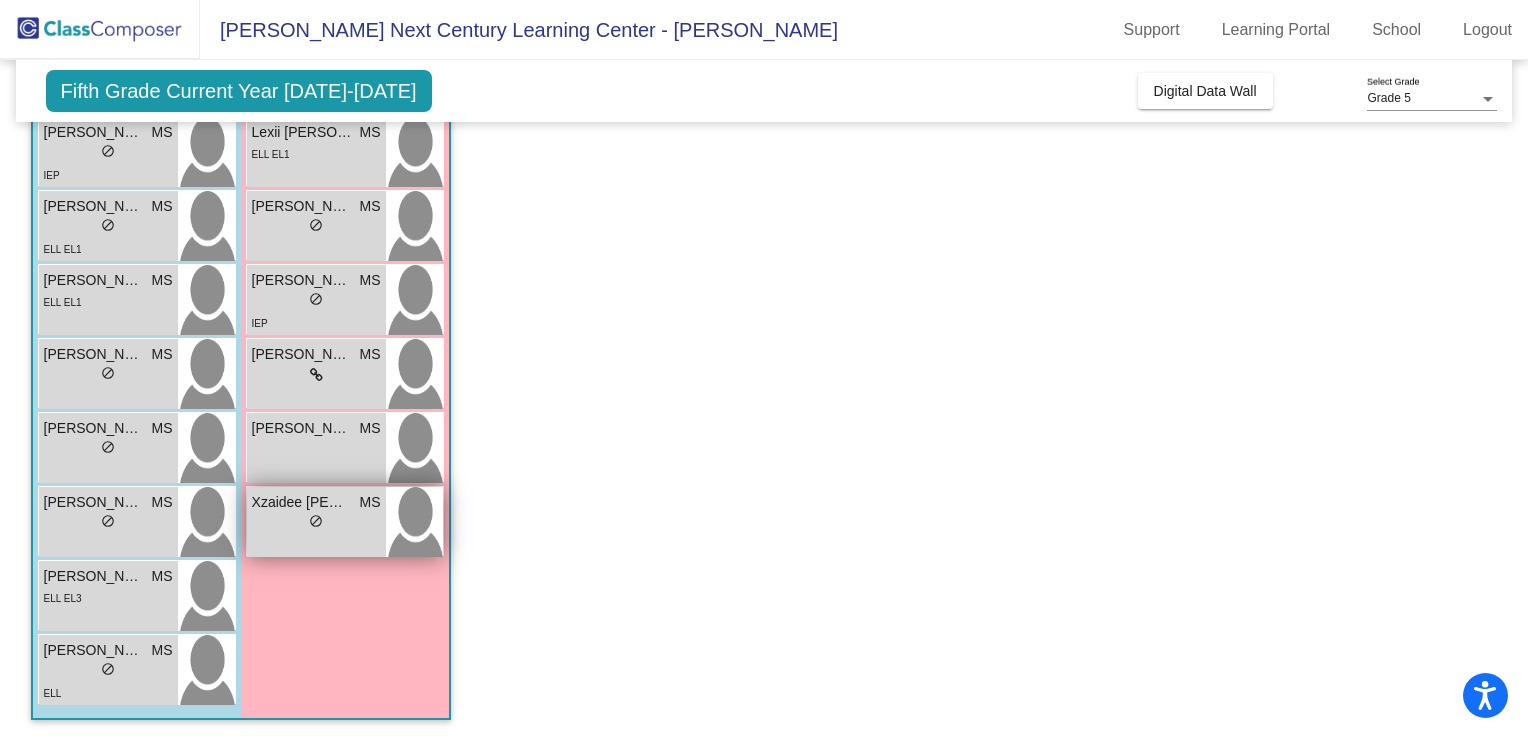 click on "Xzaidee [PERSON_NAME]" at bounding box center (302, 502) 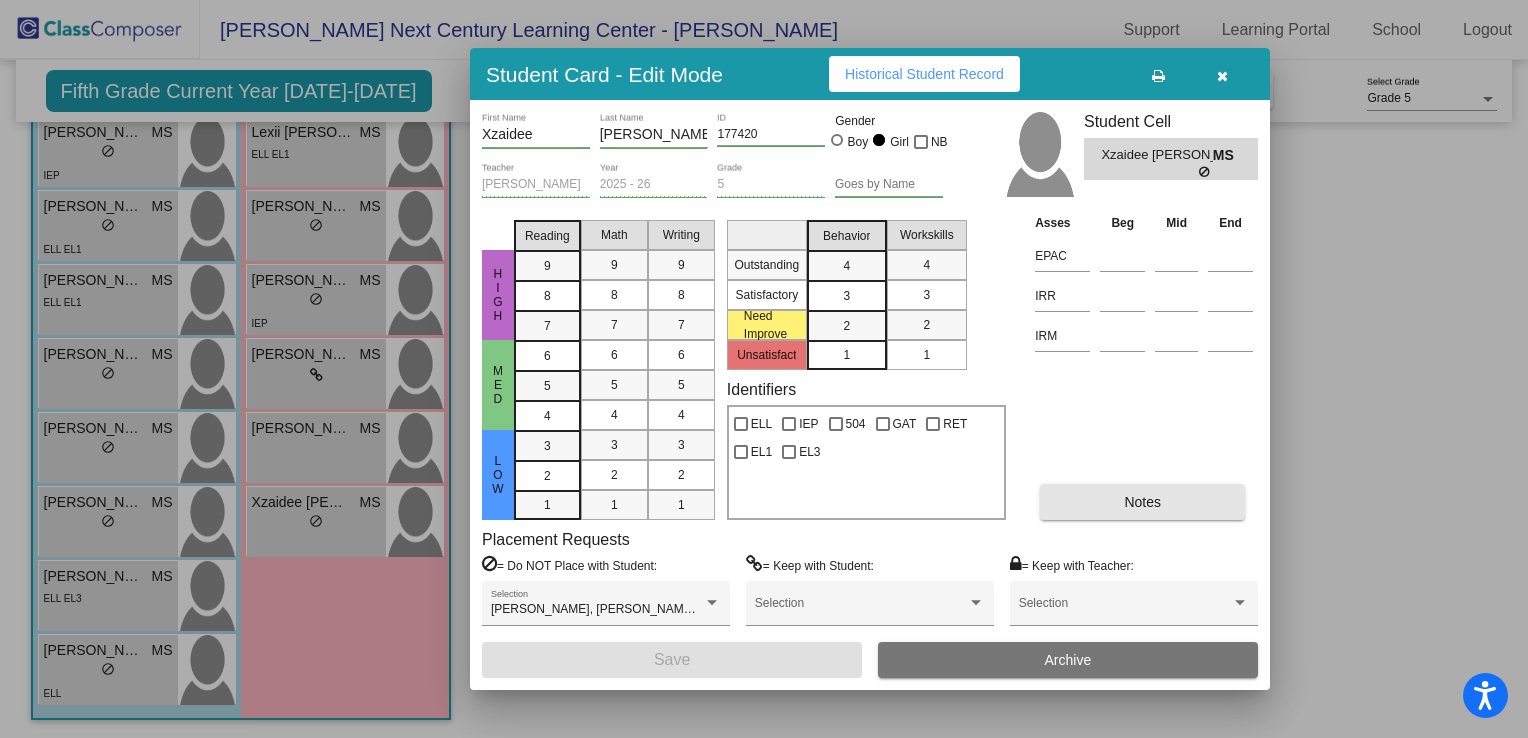 click on "Notes" at bounding box center (1142, 502) 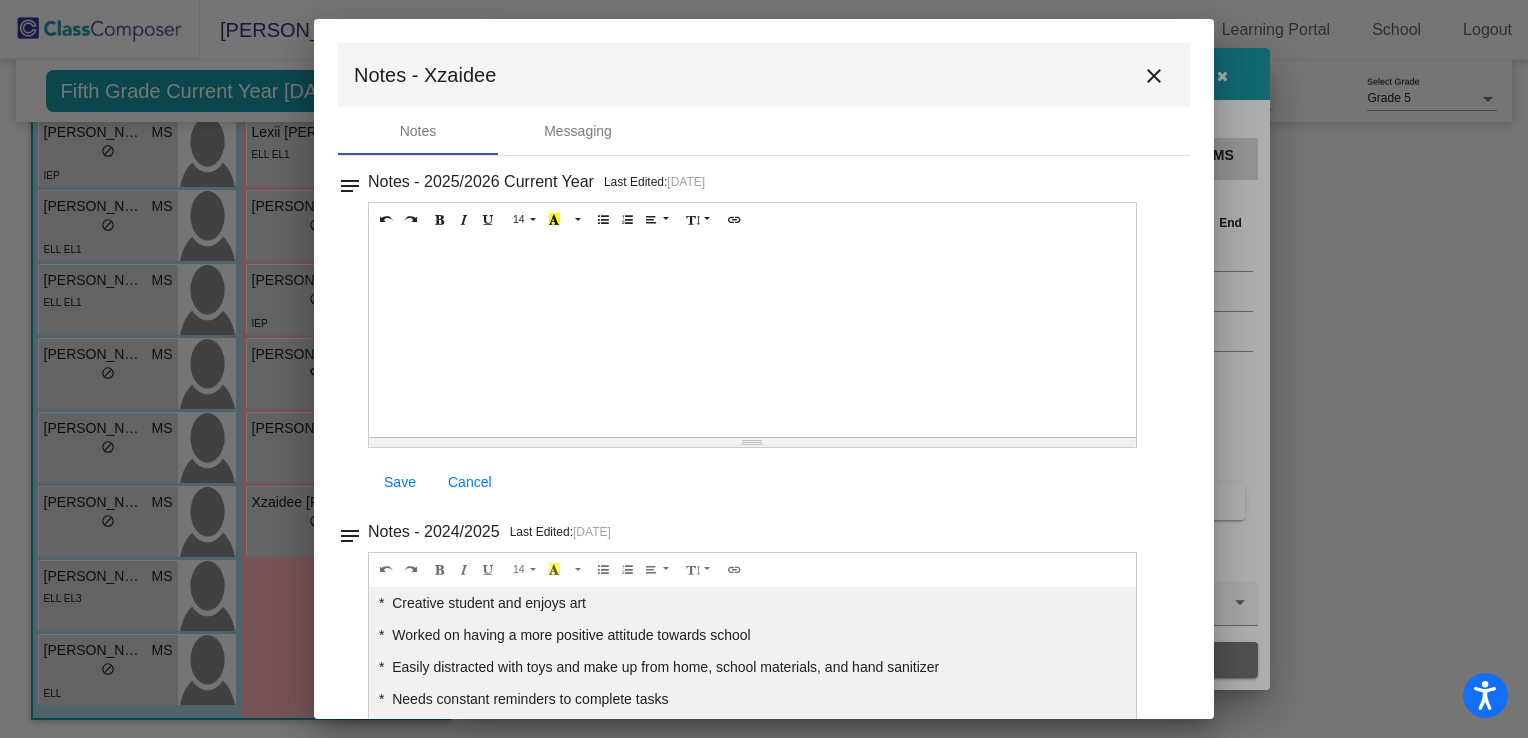 scroll, scrollTop: 36, scrollLeft: 0, axis: vertical 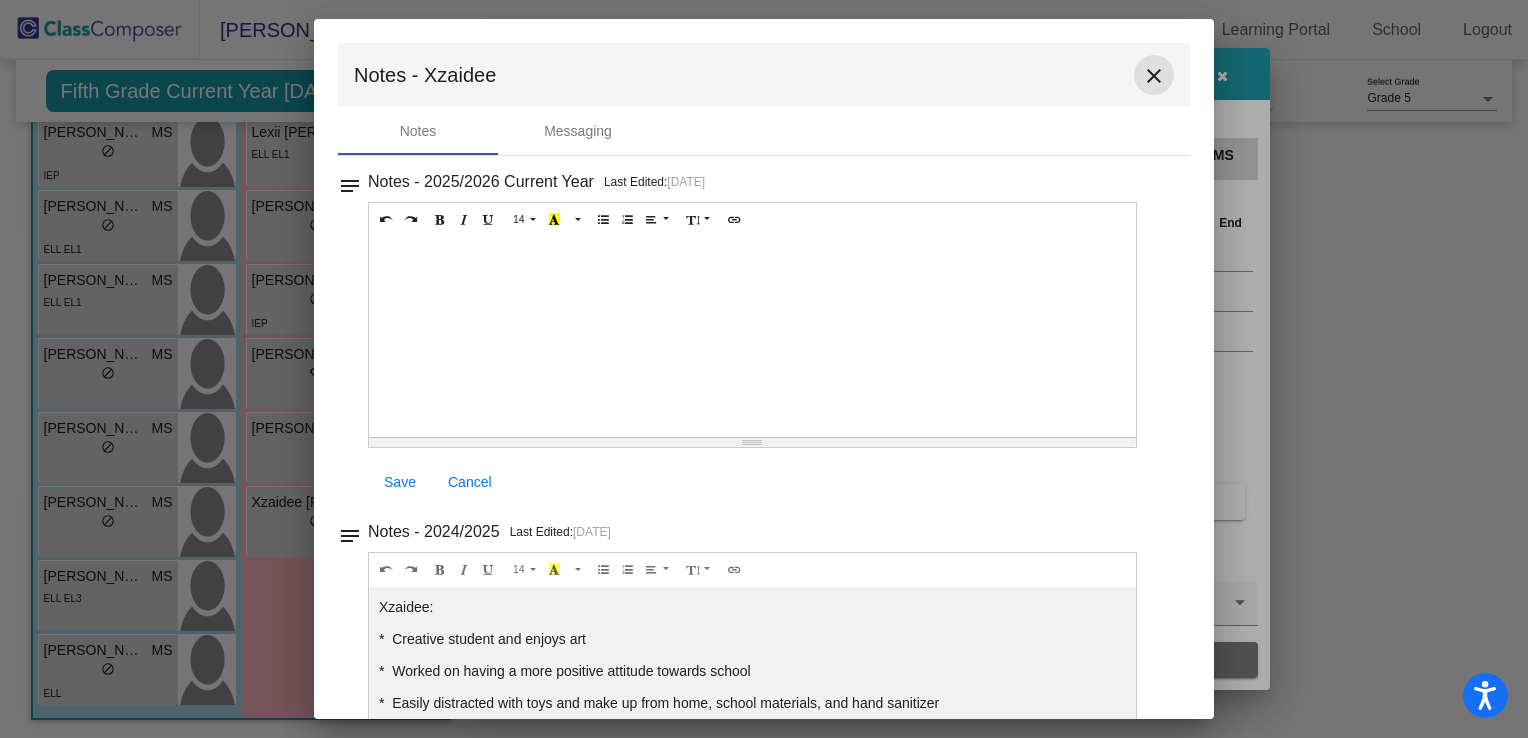 click on "close" at bounding box center (1154, 76) 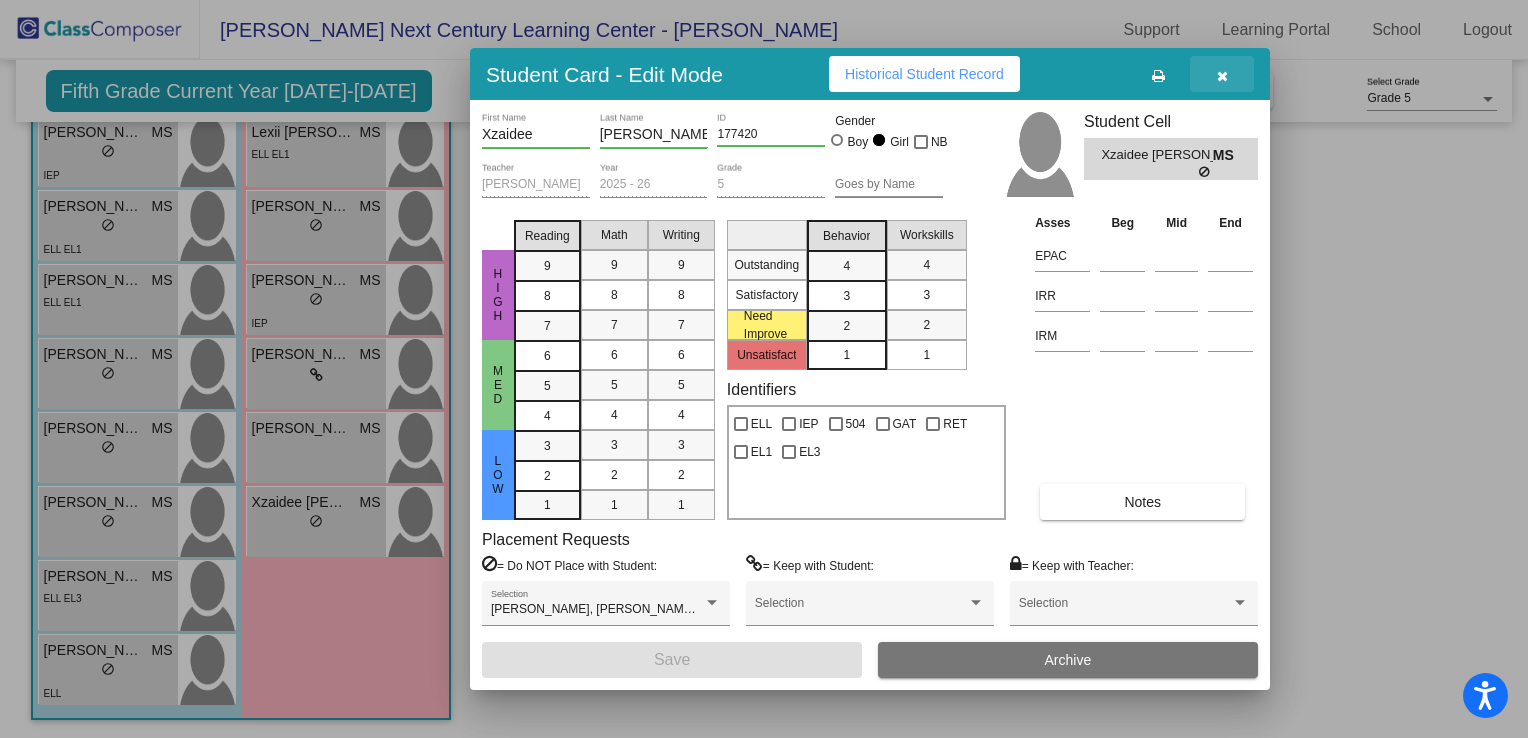click at bounding box center [1222, 76] 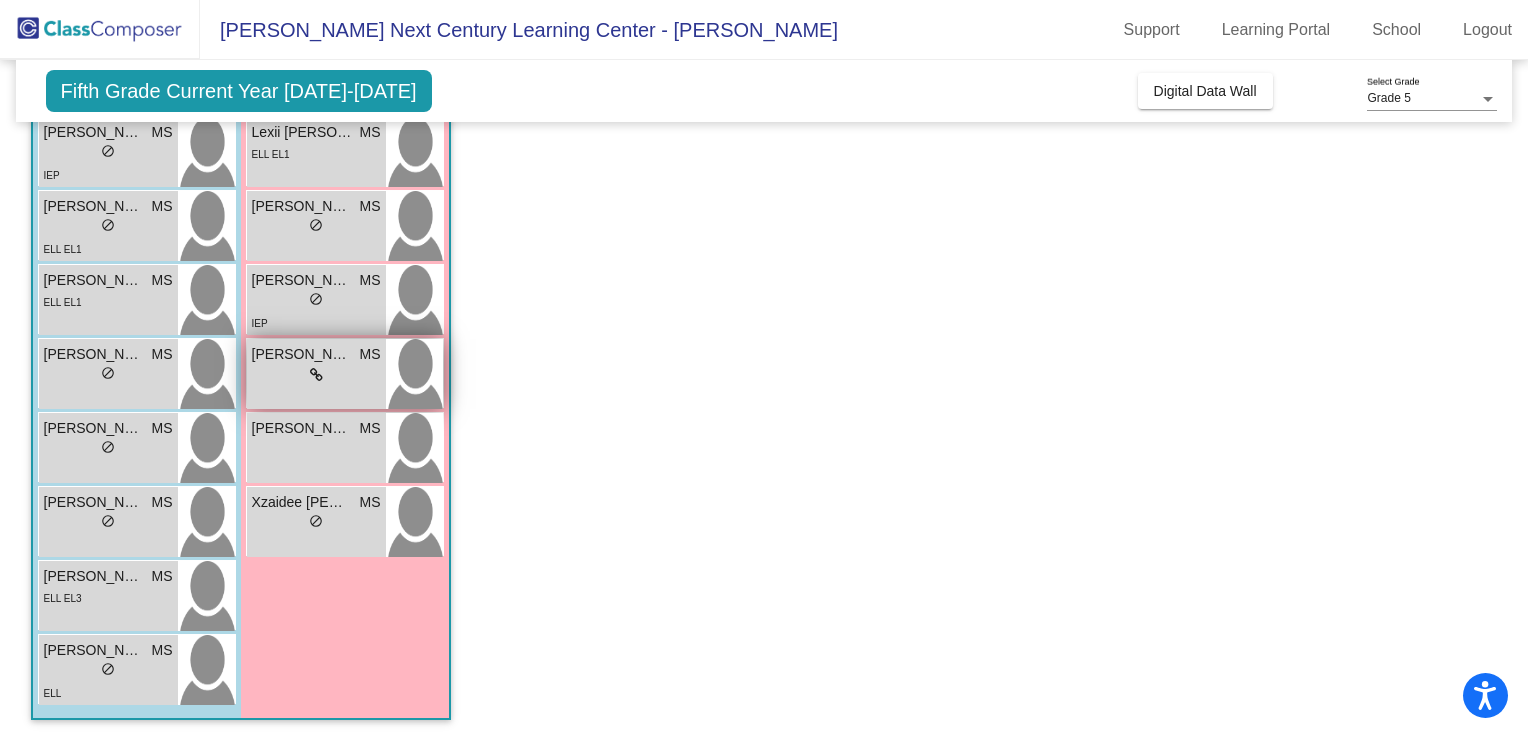 click on "lock do_not_disturb_alt" at bounding box center [316, 375] 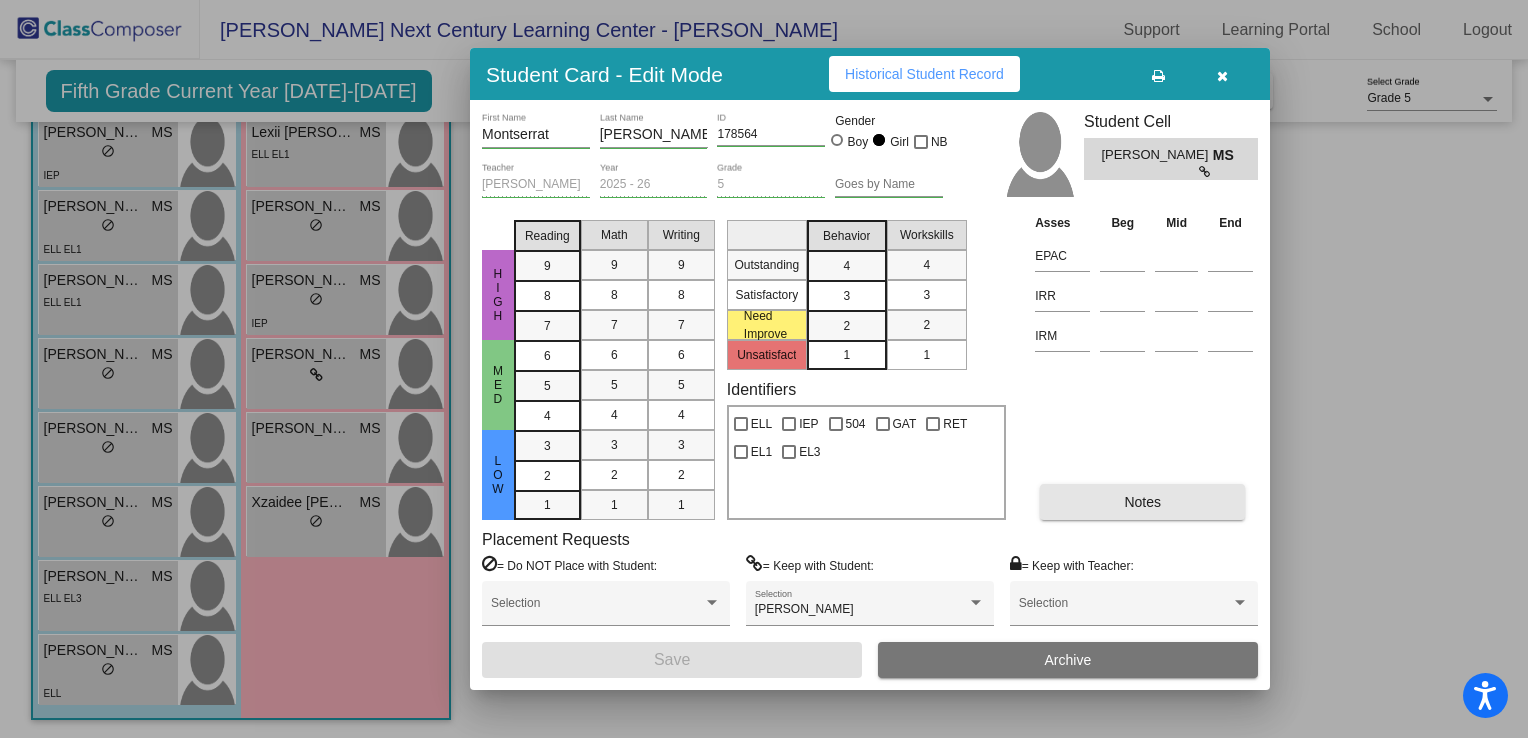 click on "Notes" at bounding box center (1142, 502) 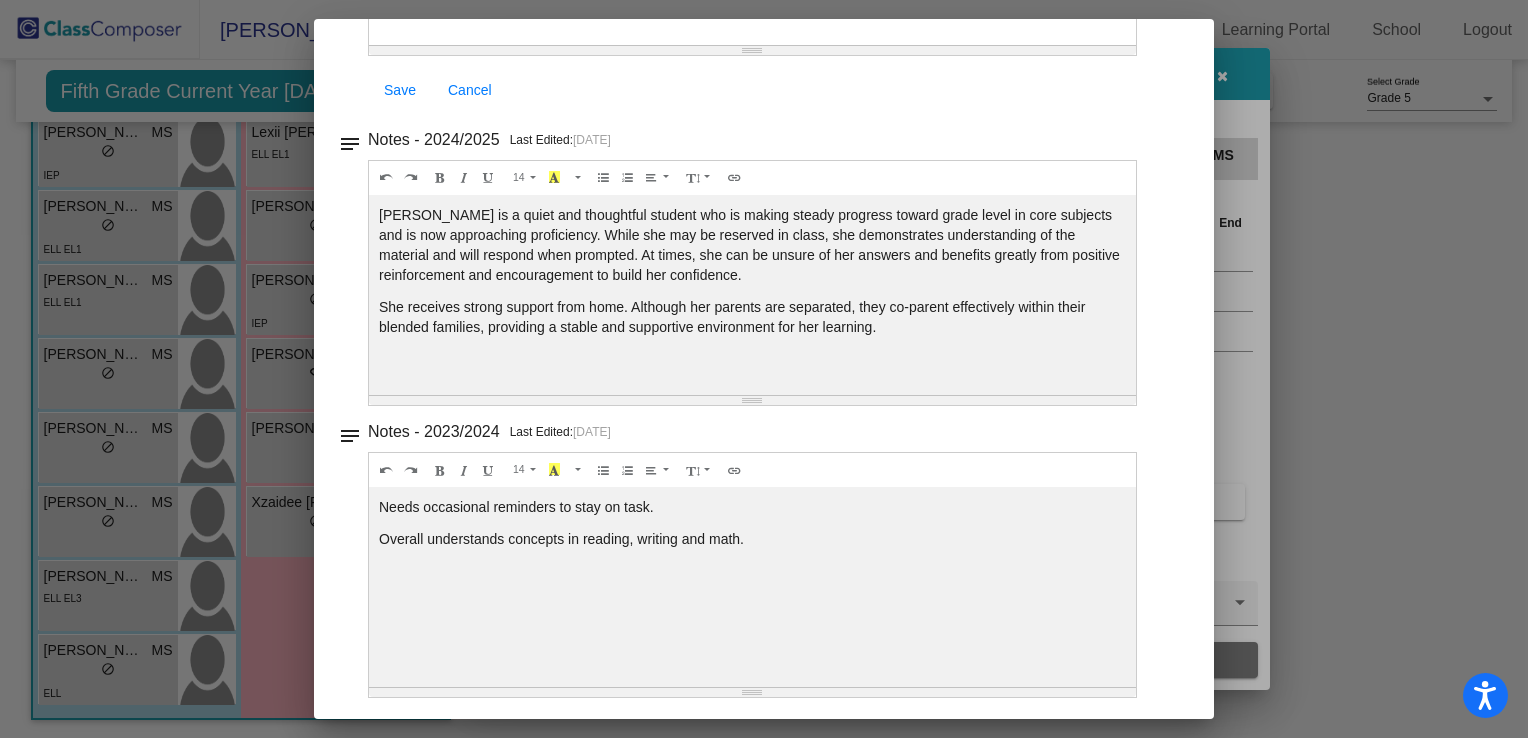 scroll, scrollTop: 0, scrollLeft: 0, axis: both 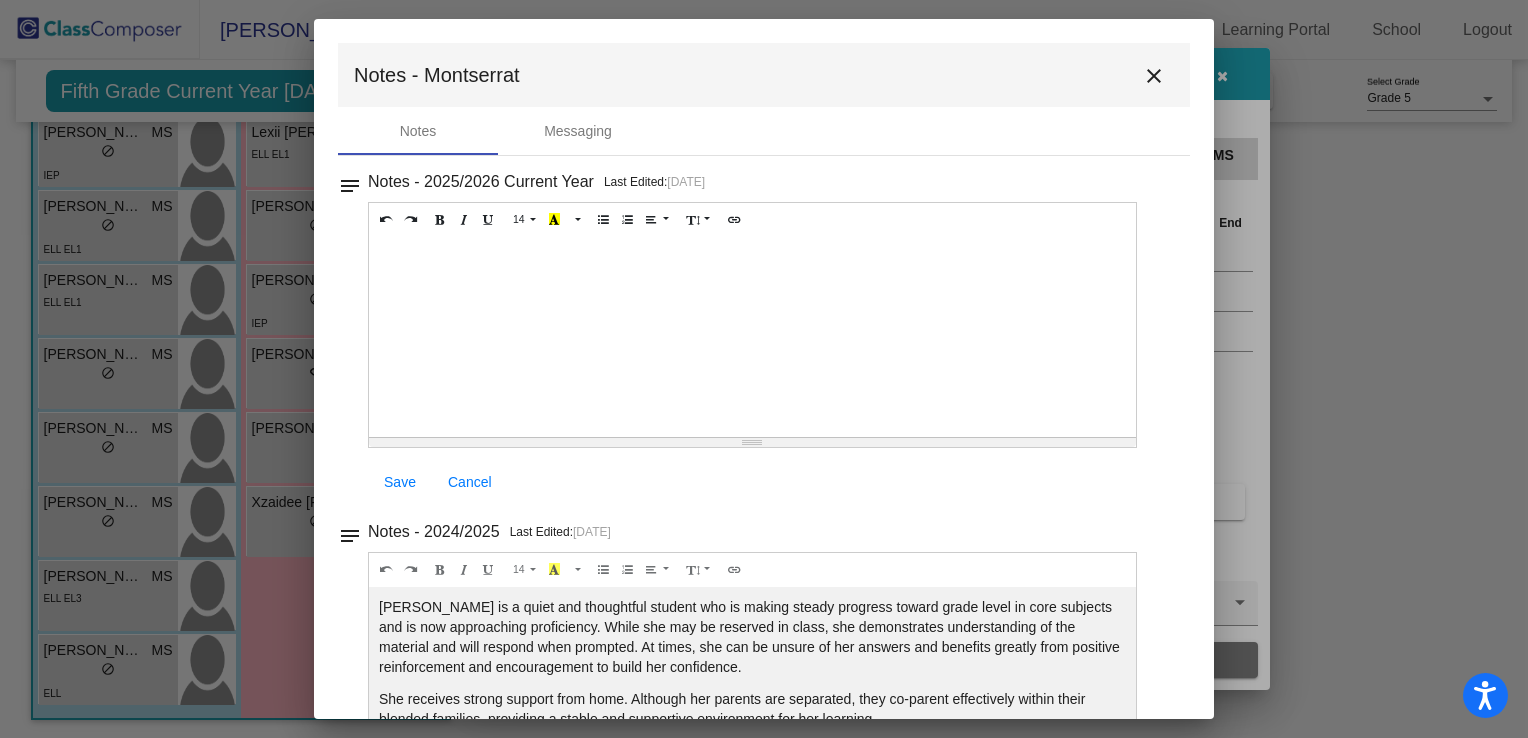 click on "close" at bounding box center (1154, 76) 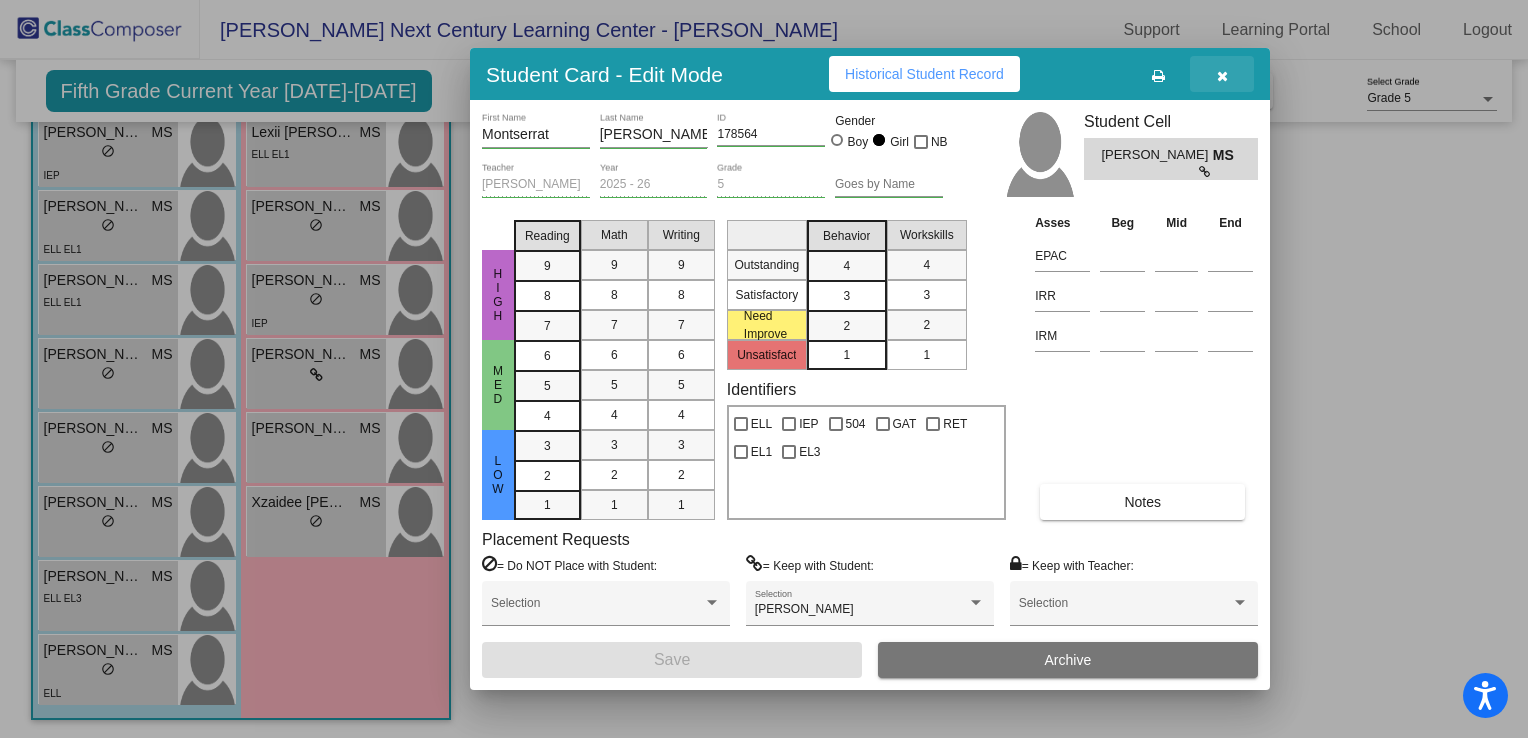 click at bounding box center [1222, 76] 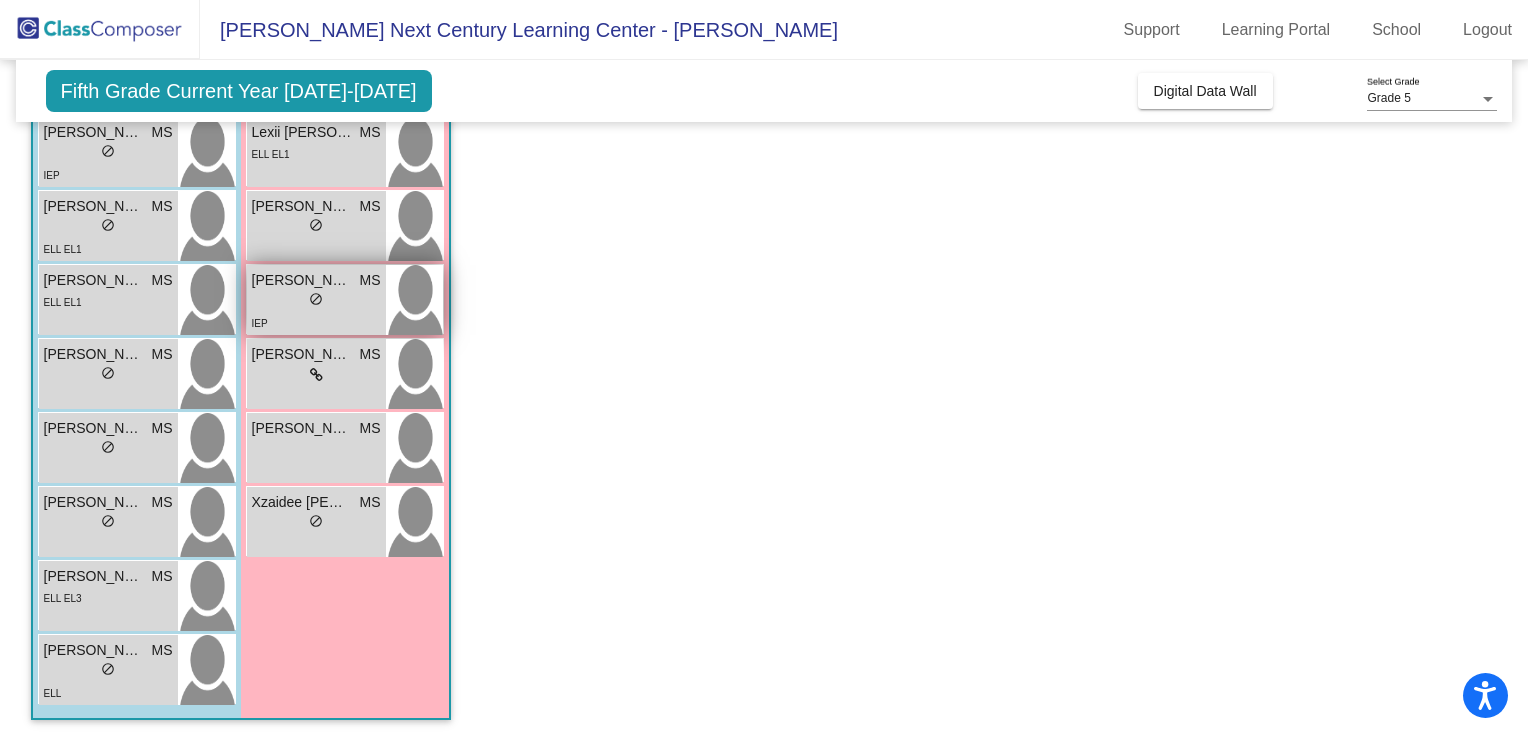 click on "do_not_disturb_alt" at bounding box center (316, 299) 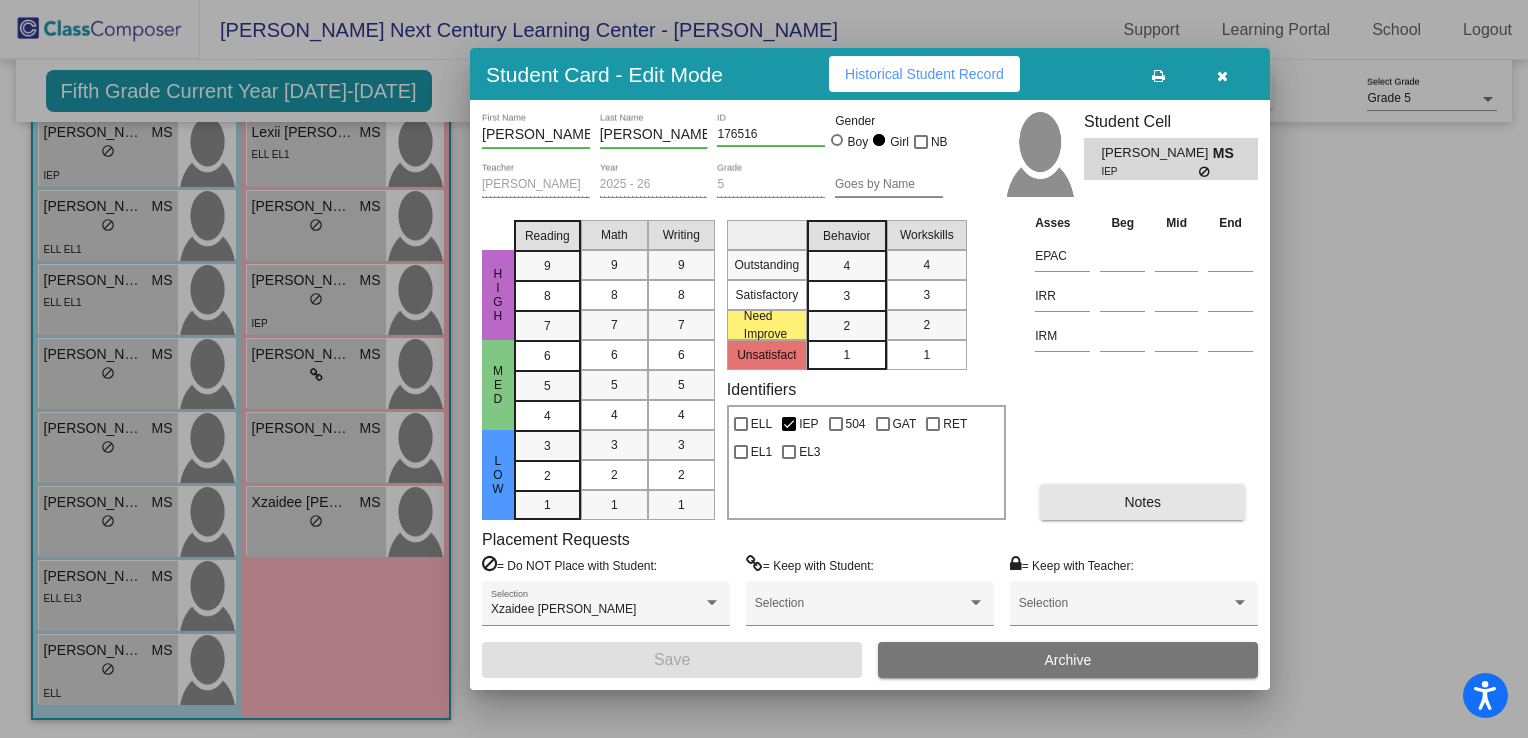 click on "Notes" at bounding box center (1142, 502) 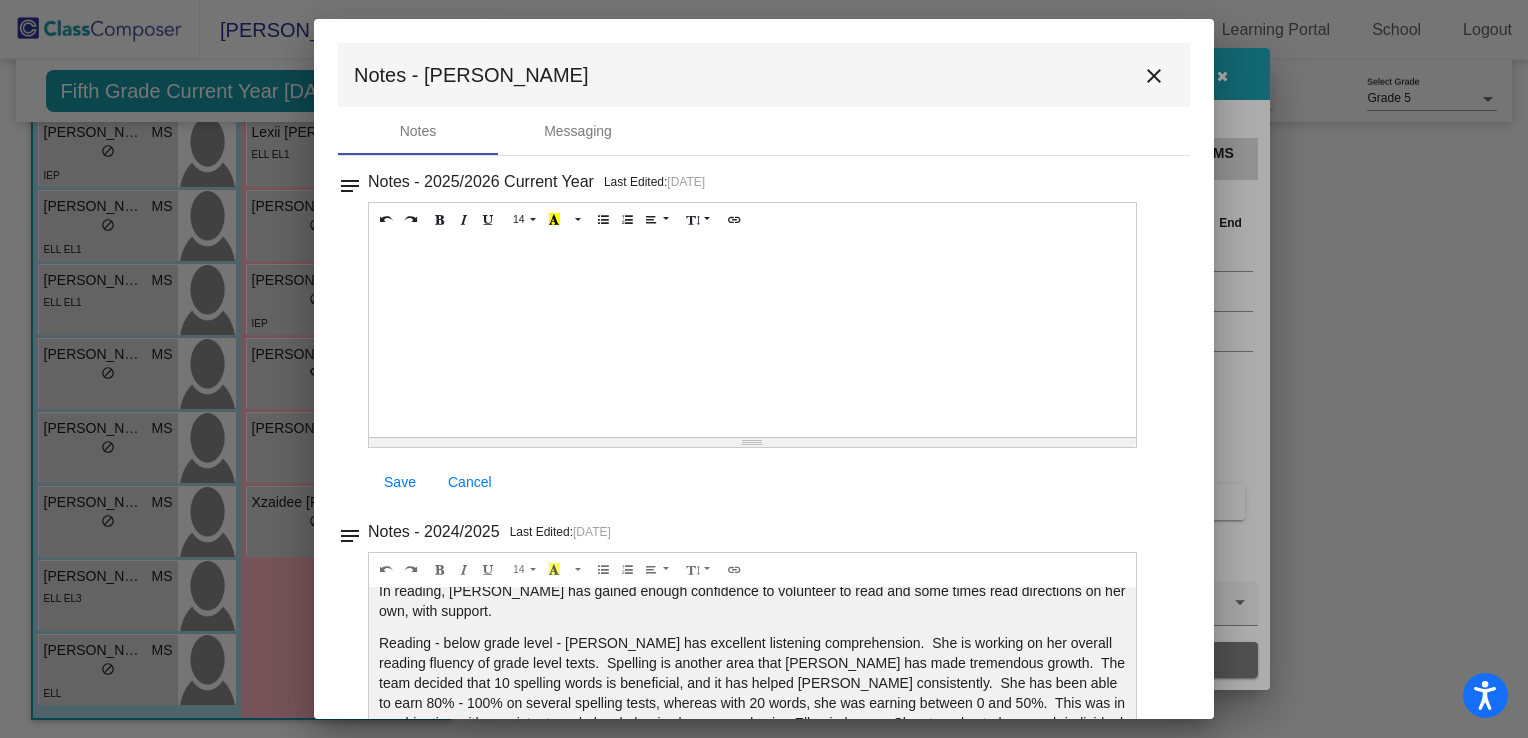 scroll, scrollTop: 46, scrollLeft: 0, axis: vertical 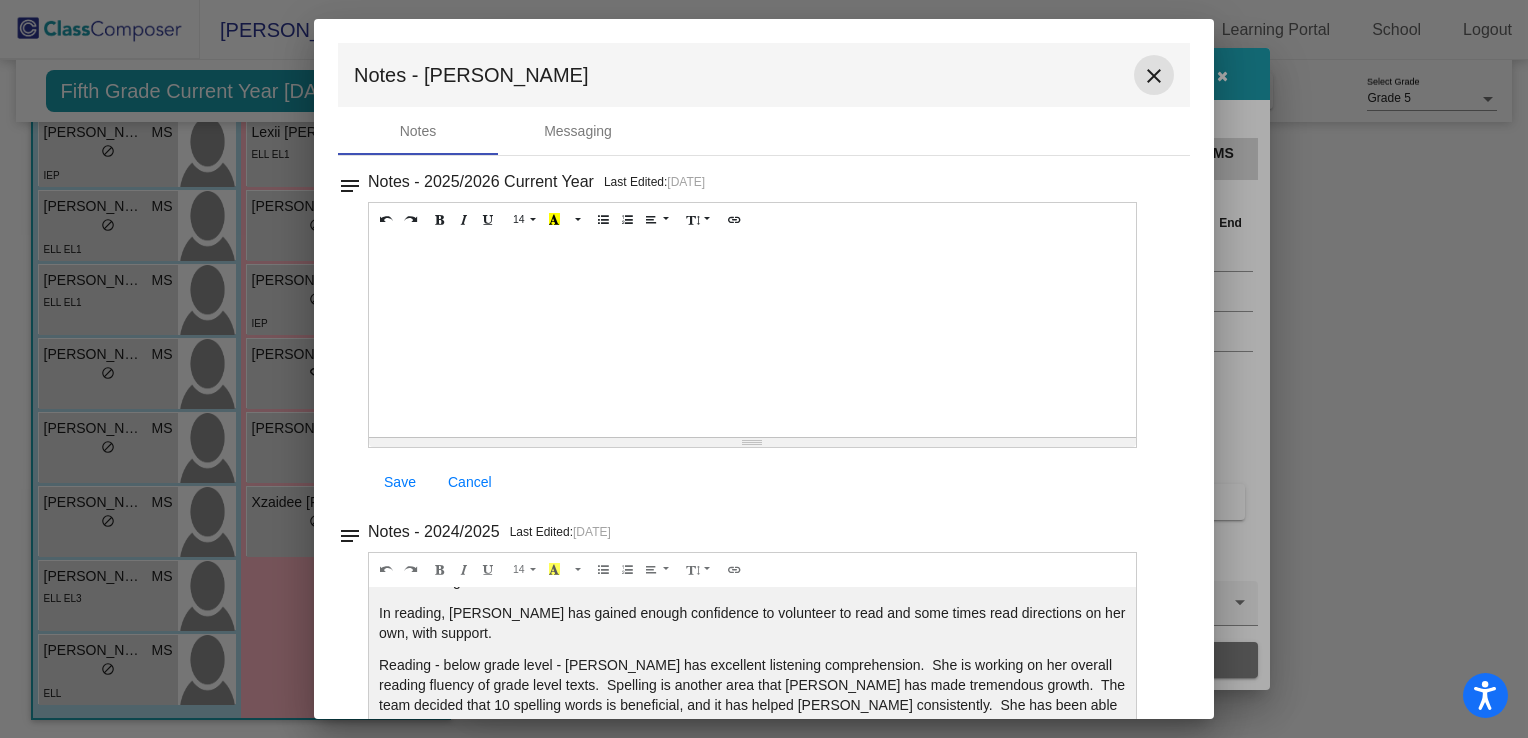 click on "close" at bounding box center (1154, 76) 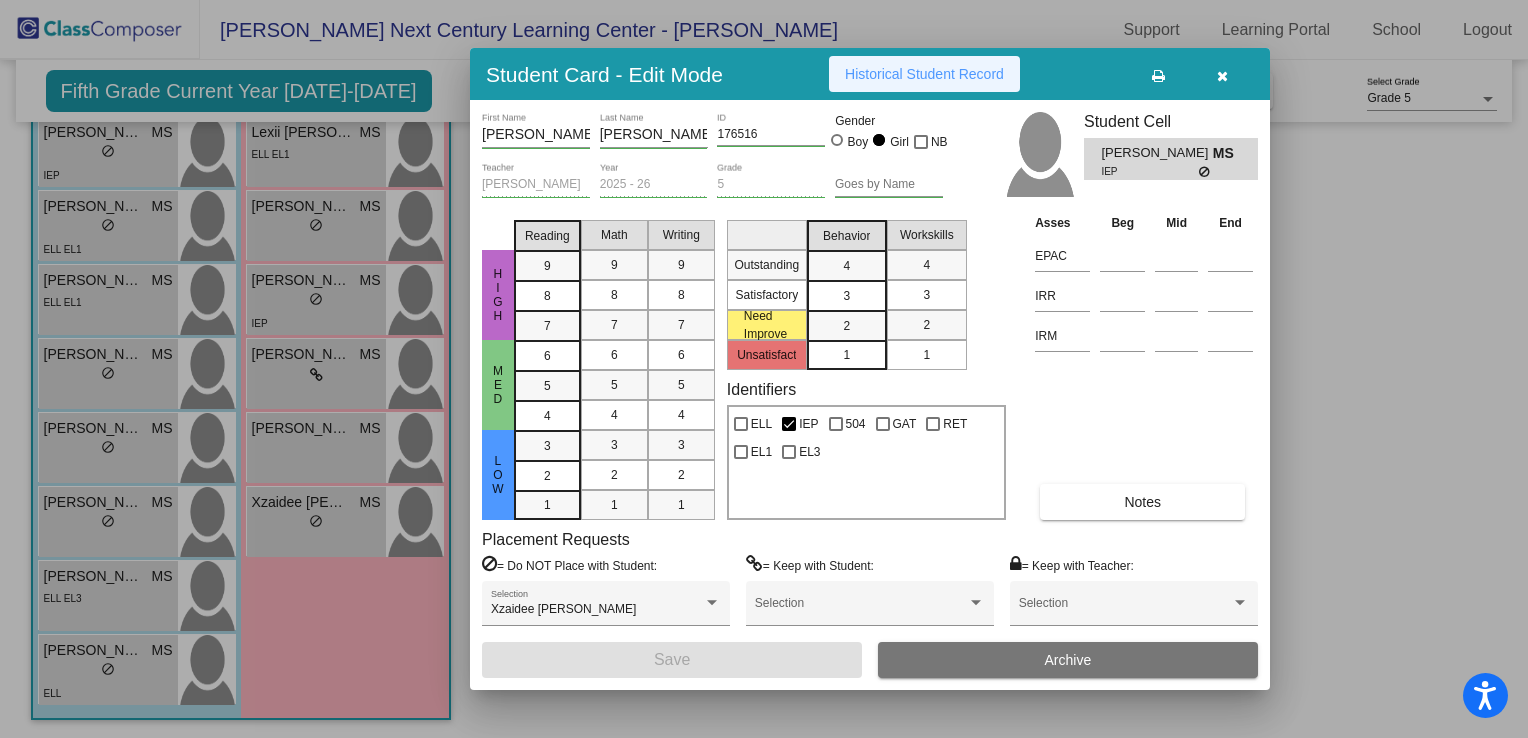 click on "Historical Student Record" at bounding box center (924, 74) 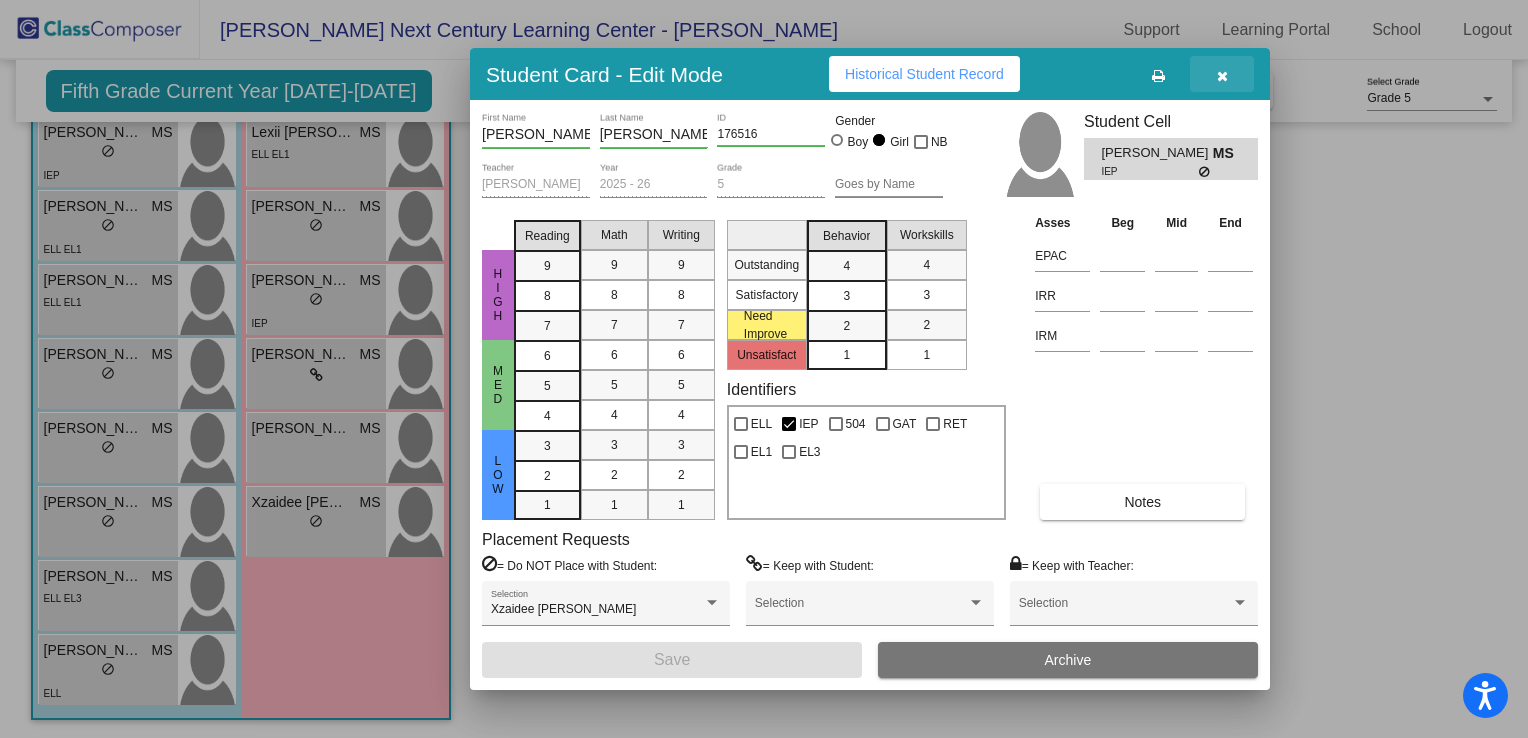 click at bounding box center (1222, 76) 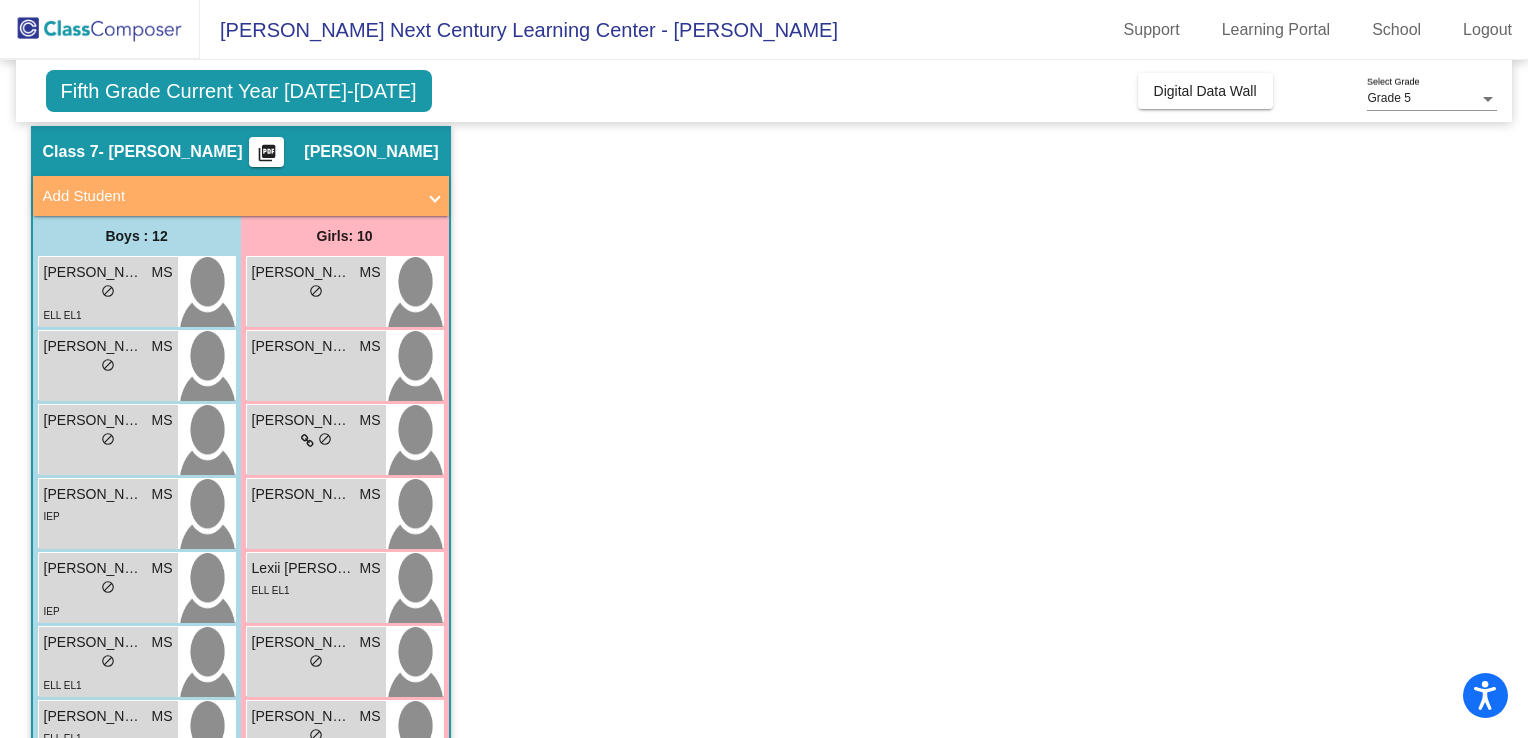 scroll, scrollTop: 0, scrollLeft: 0, axis: both 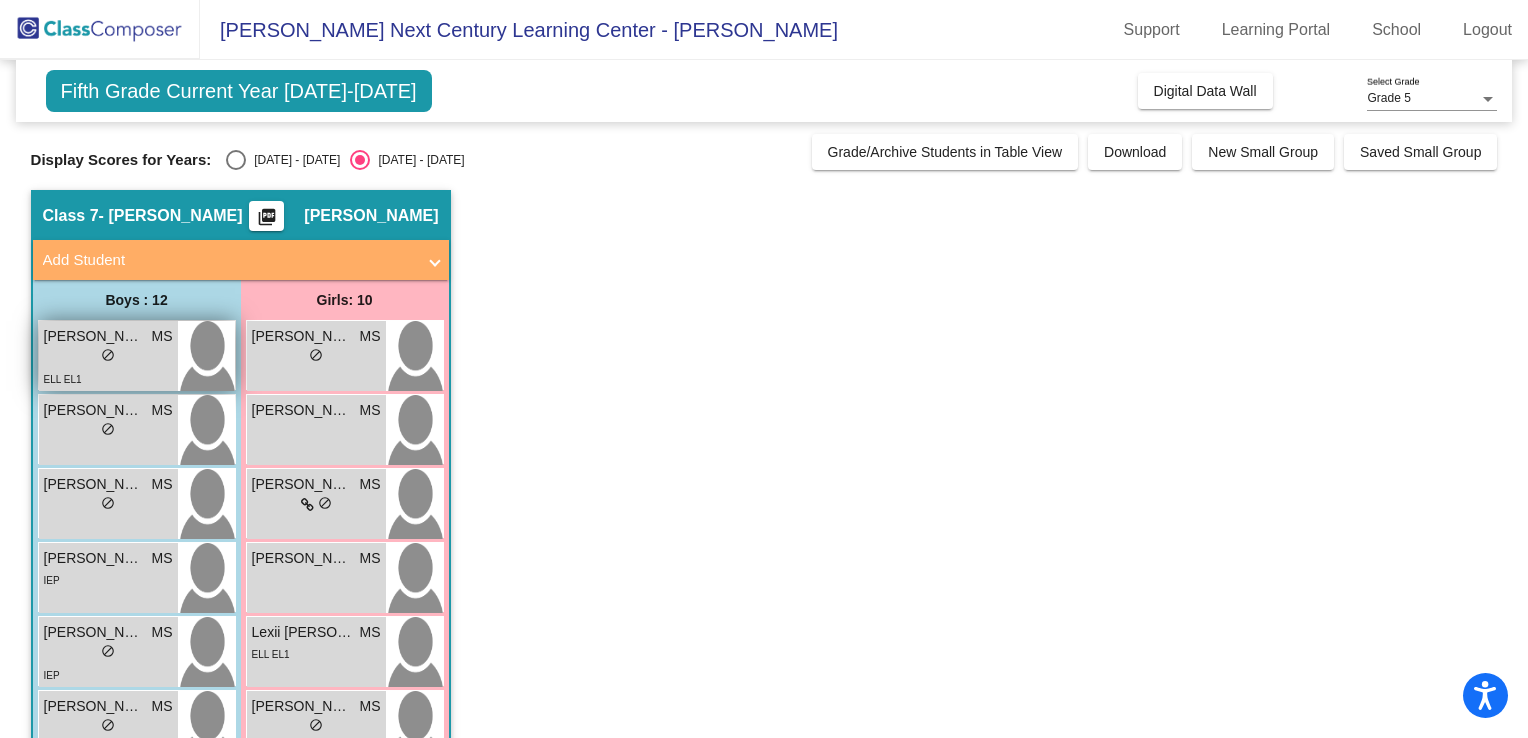 click on "[PERSON_NAME]" at bounding box center (94, 336) 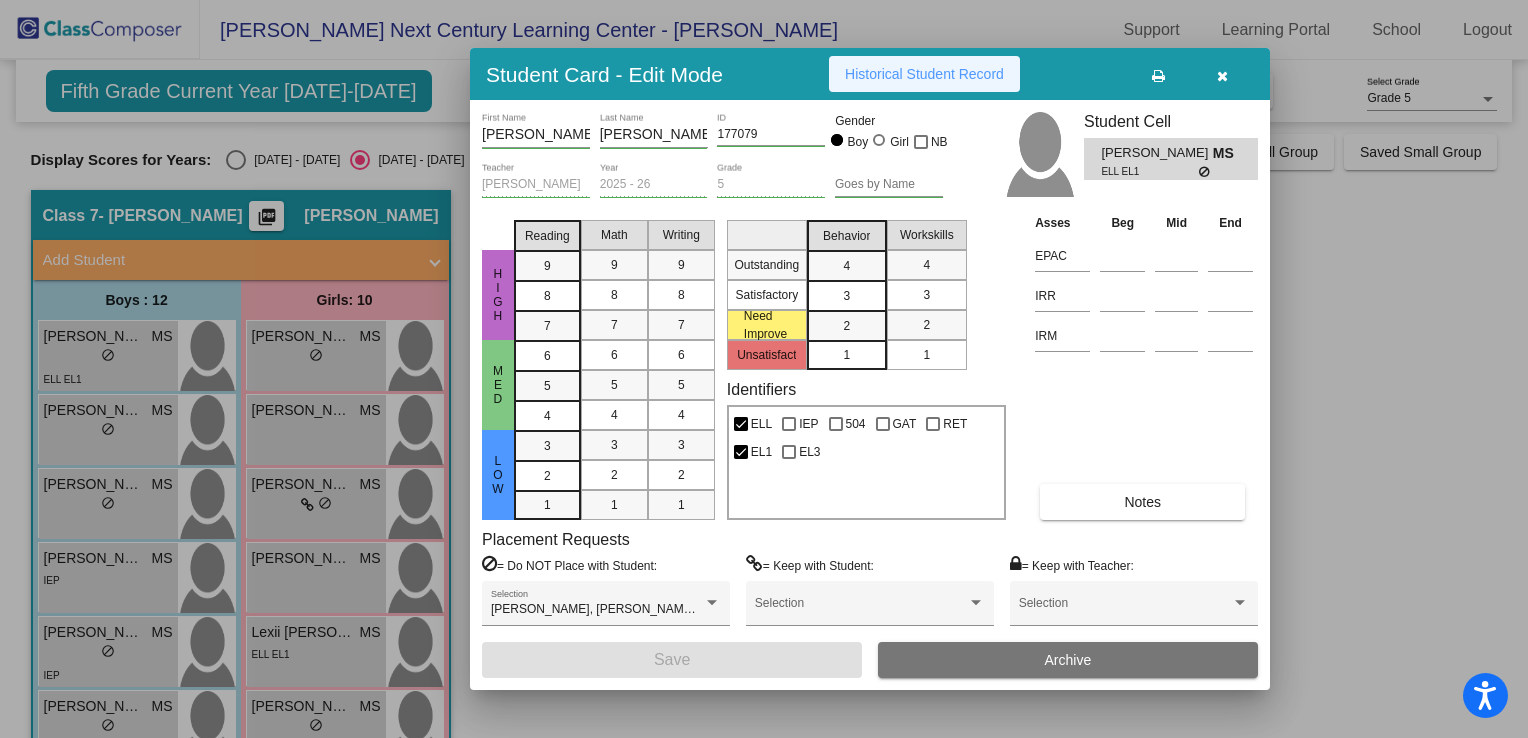 click on "Historical Student Record" at bounding box center (924, 74) 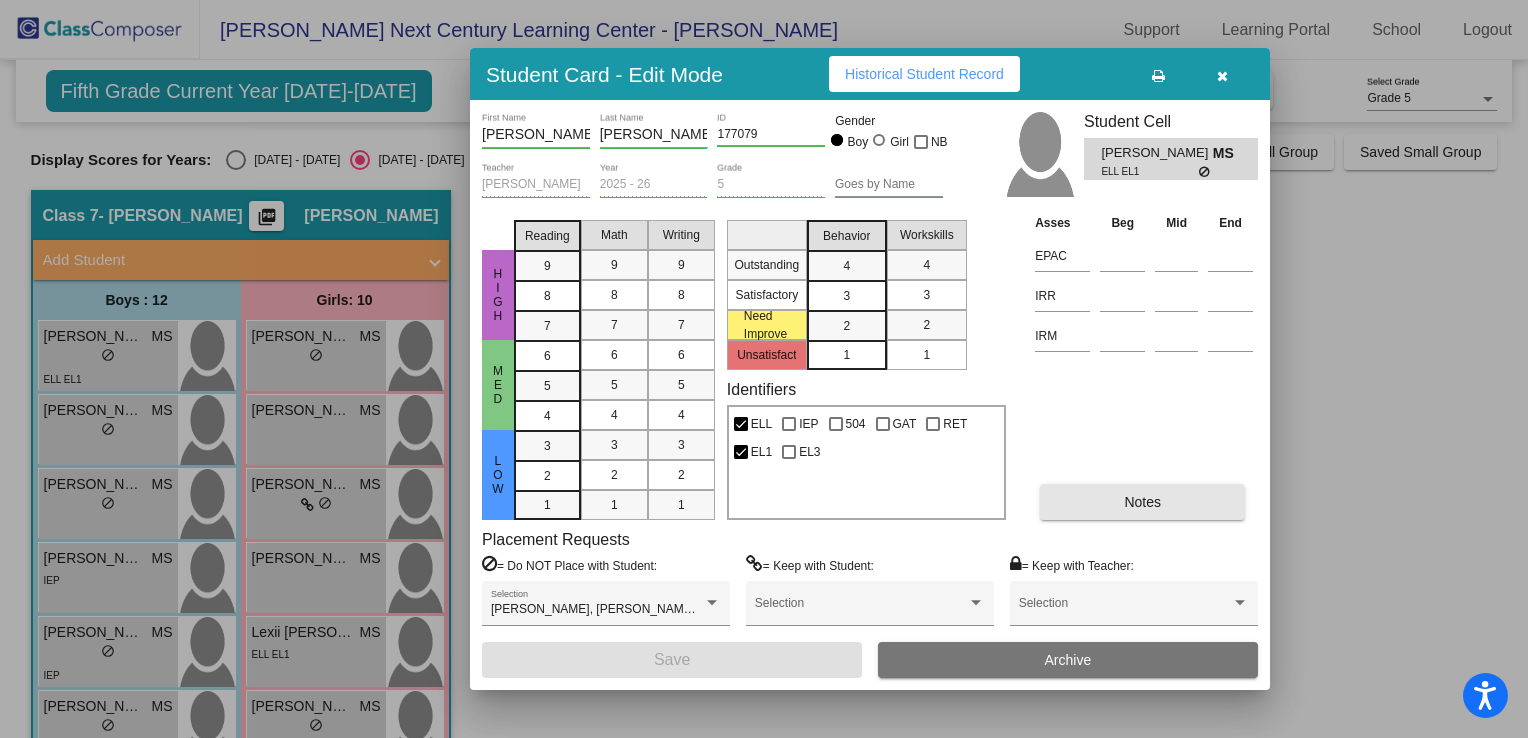 click on "Notes" at bounding box center (1142, 502) 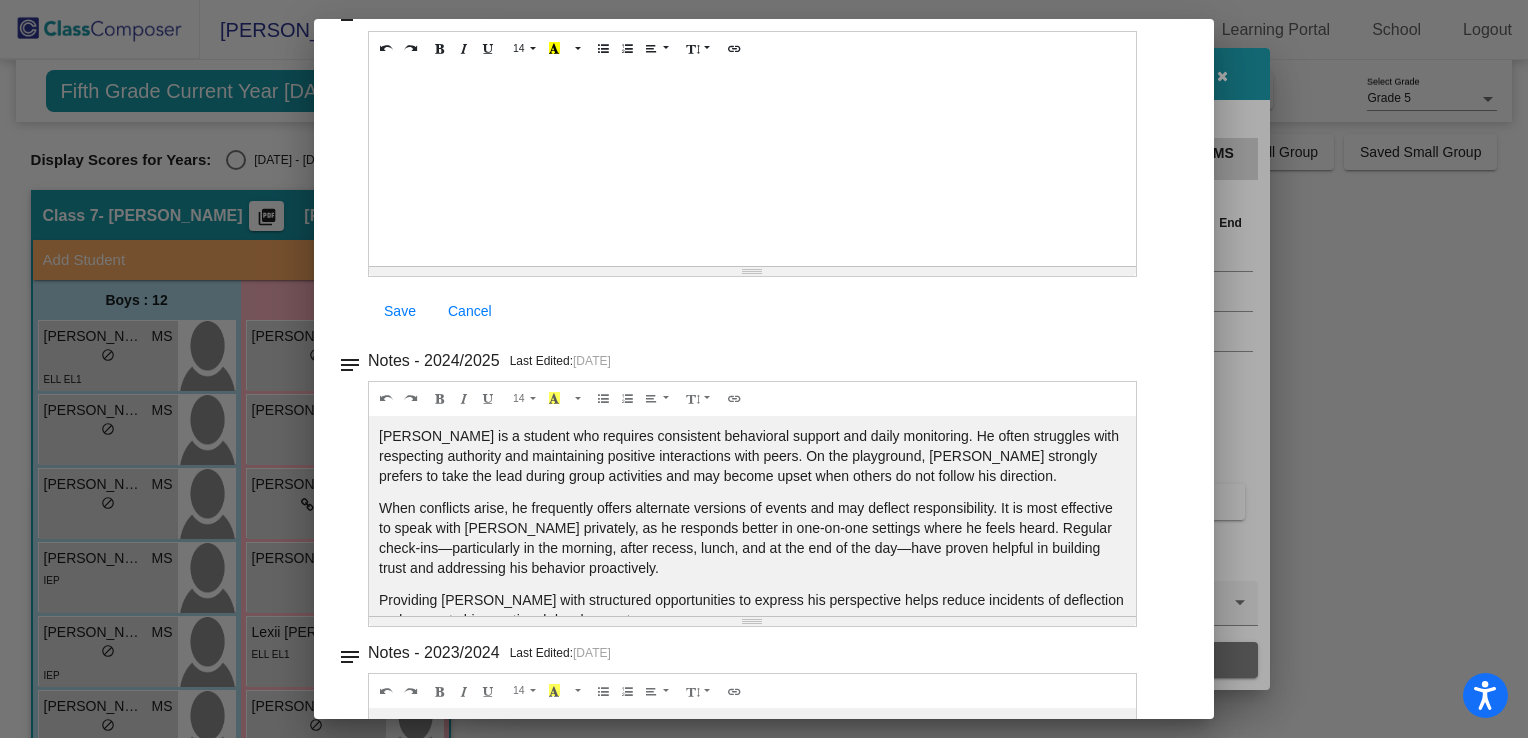 scroll, scrollTop: 172, scrollLeft: 0, axis: vertical 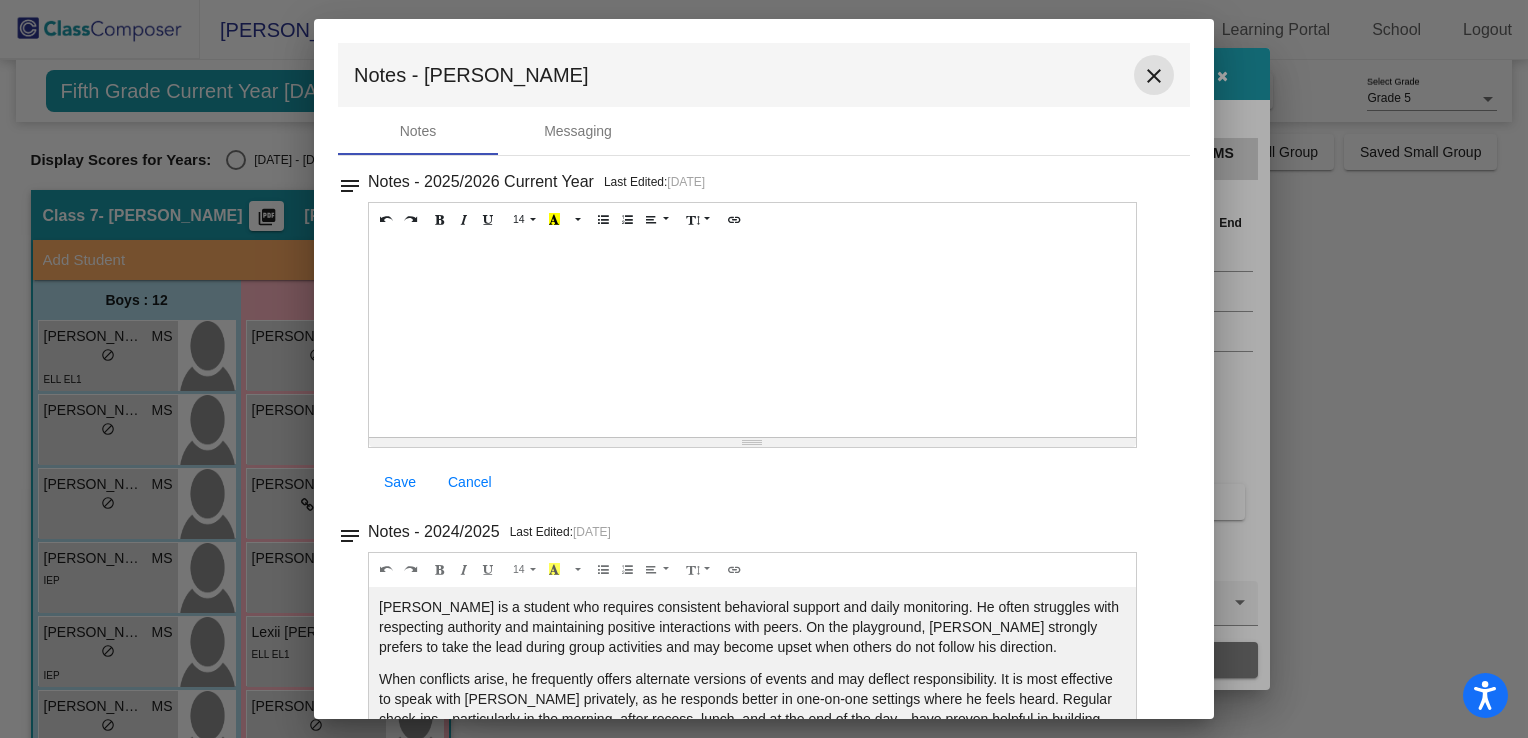 click on "close" at bounding box center [1154, 76] 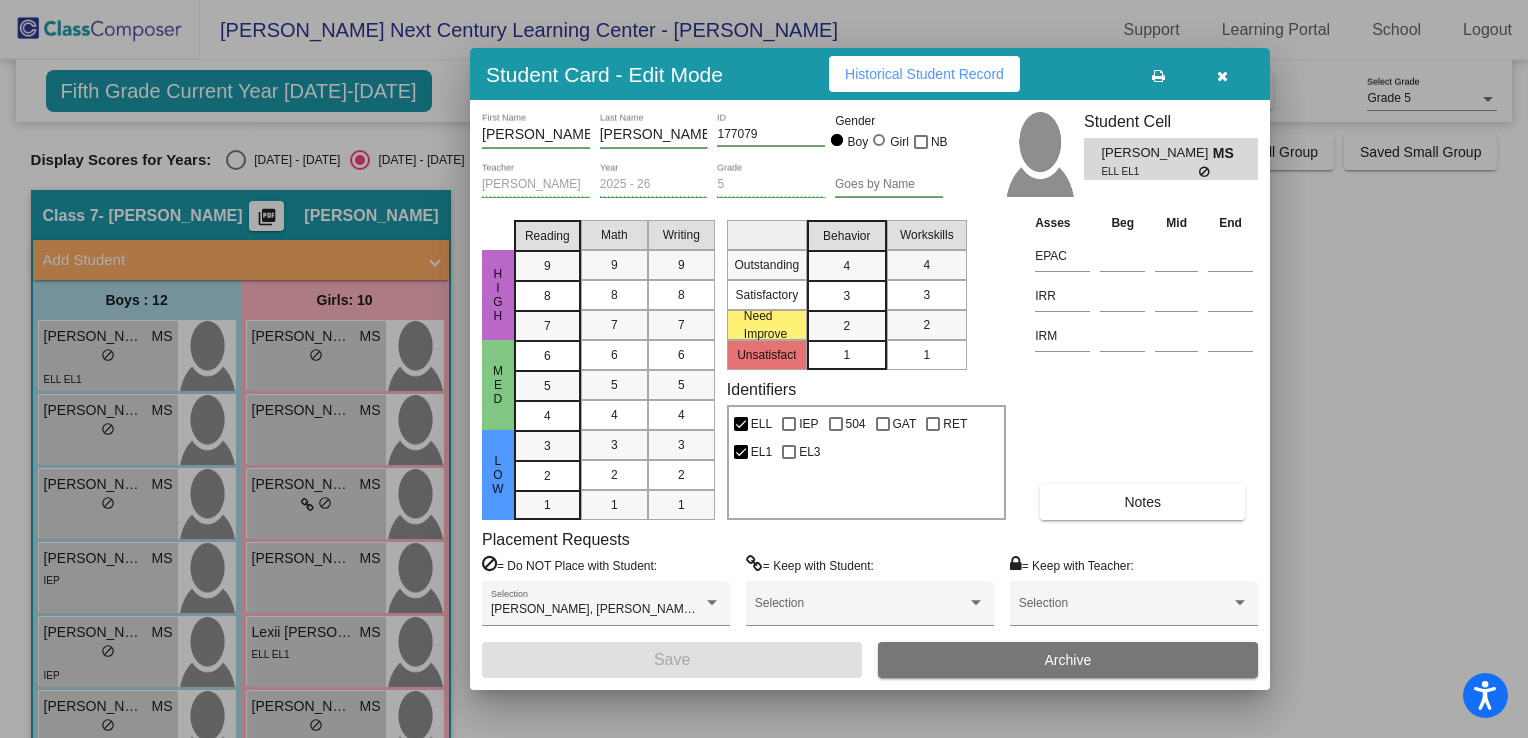 click at bounding box center (1222, 76) 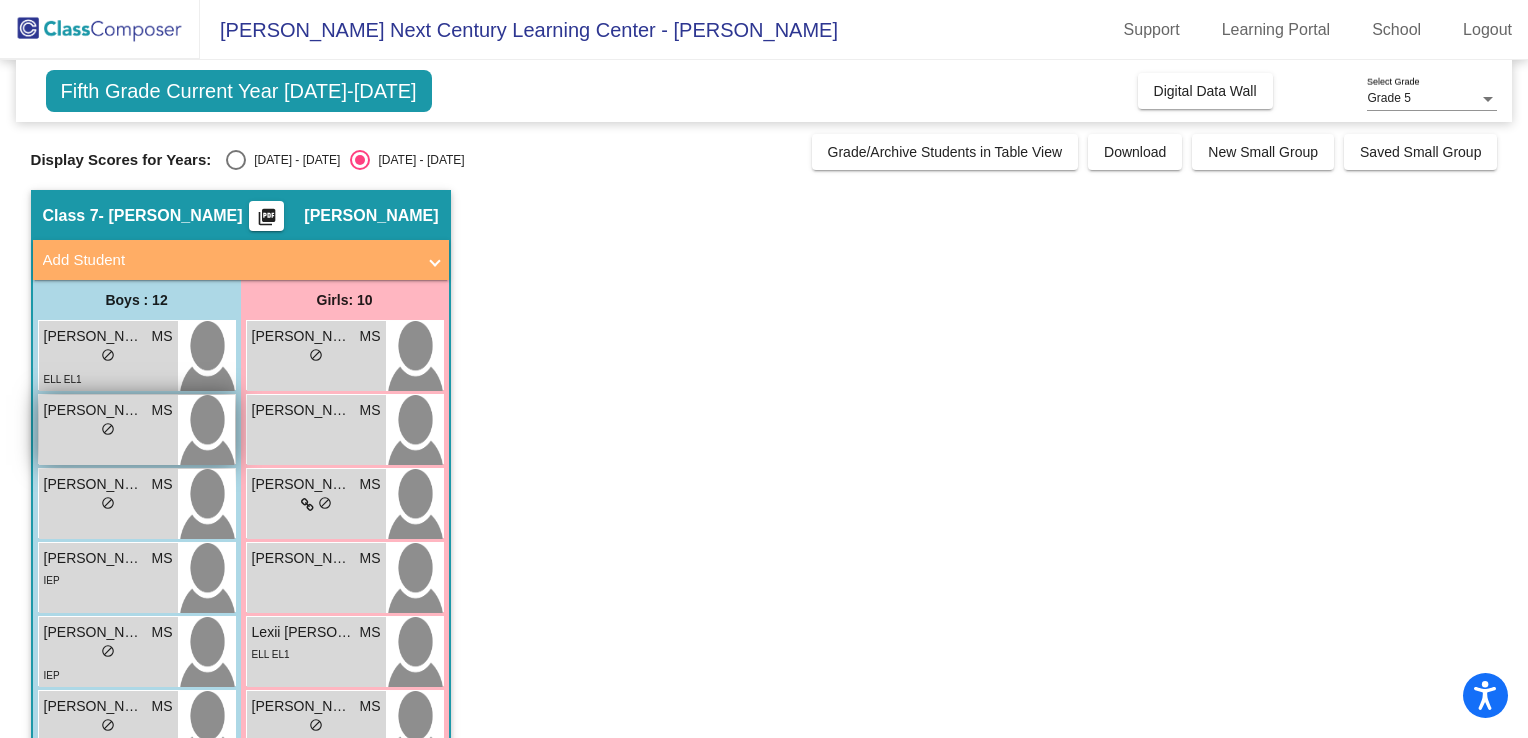 click on "[PERSON_NAME]" at bounding box center [94, 410] 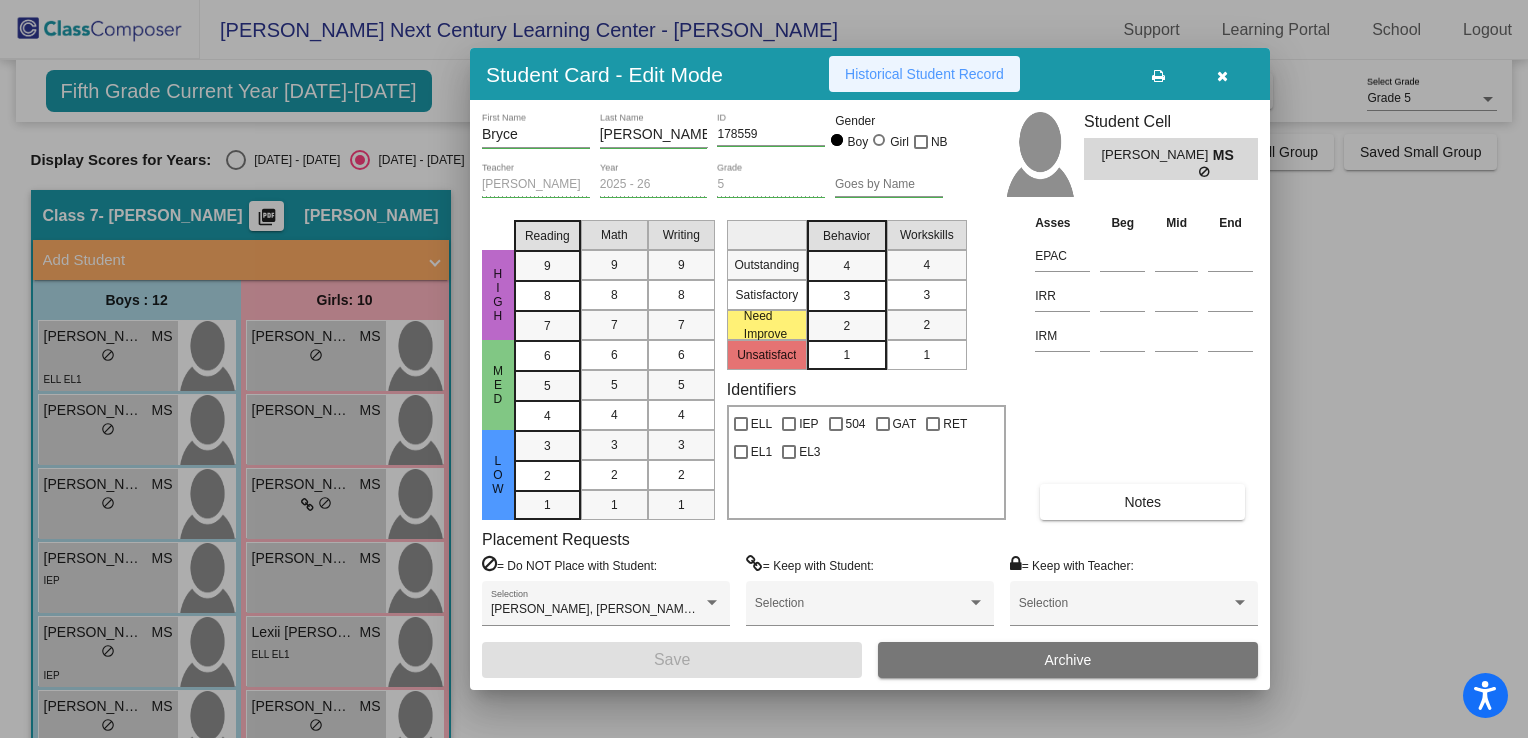 click on "Historical Student Record" at bounding box center [924, 74] 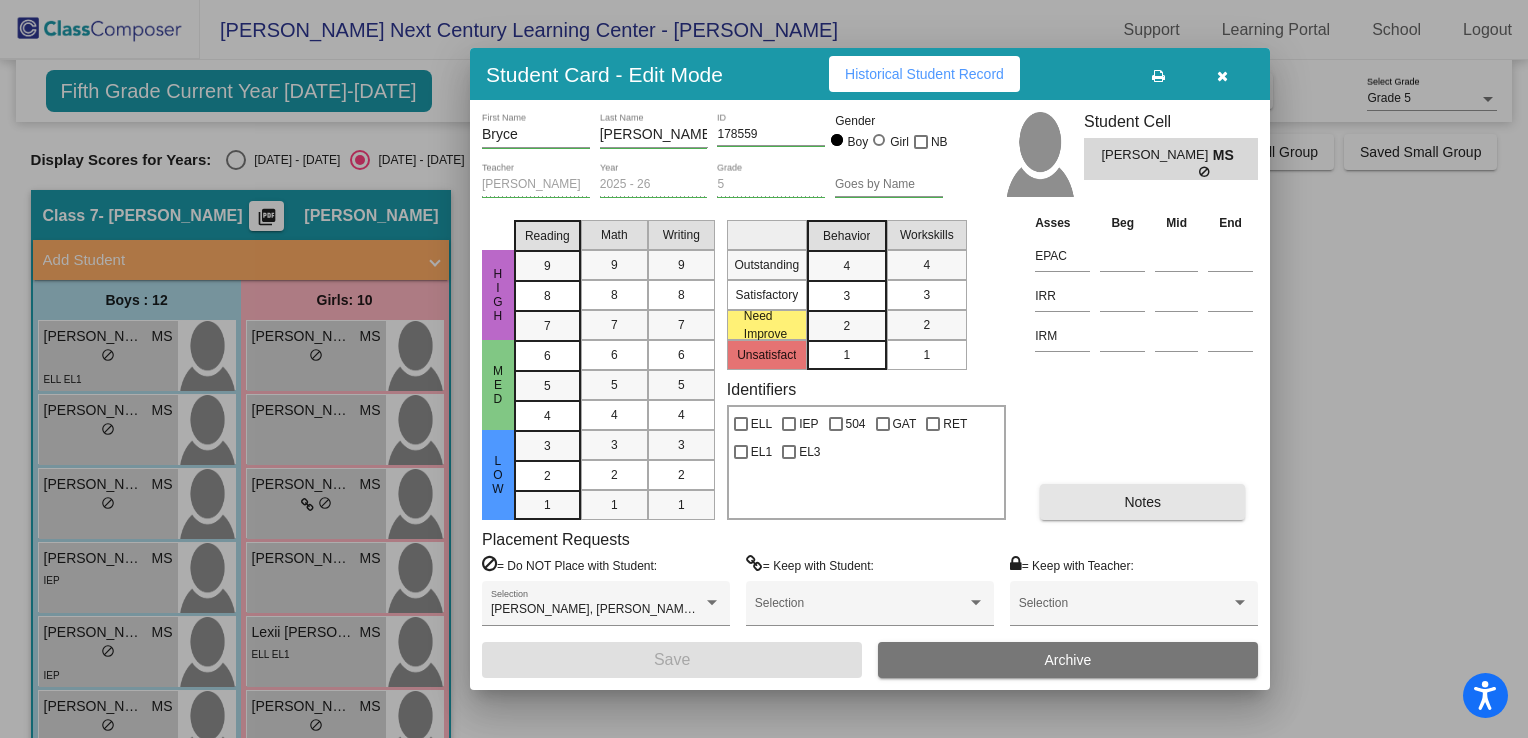 click on "Notes" at bounding box center (1142, 502) 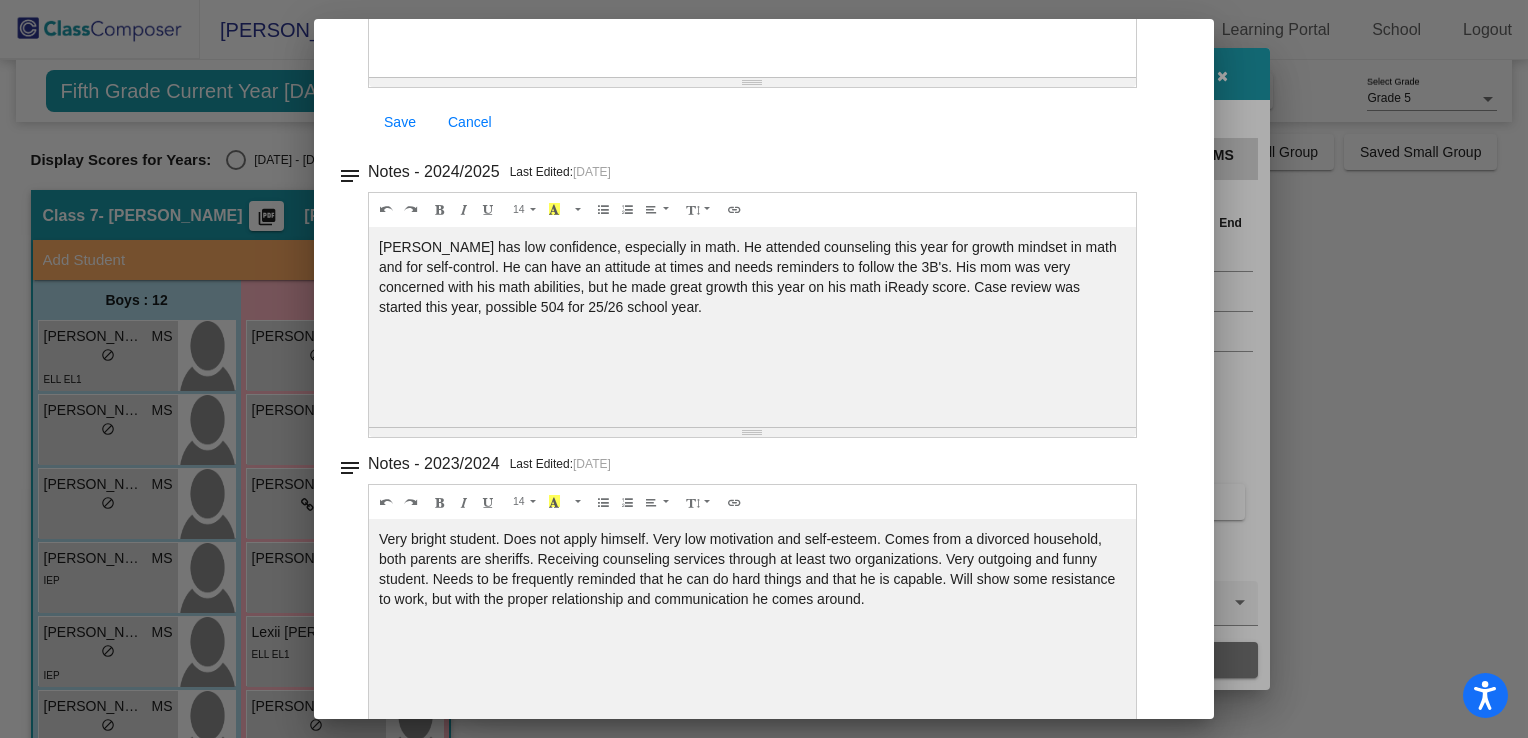 scroll, scrollTop: 0, scrollLeft: 0, axis: both 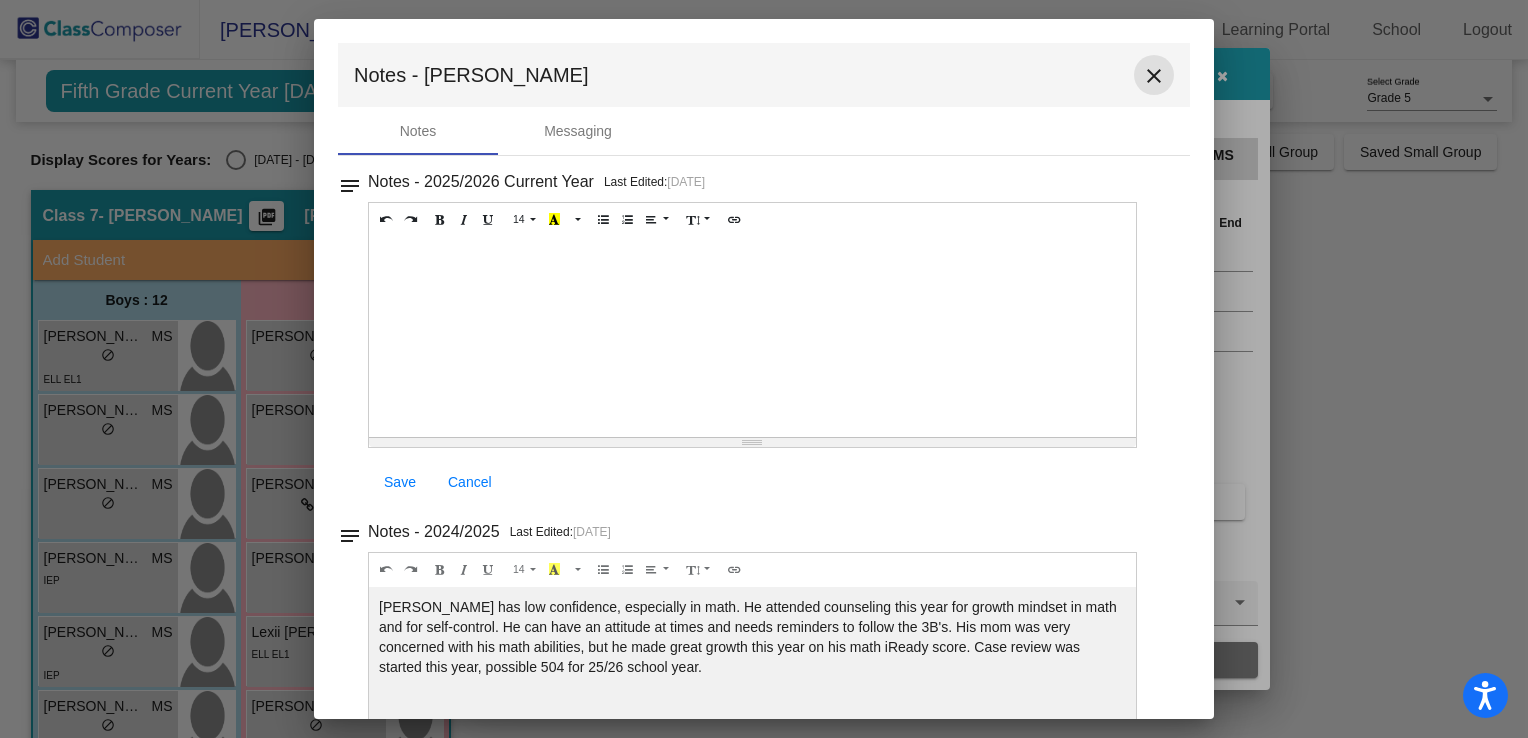 click on "close" at bounding box center (1154, 76) 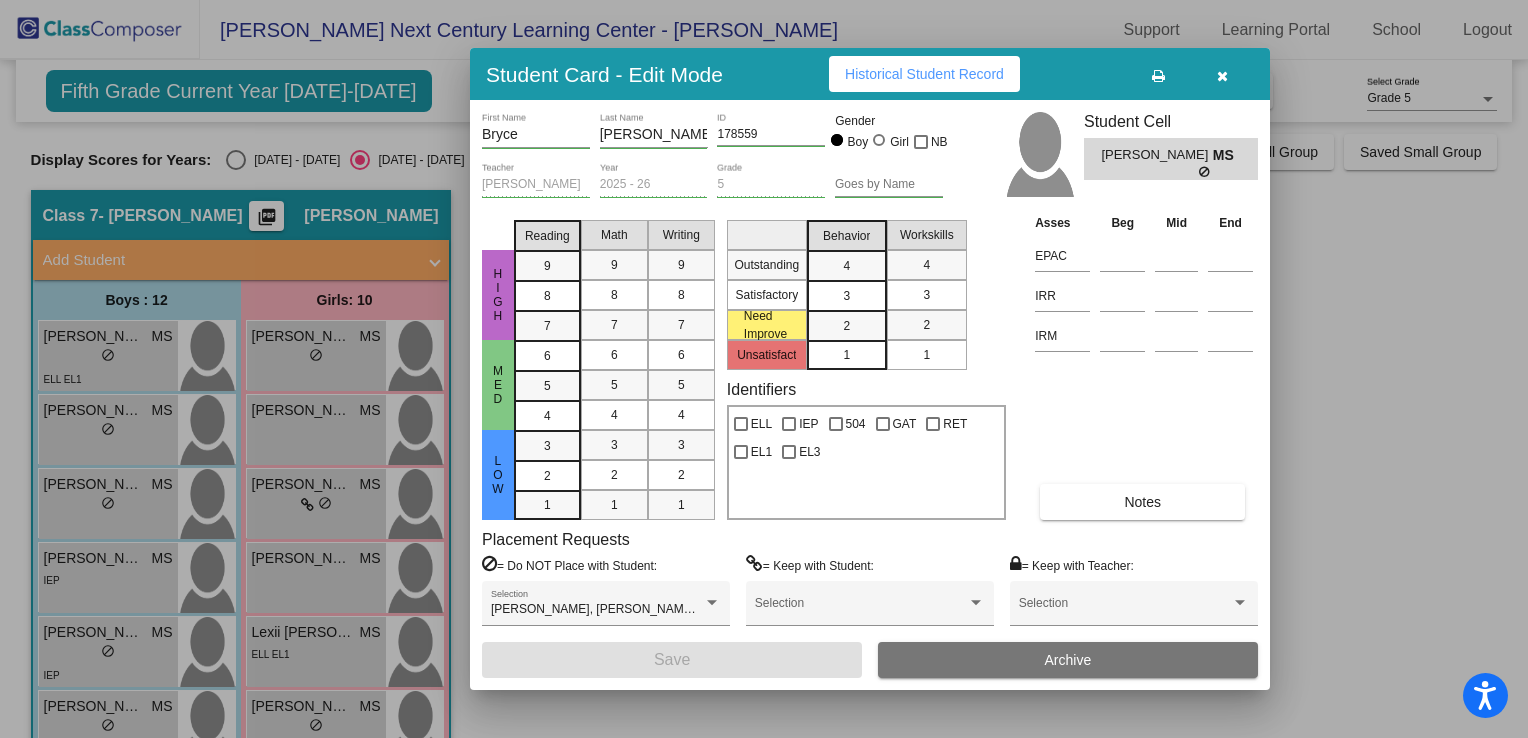 type 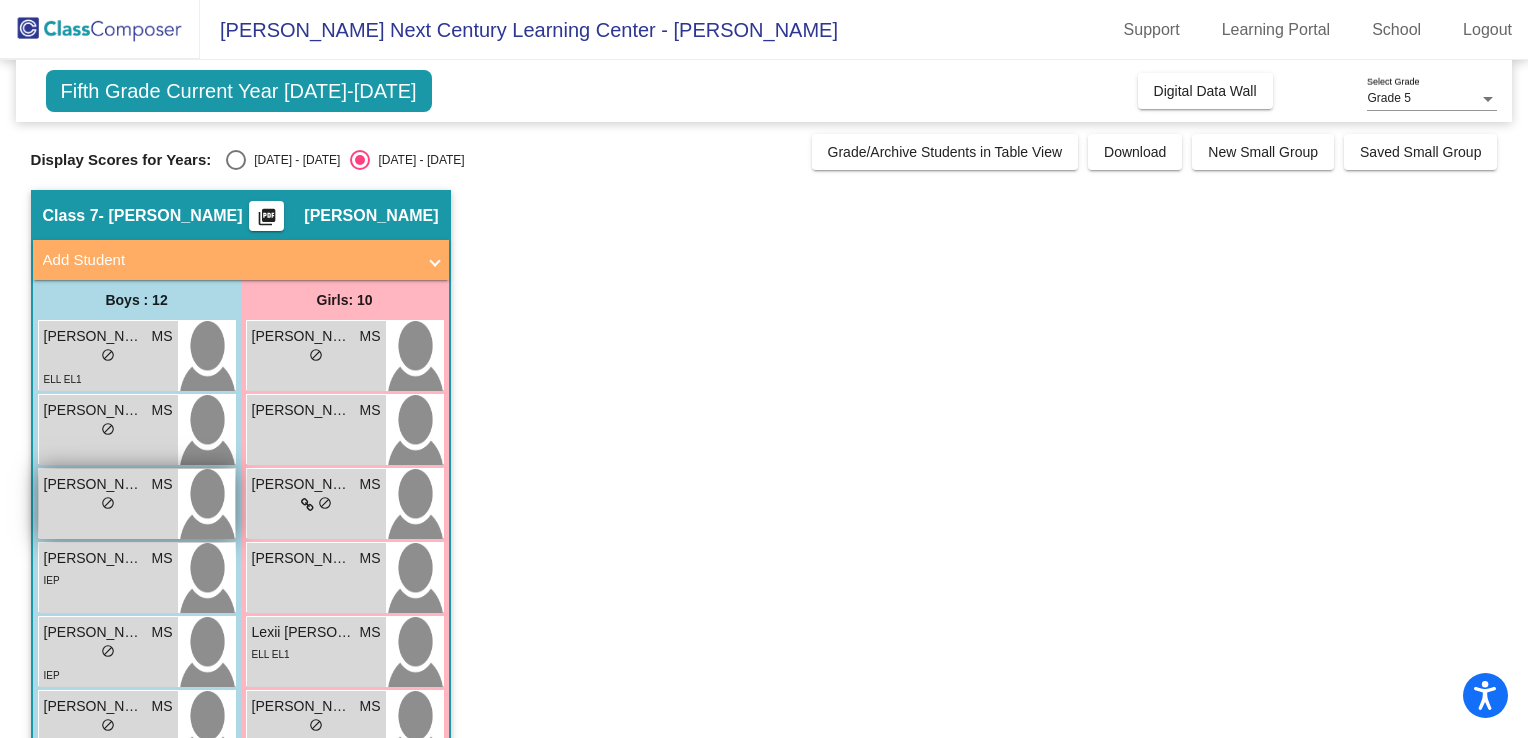 click on "[PERSON_NAME]" at bounding box center (94, 484) 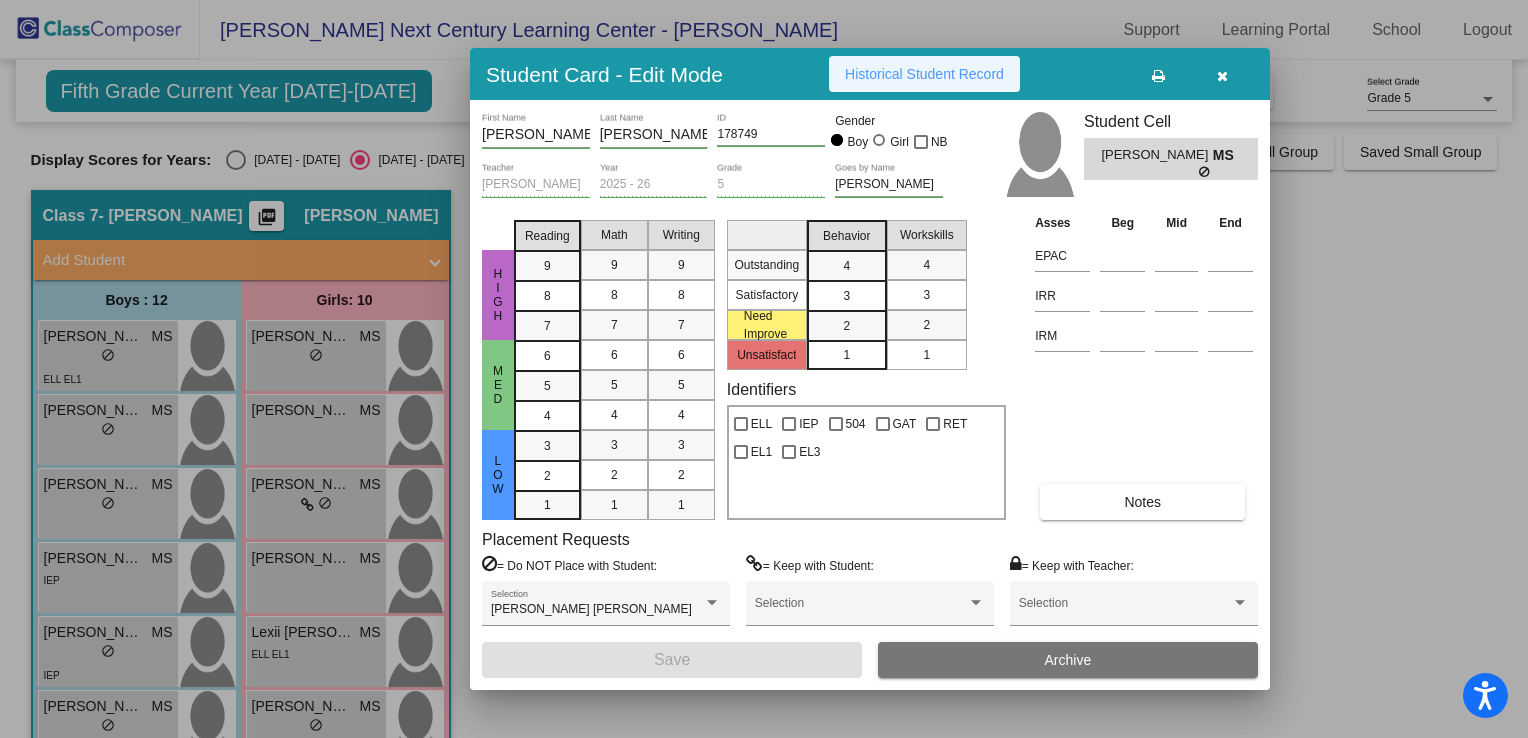 click on "Historical Student Record" at bounding box center (924, 74) 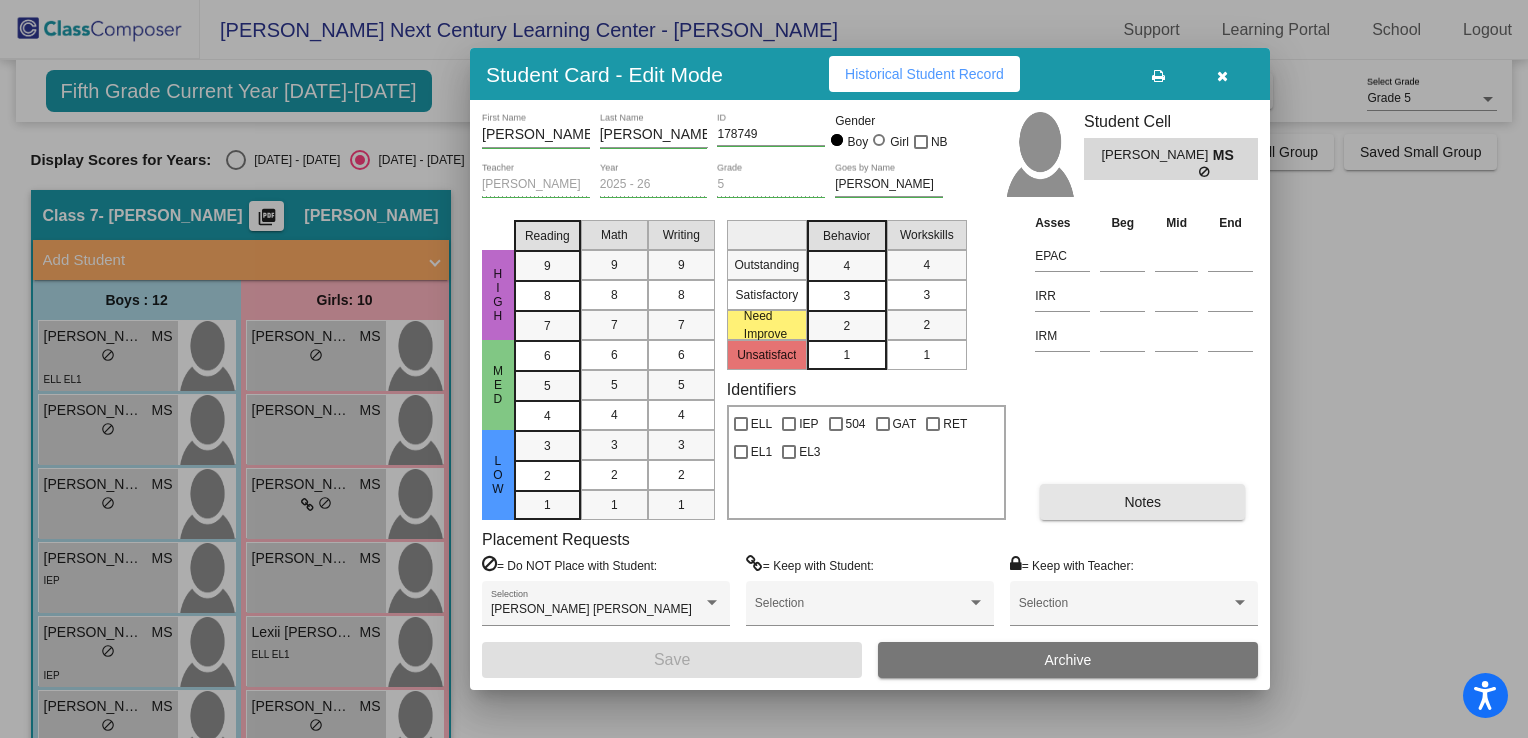 click on "Notes" at bounding box center [1142, 502] 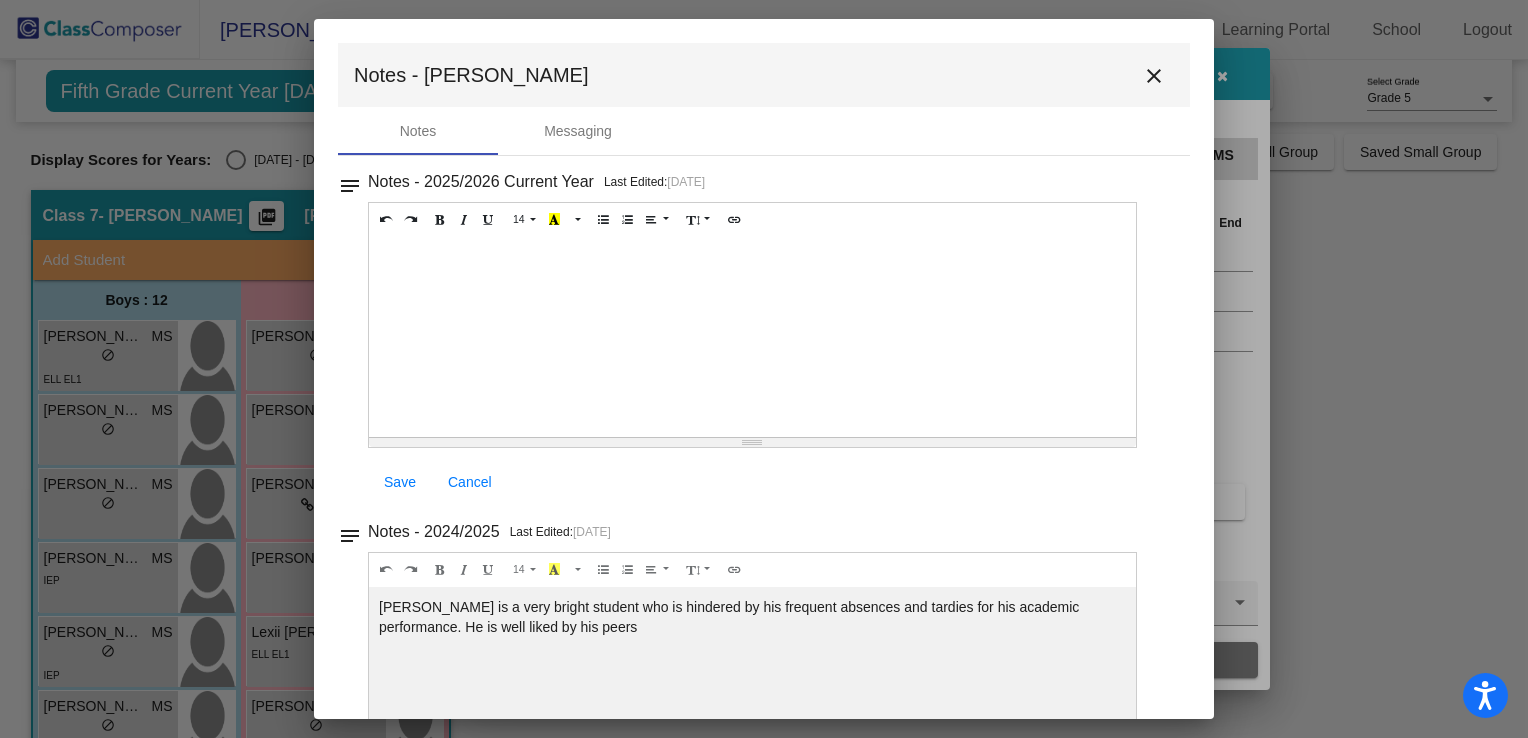 click on "Notes - 2025/2026 Current Year Last Edited:   [DATE] 14    8  9  10  11  12  14  18  24  36   Background Color Transparent Select #ffff00 Text Color Reset to default Select #000000      1.0  1.2  1.4  1.5  1.6  1.8  2.0  3.0   100% 50% 25% Save Cancel" at bounding box center [772, 337] 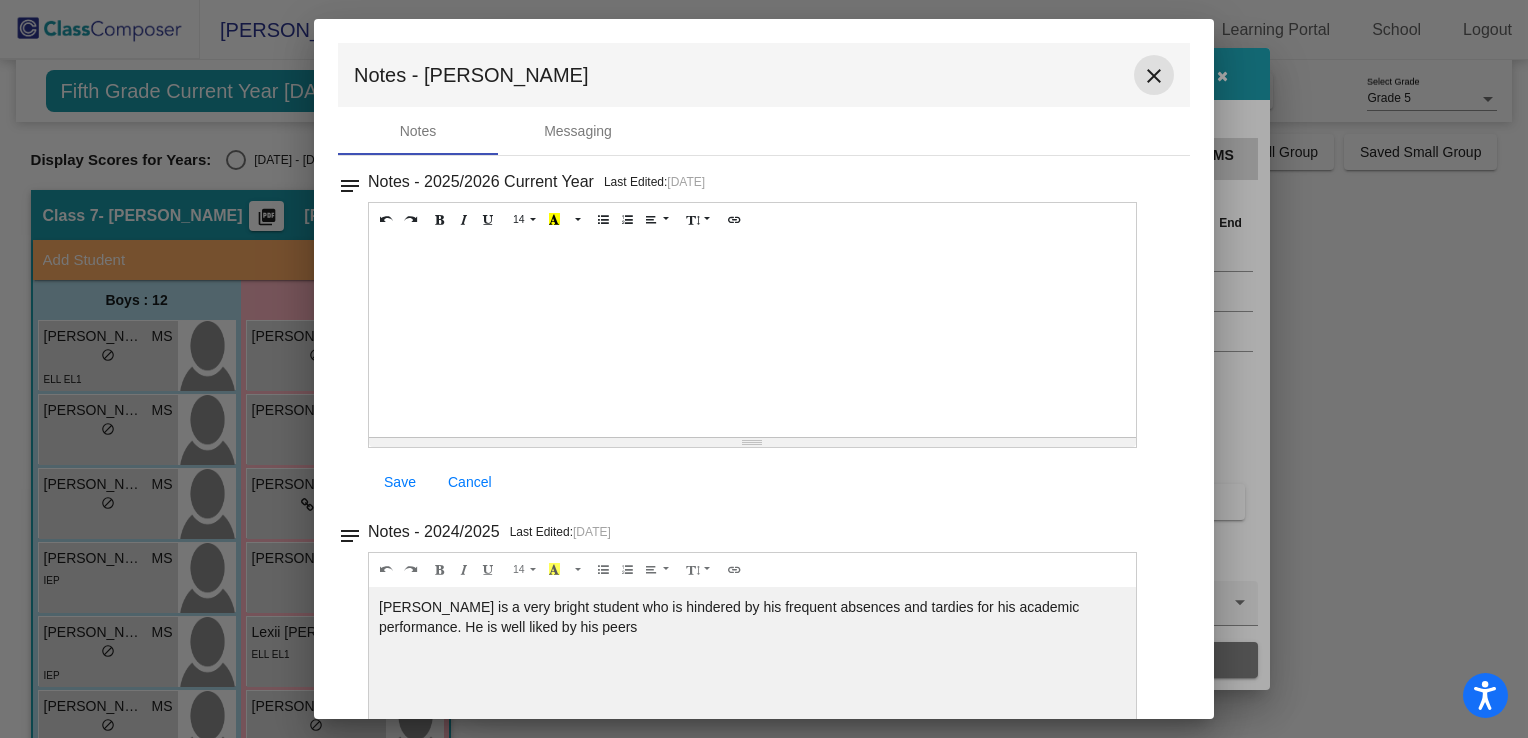 click on "close" at bounding box center [1154, 76] 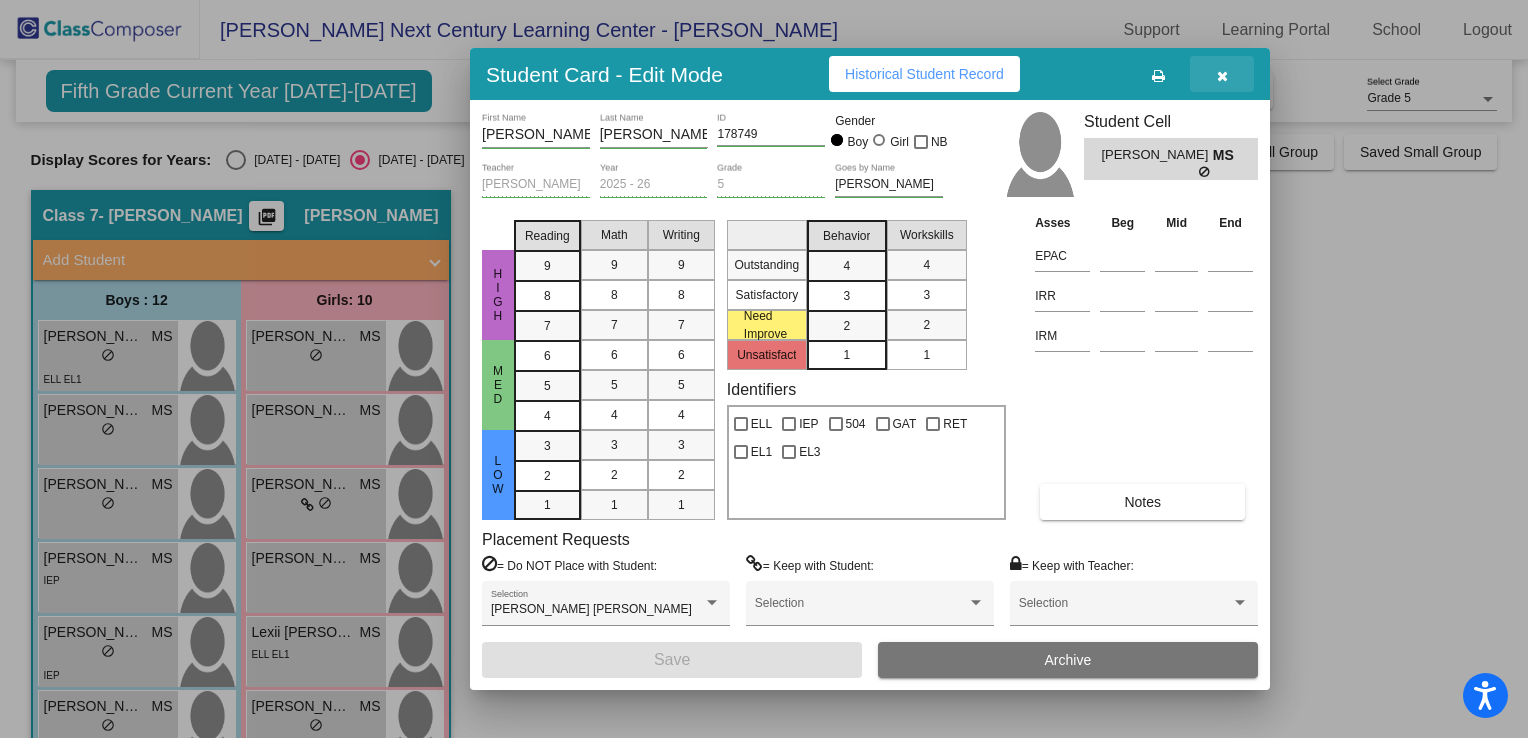 click at bounding box center (1222, 76) 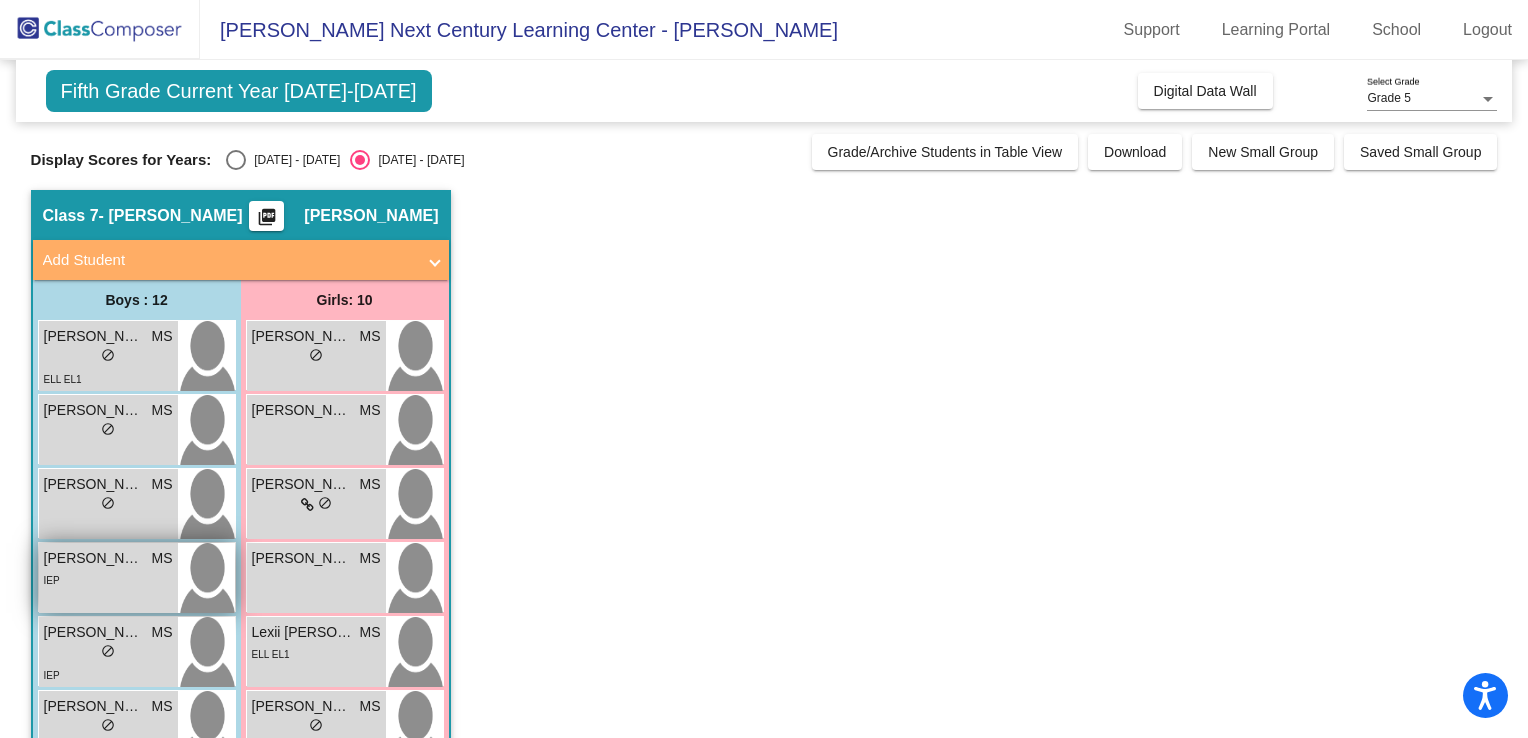 click on "[PERSON_NAME]" at bounding box center (94, 558) 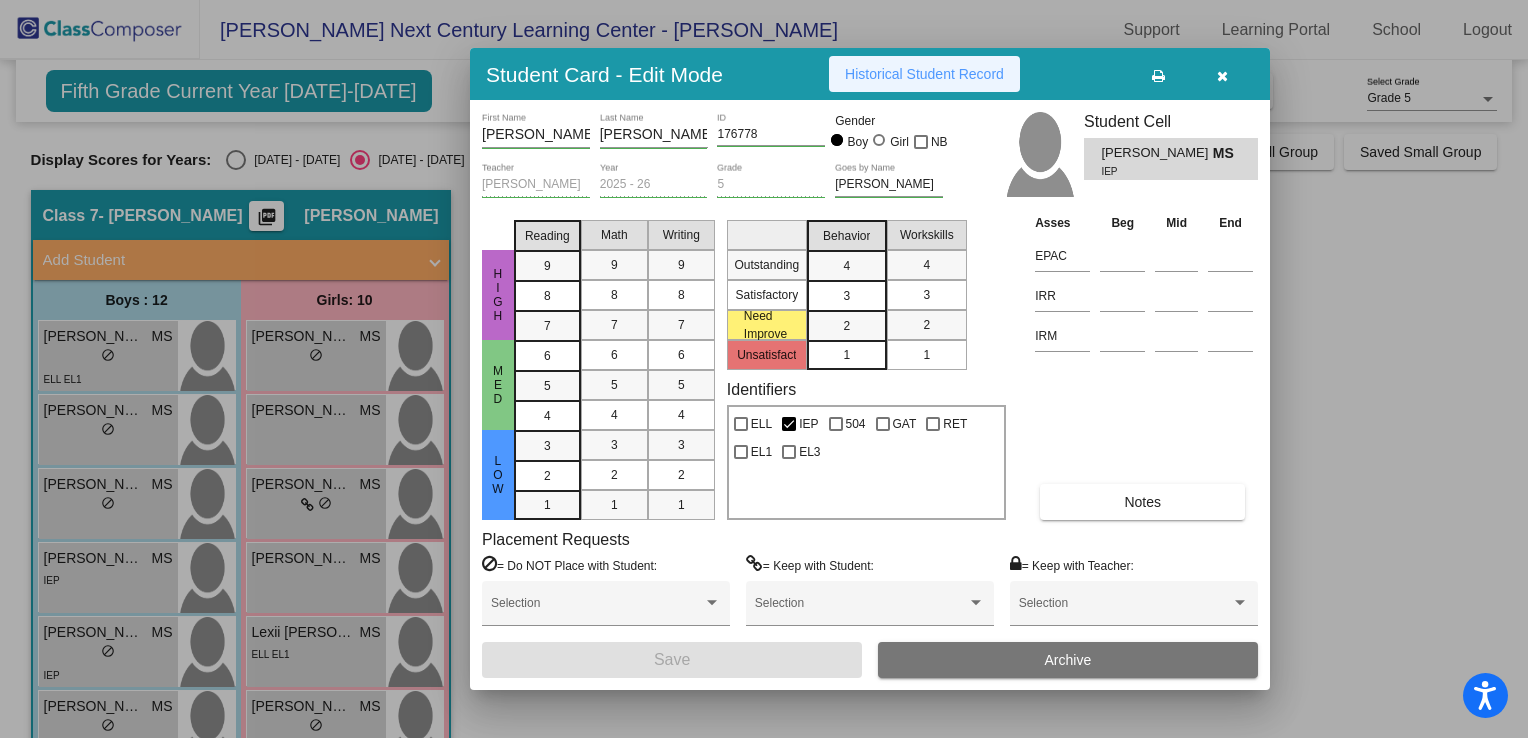 click on "Historical Student Record" at bounding box center [924, 74] 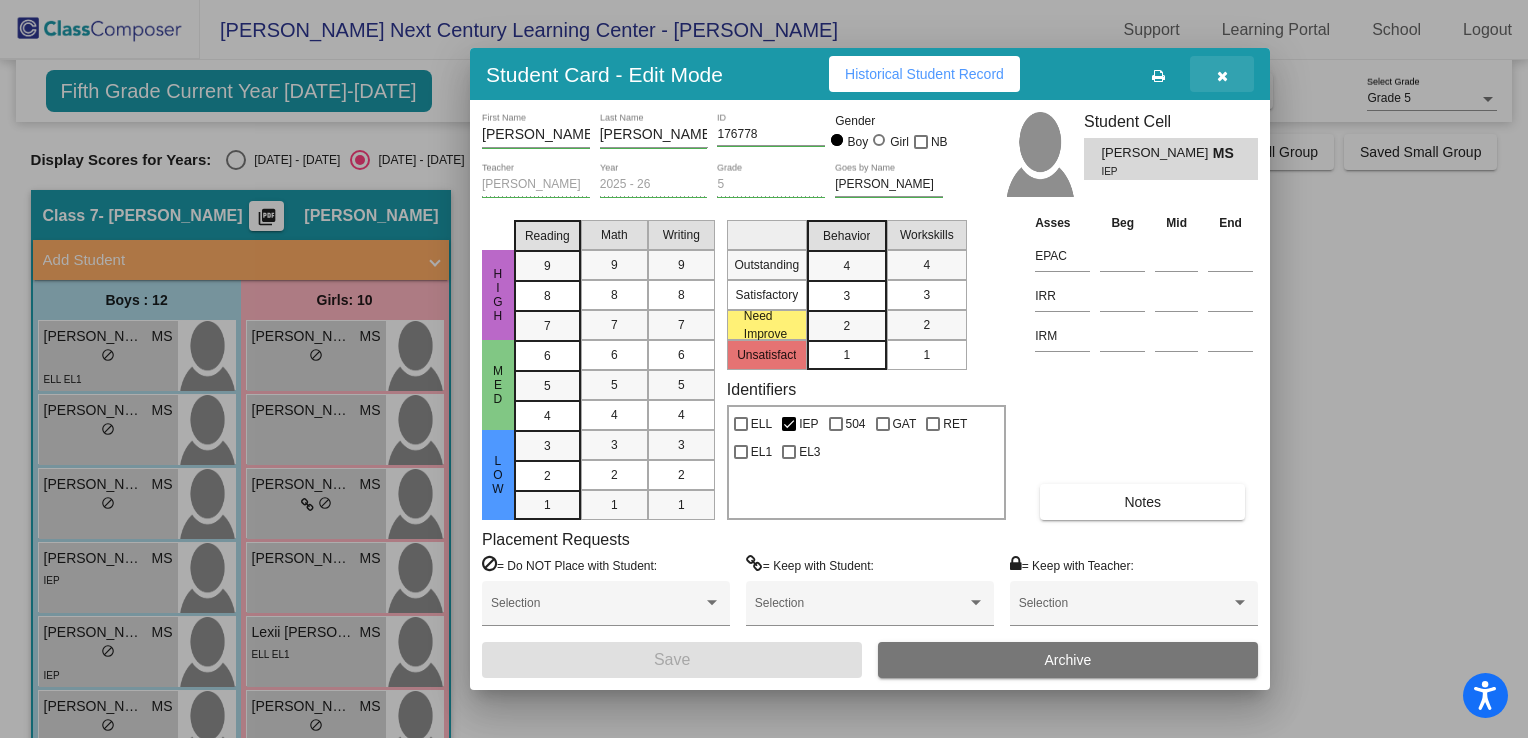 click at bounding box center [1222, 76] 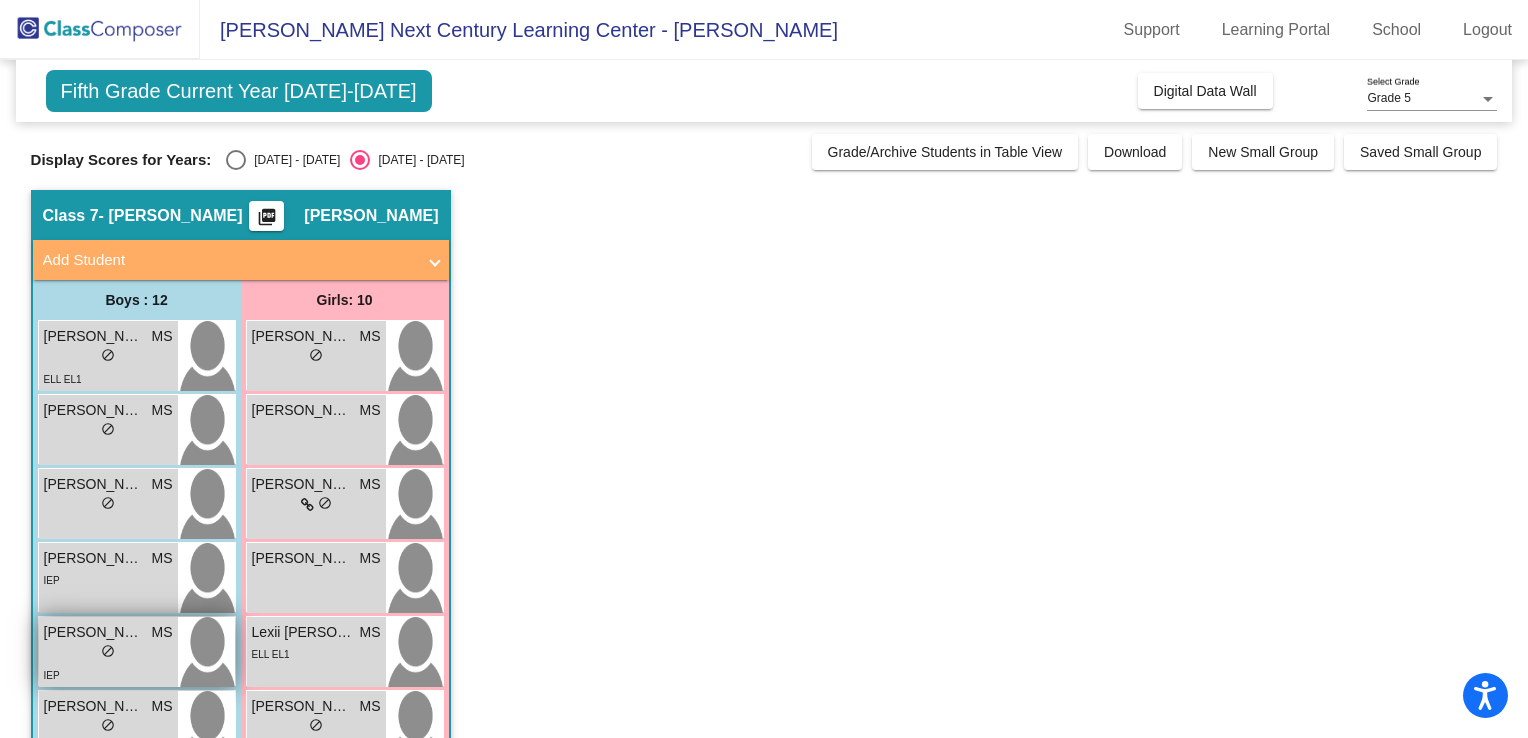 click on "[PERSON_NAME]" at bounding box center (94, 632) 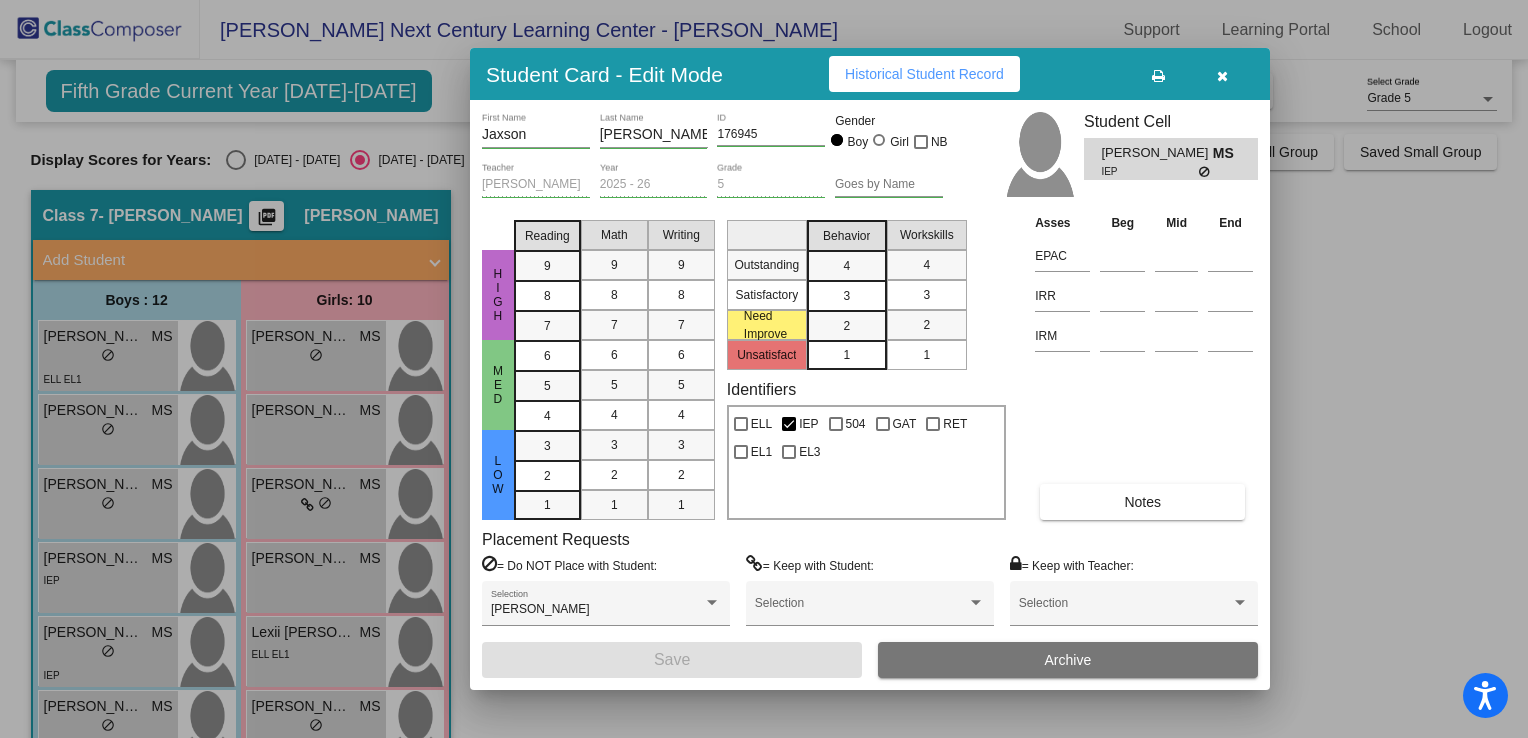 click on "Historical Student Record" at bounding box center [924, 74] 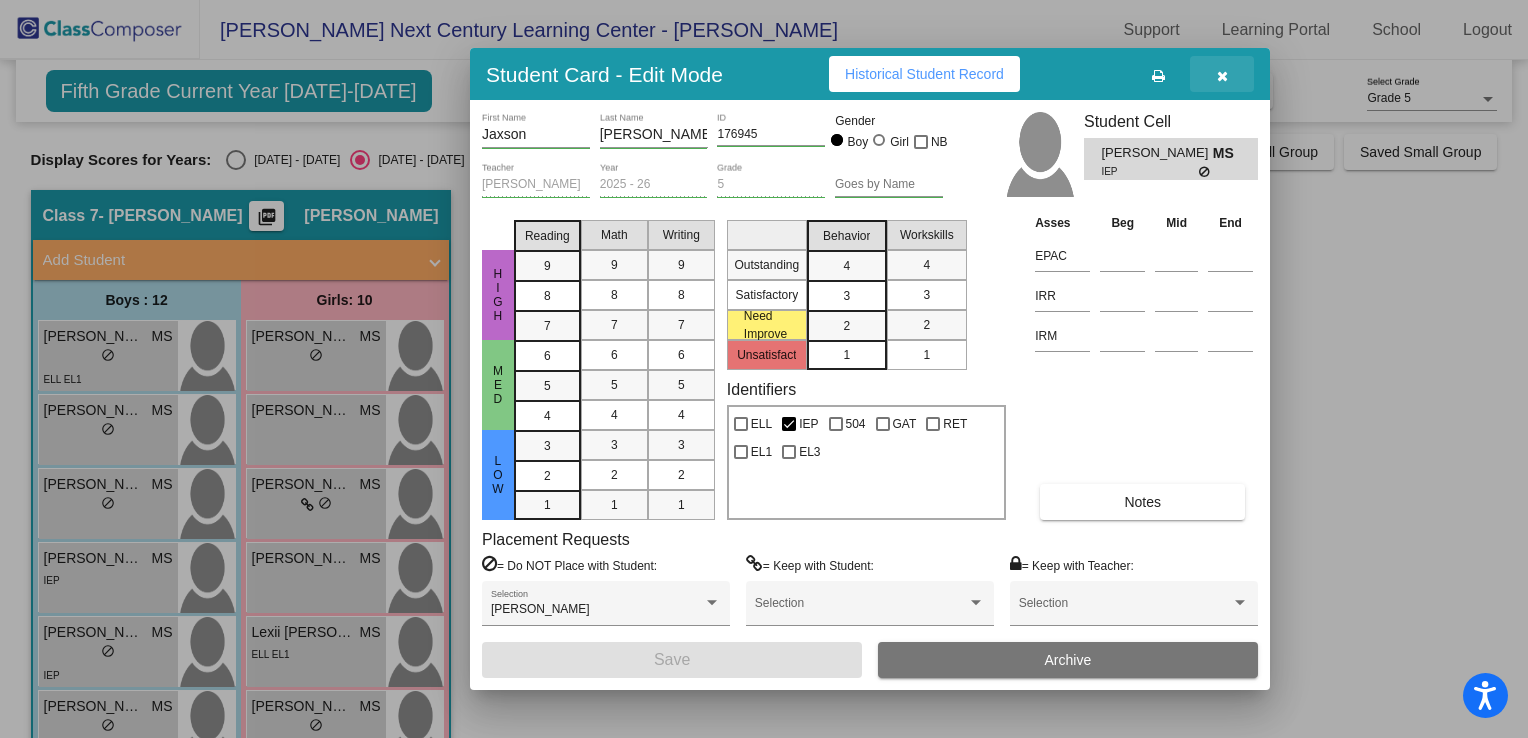 click at bounding box center [1222, 76] 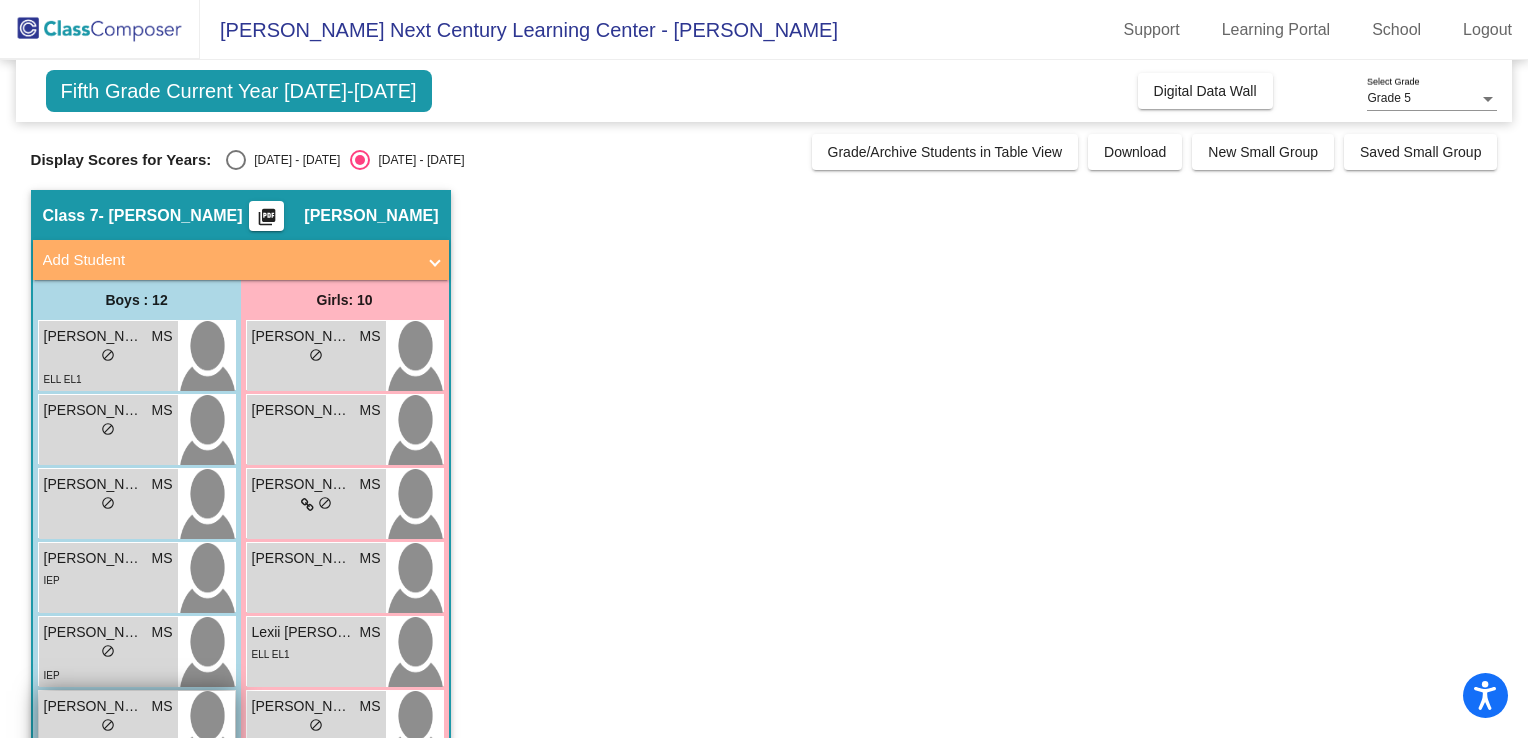 click on "[PERSON_NAME]" at bounding box center [94, 706] 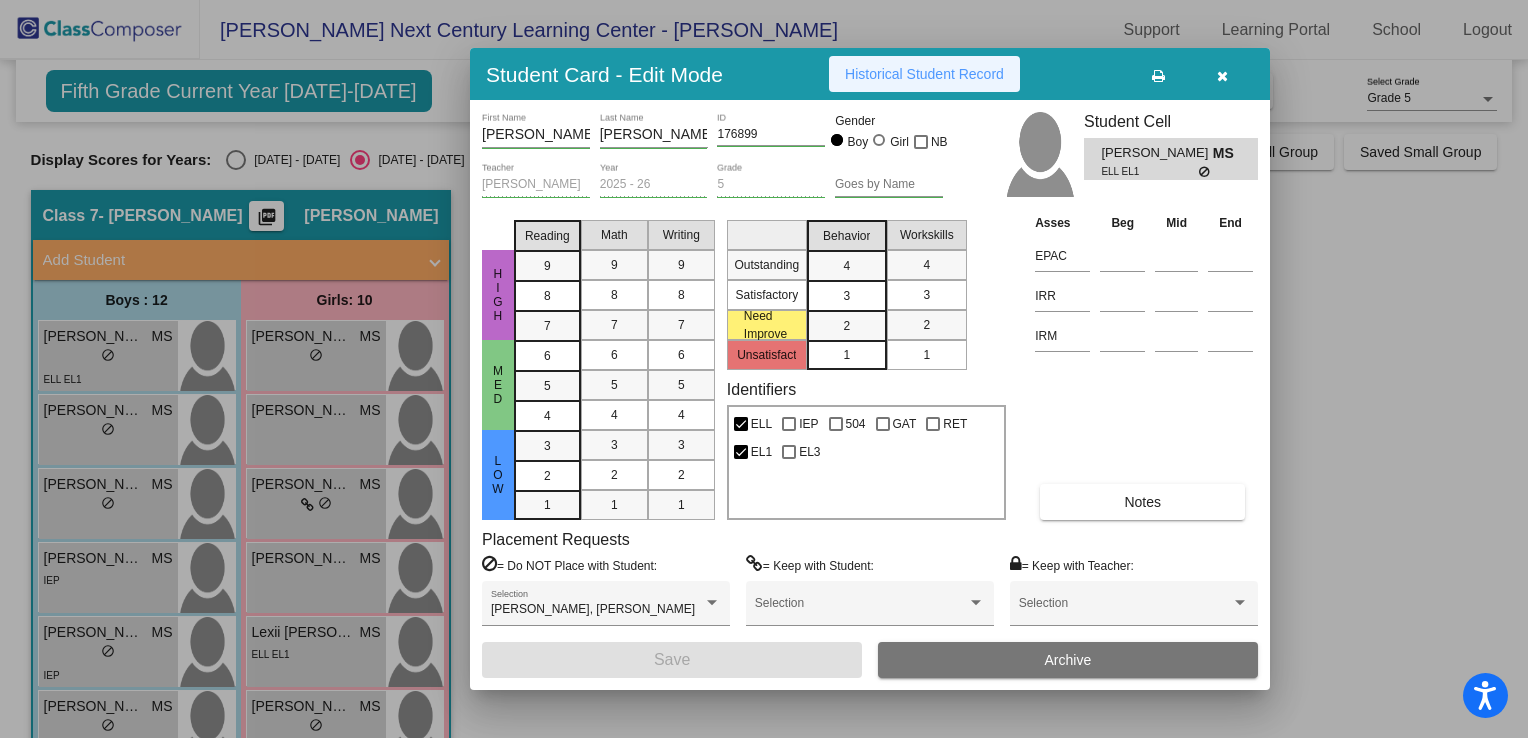 click on "Historical Student Record" at bounding box center [924, 74] 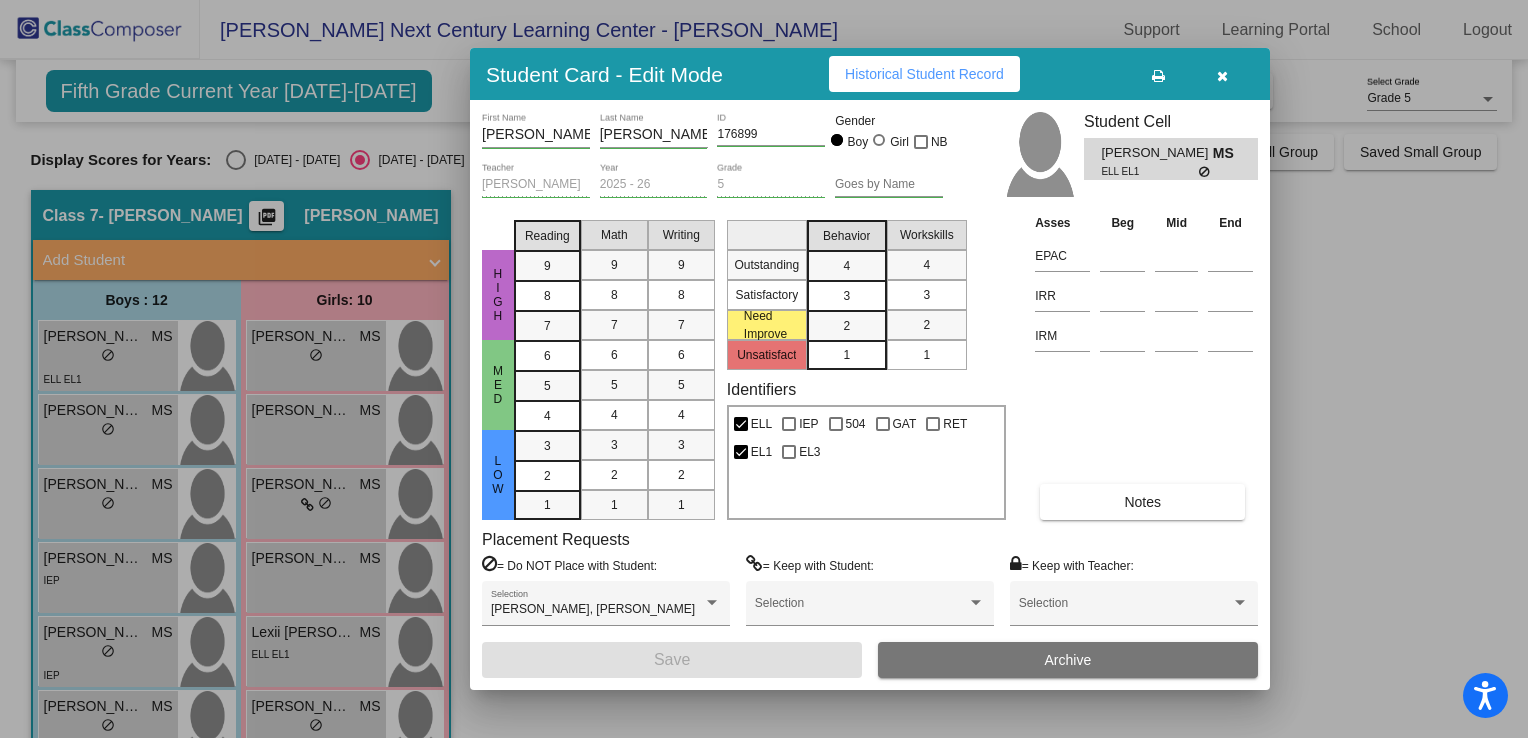 click on "Asses Beg Mid End EPAC IRR IRM  Notes" at bounding box center [1144, 366] 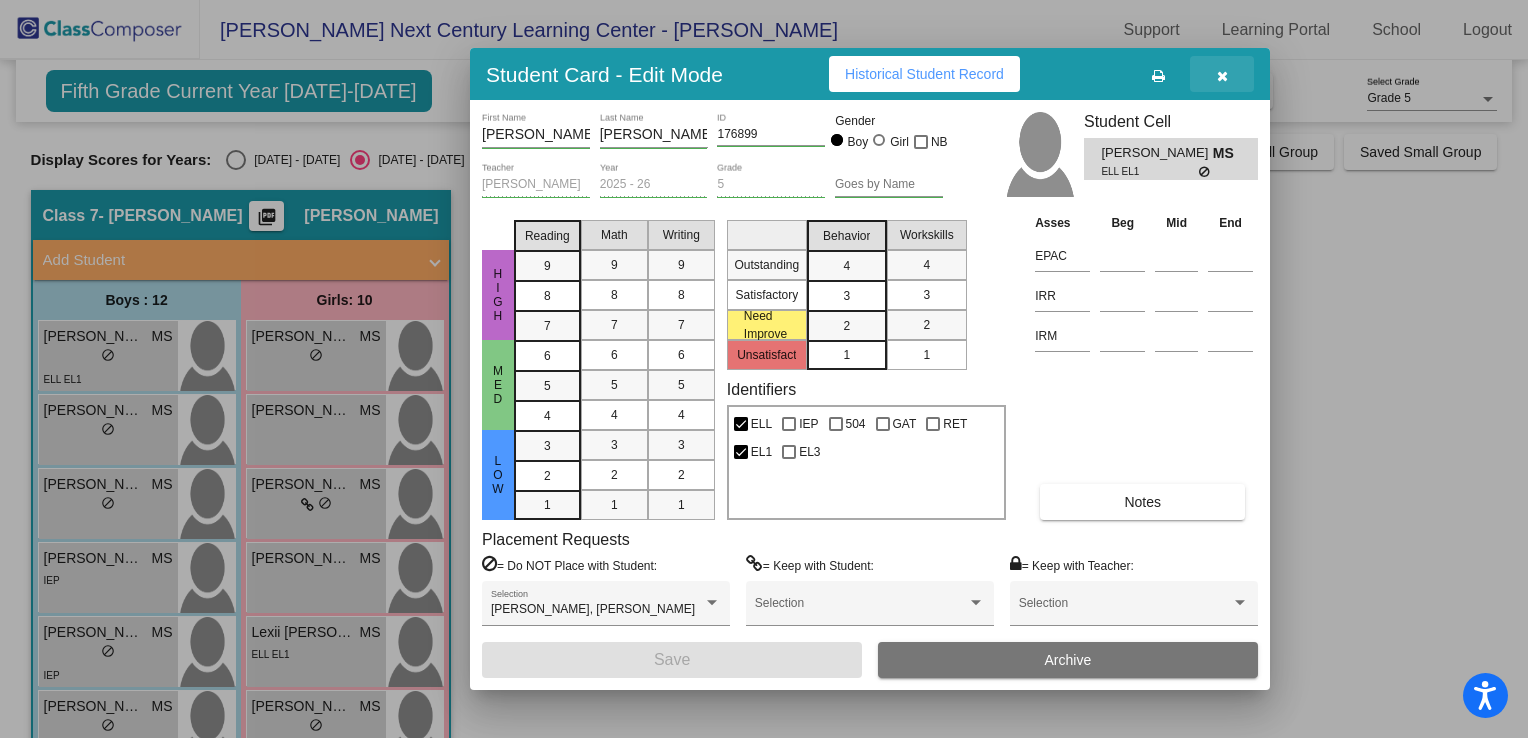 click at bounding box center [1222, 76] 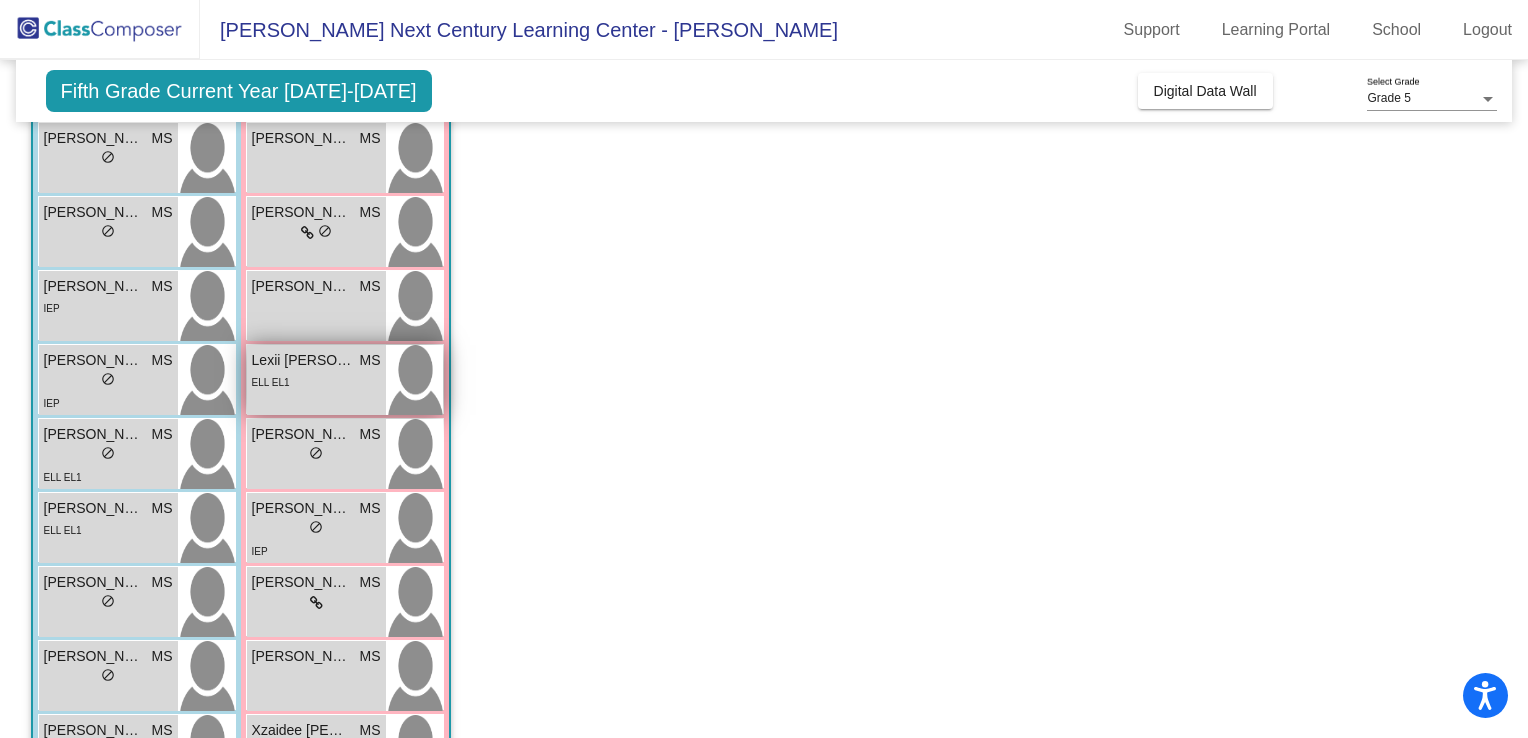 scroll, scrollTop: 275, scrollLeft: 0, axis: vertical 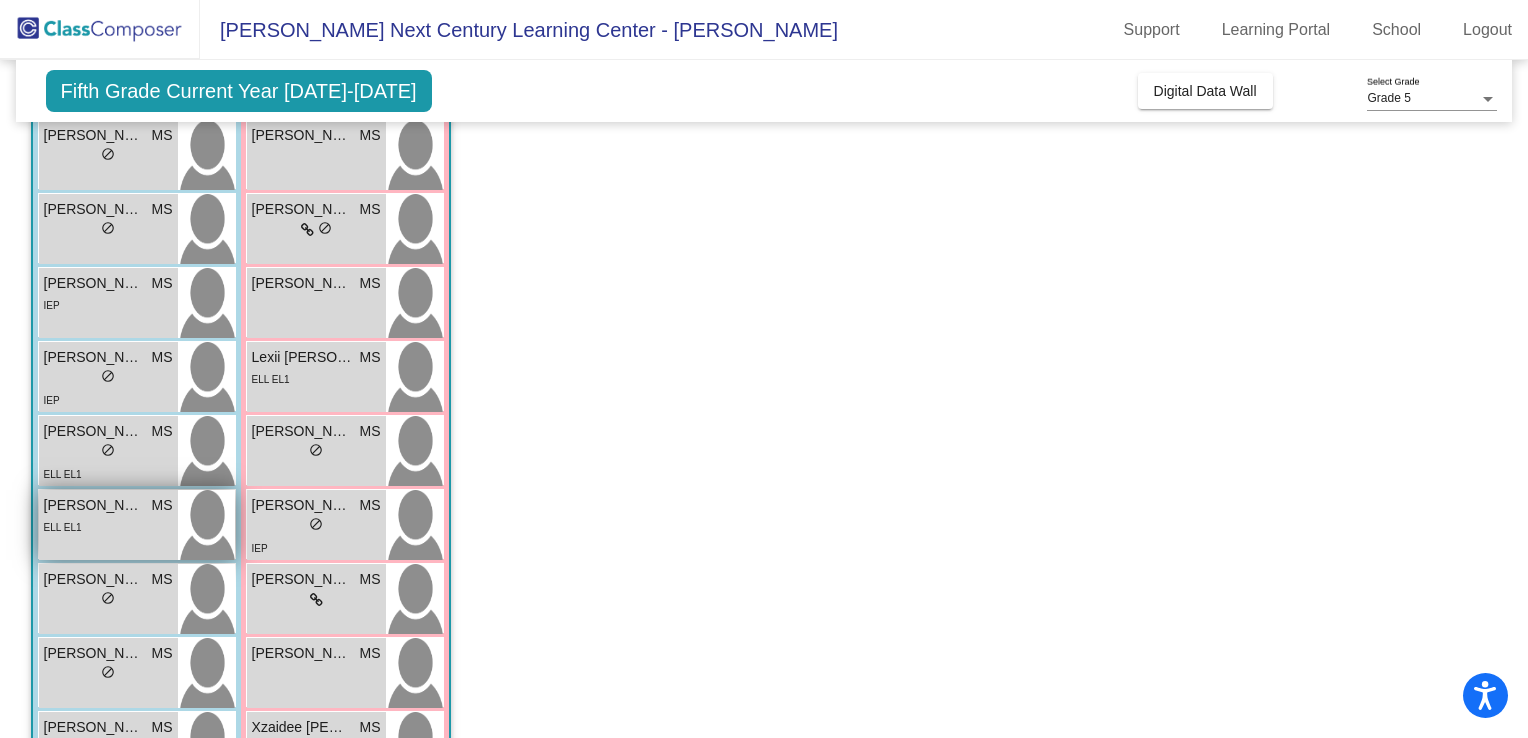 click on "[PERSON_NAME]" at bounding box center (94, 505) 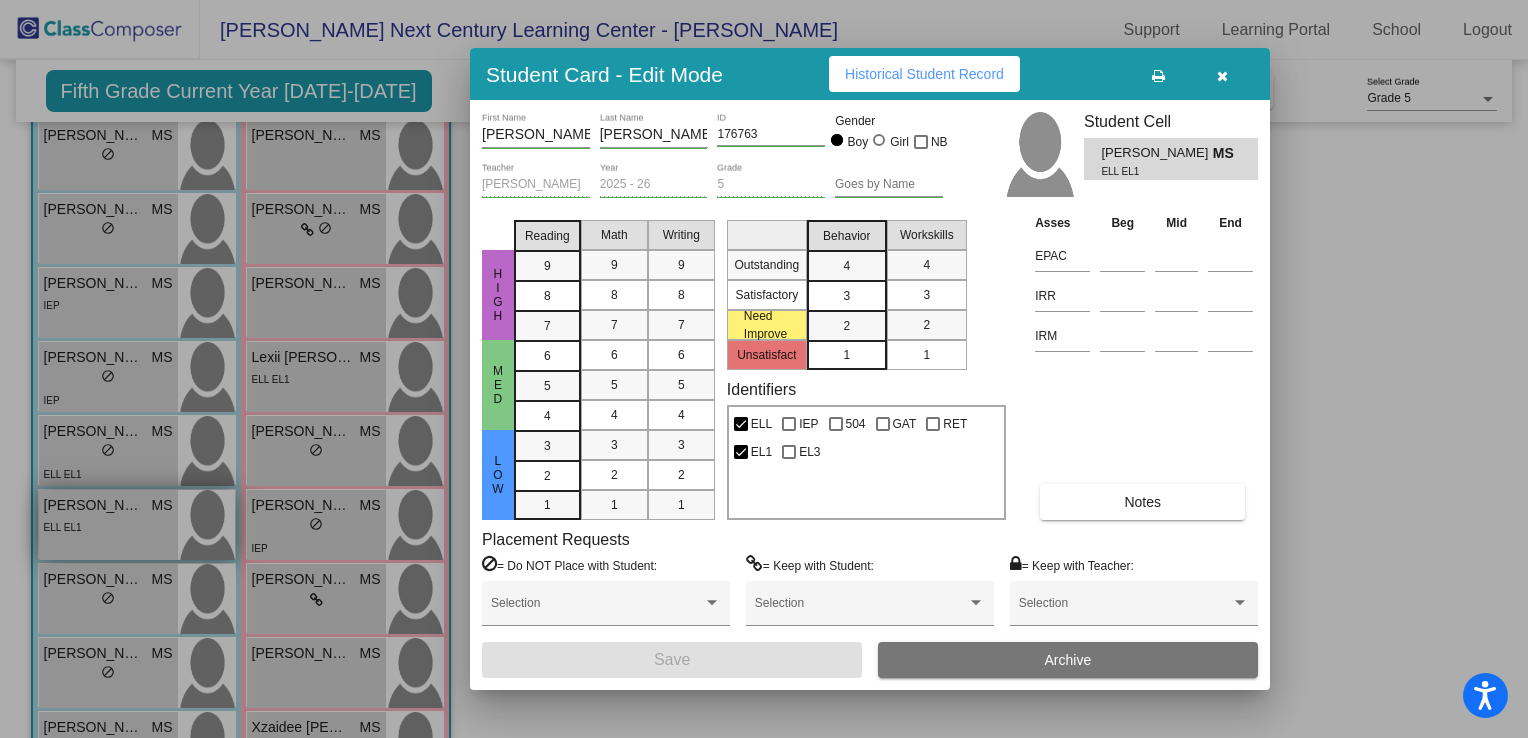 click at bounding box center (764, 369) 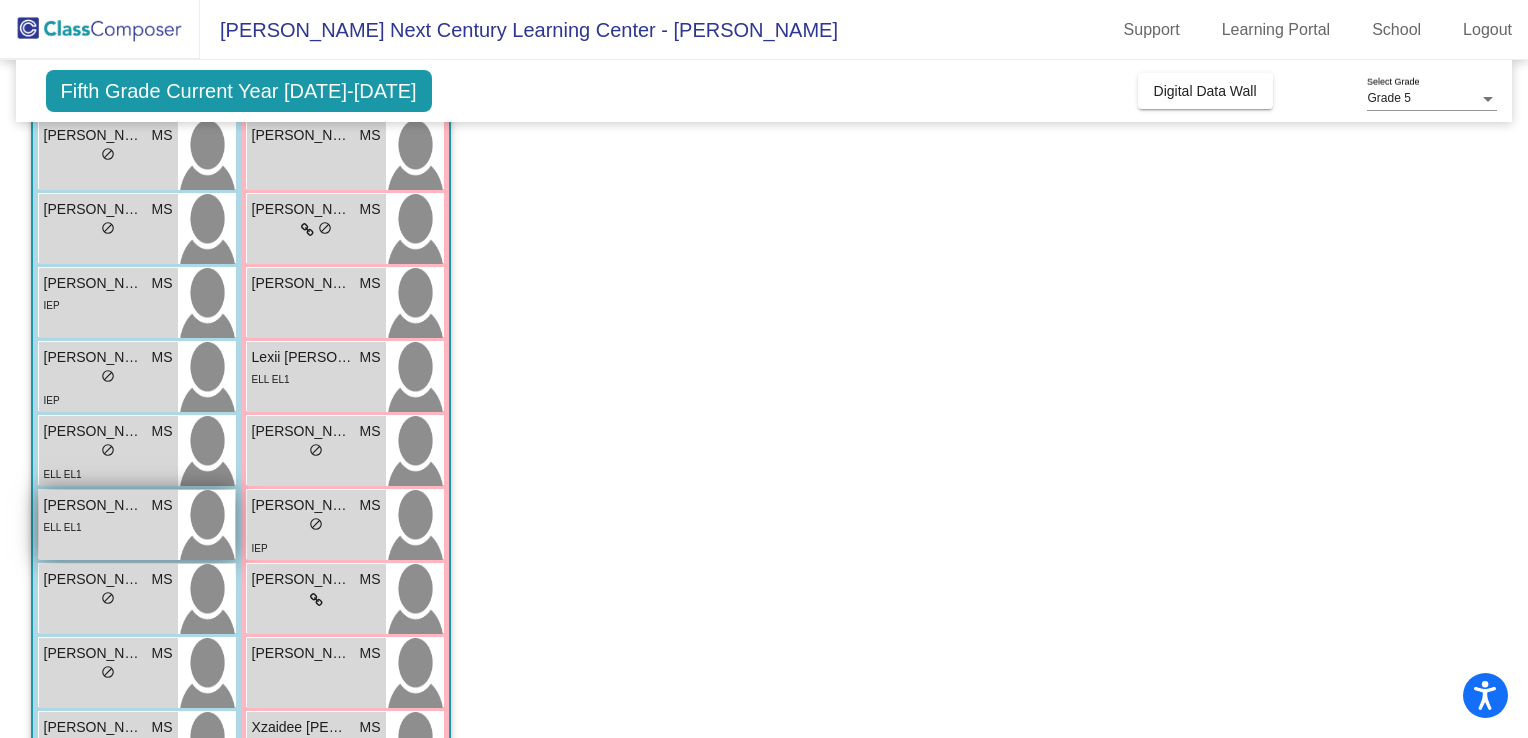 click on "[PERSON_NAME]" at bounding box center (94, 505) 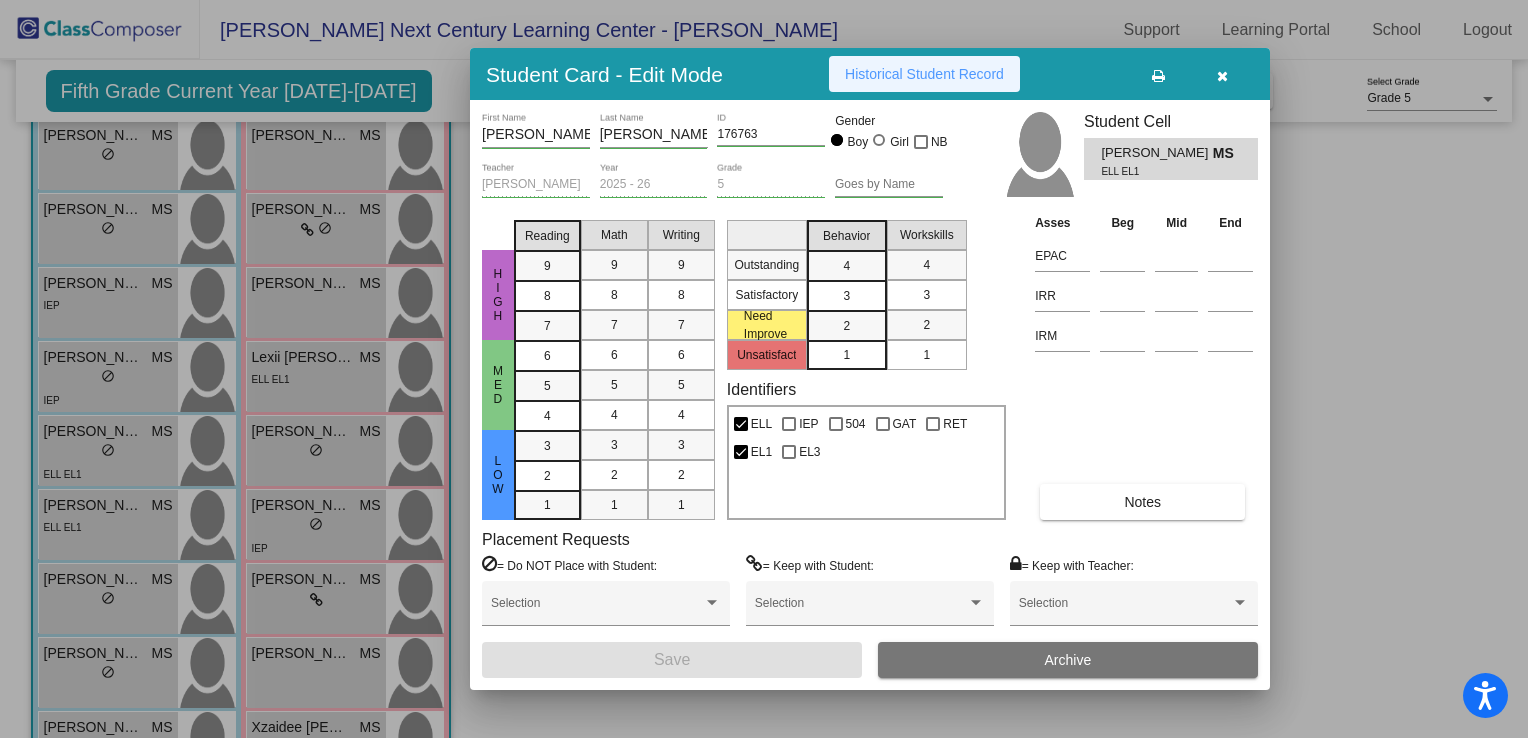 click on "Historical Student Record" at bounding box center (924, 74) 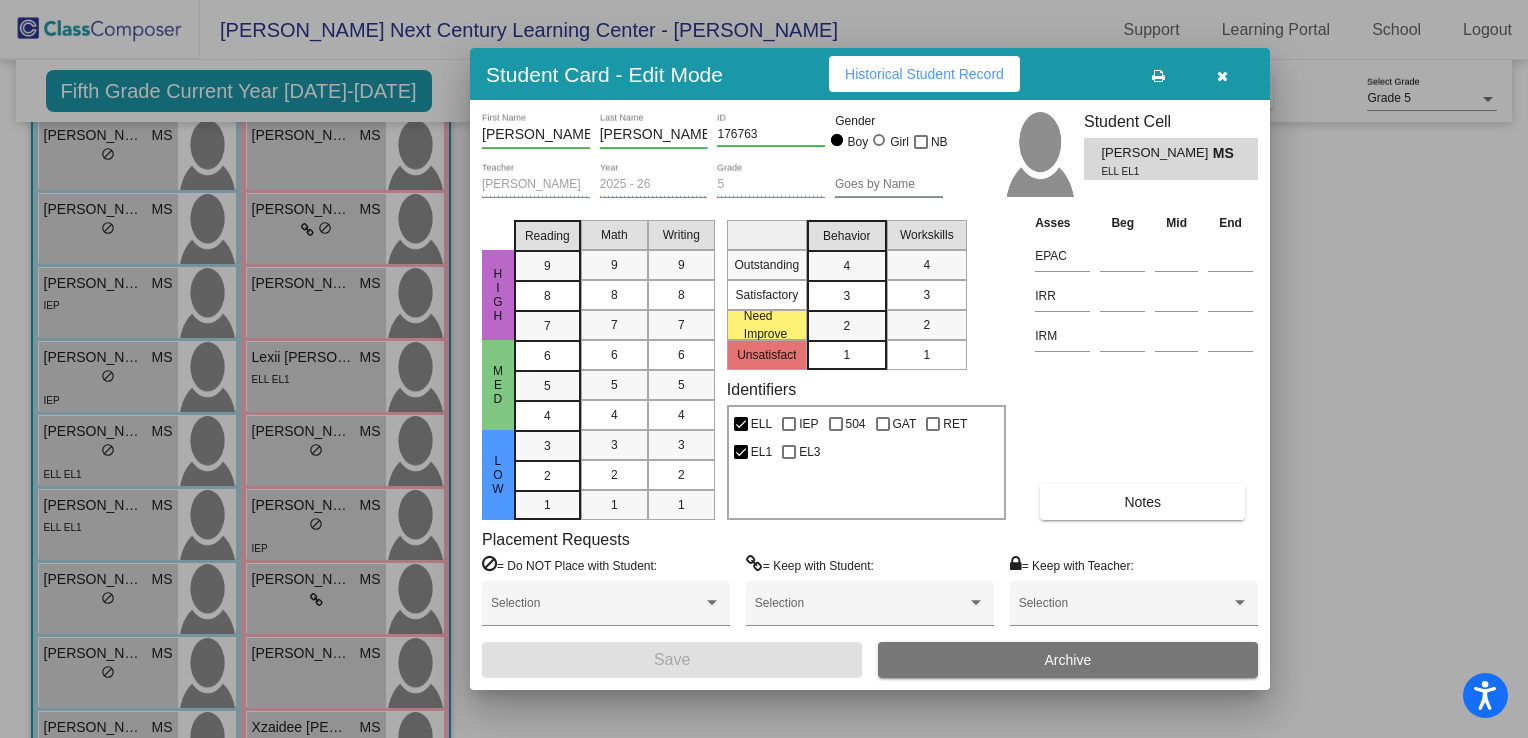 click at bounding box center (1222, 76) 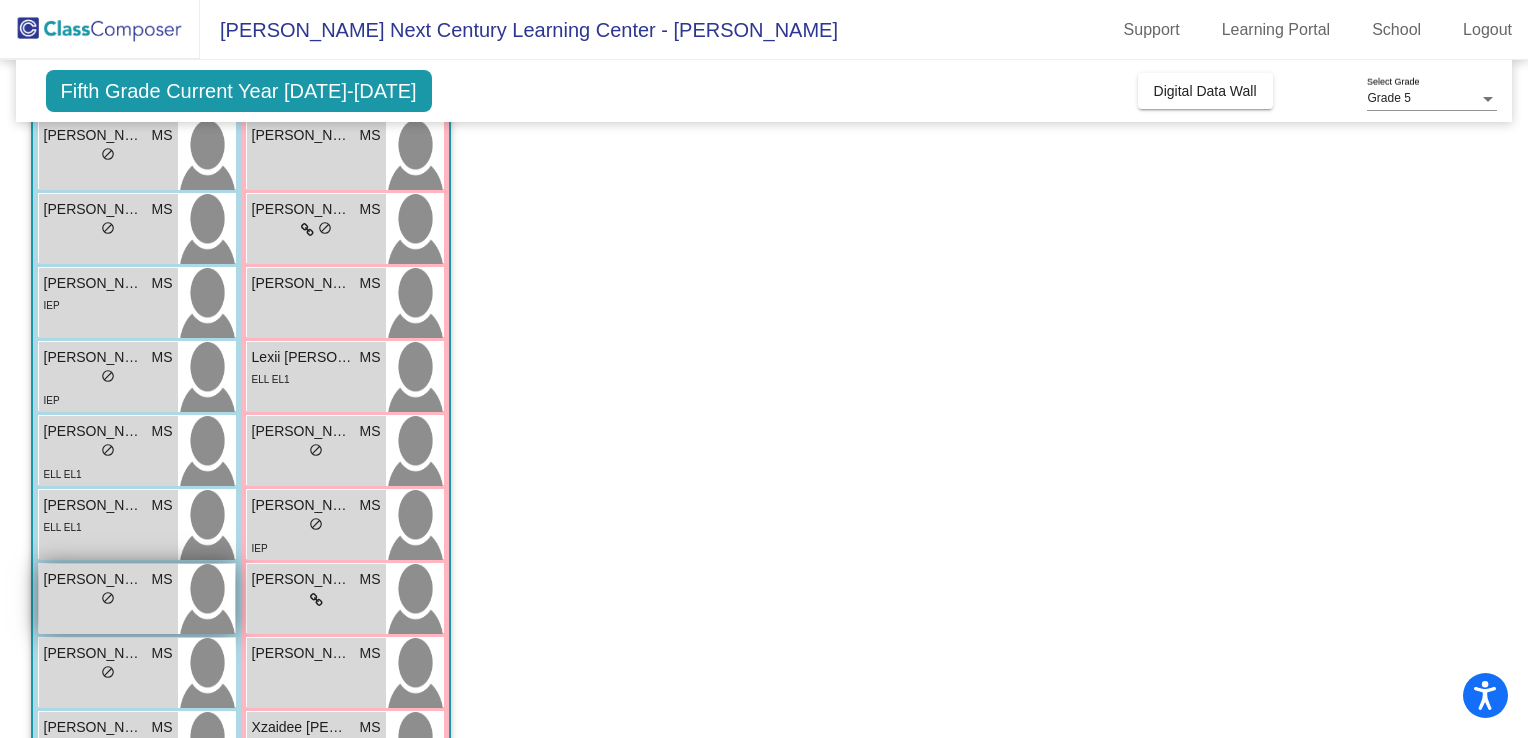 click on "[PERSON_NAME]" at bounding box center [94, 579] 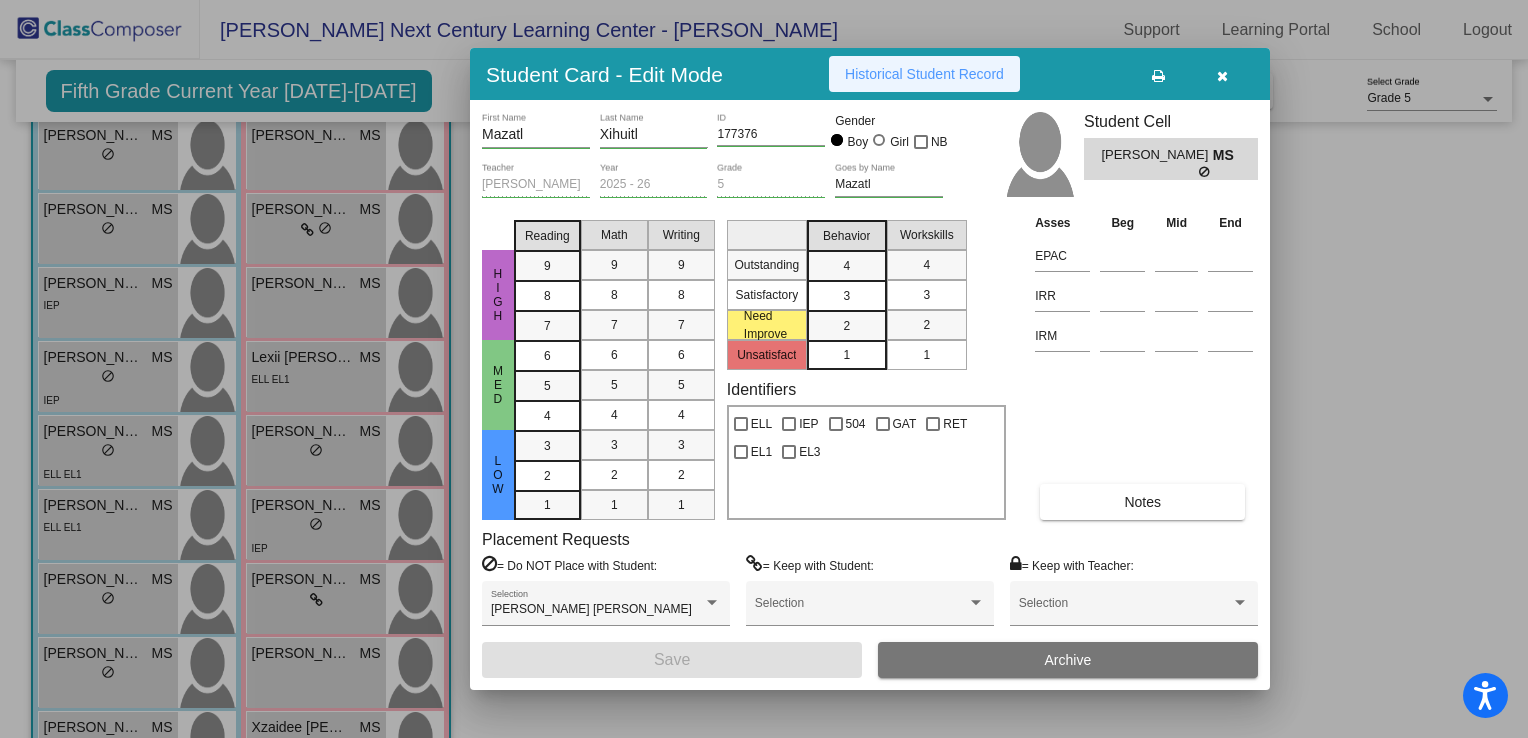 click on "Historical Student Record" at bounding box center [924, 74] 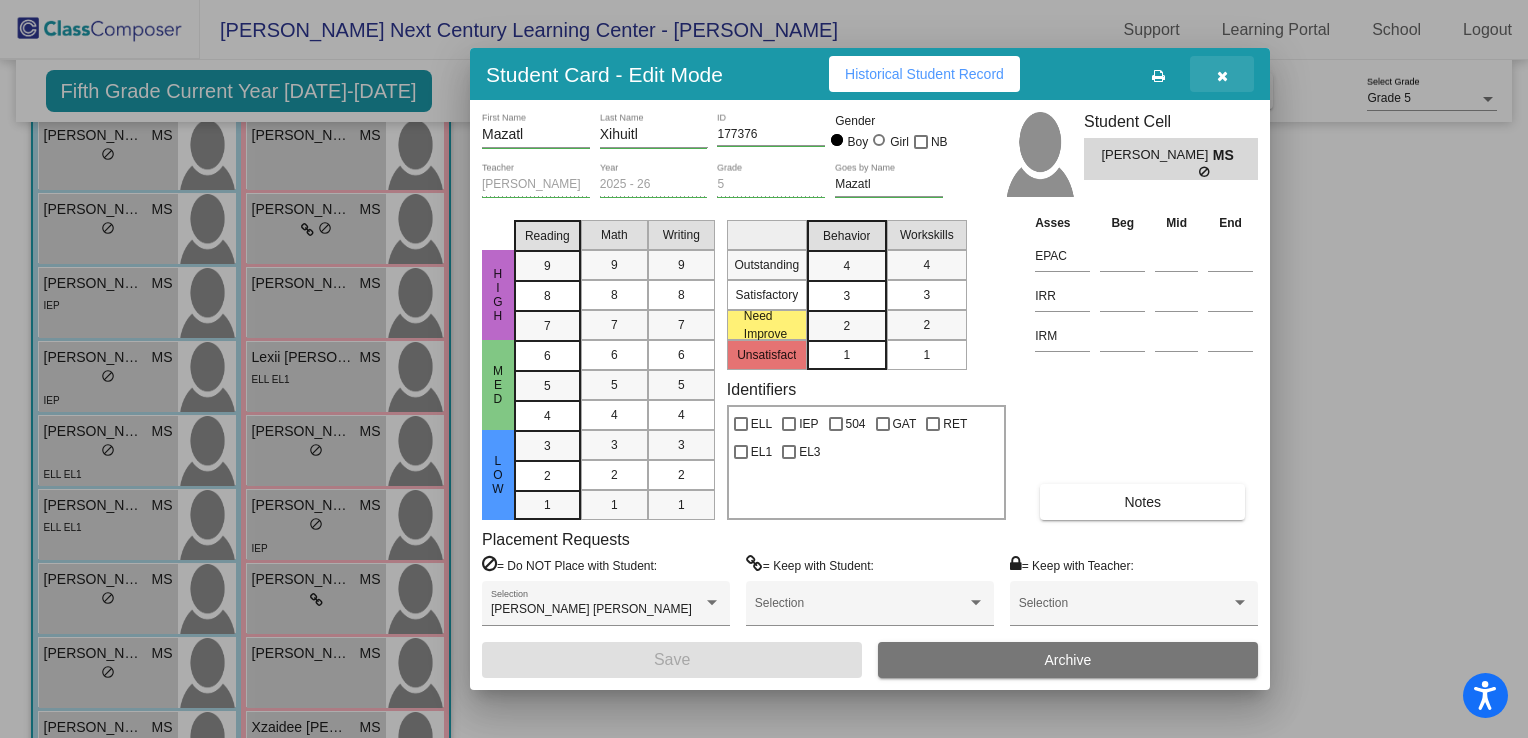 click at bounding box center [1222, 76] 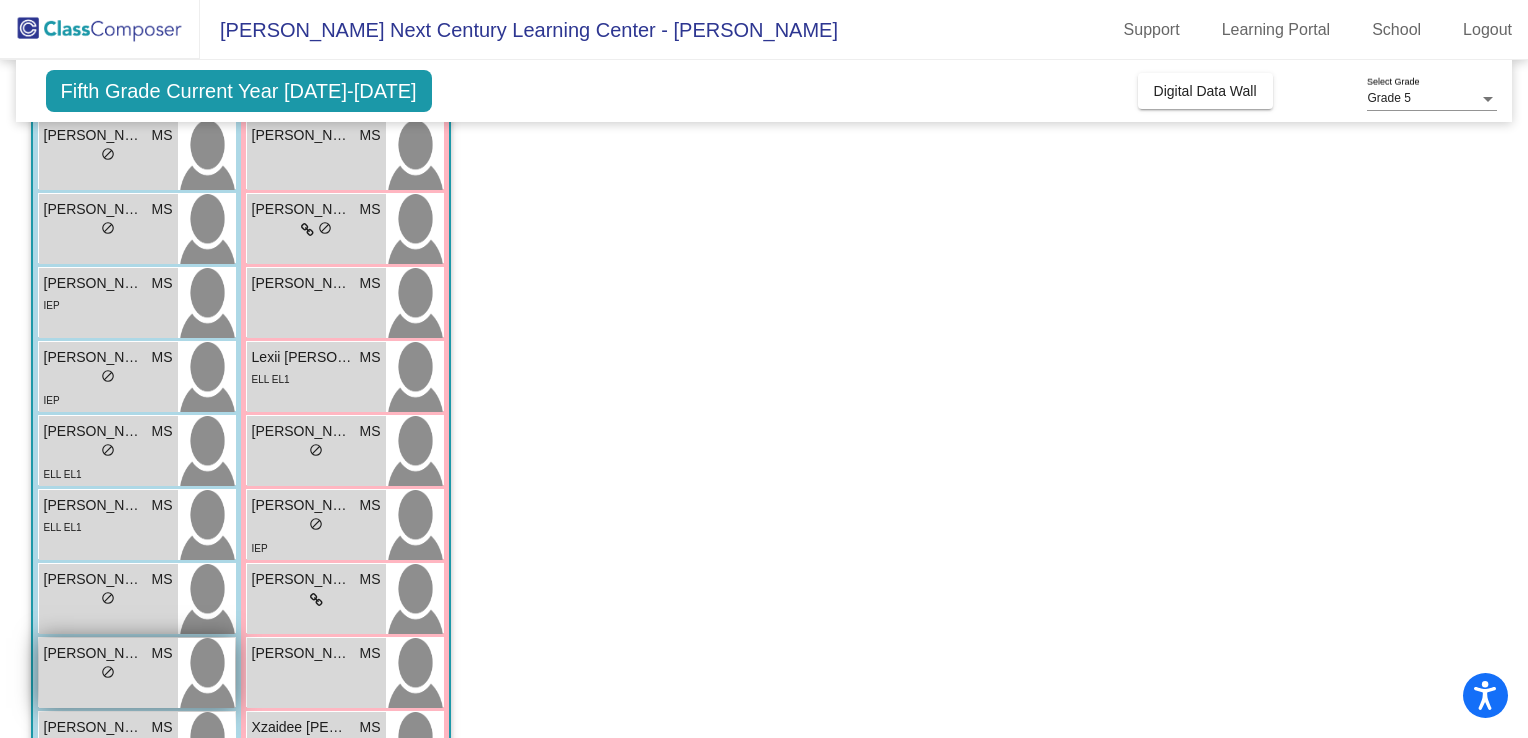 click on "[PERSON_NAME]" at bounding box center [94, 653] 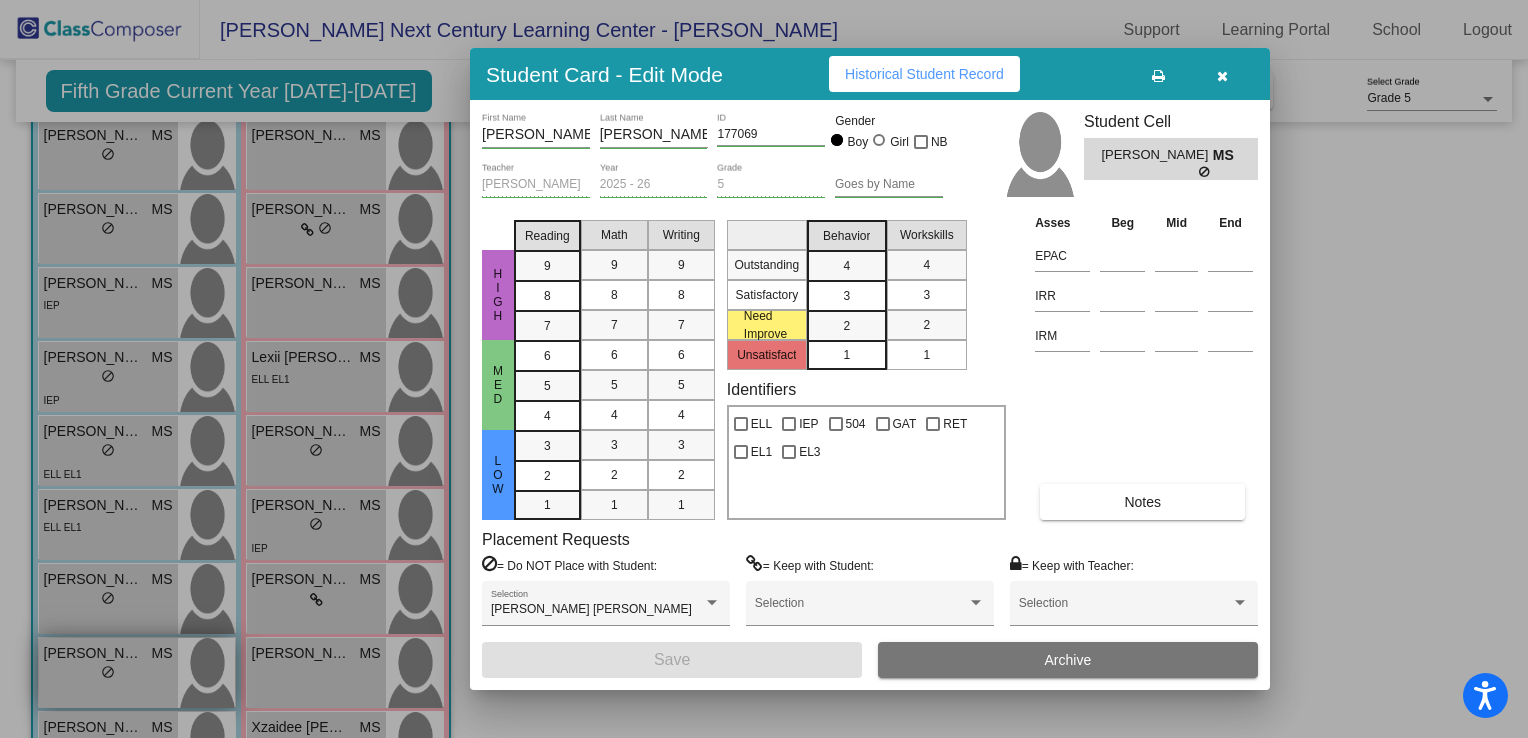 click at bounding box center (764, 369) 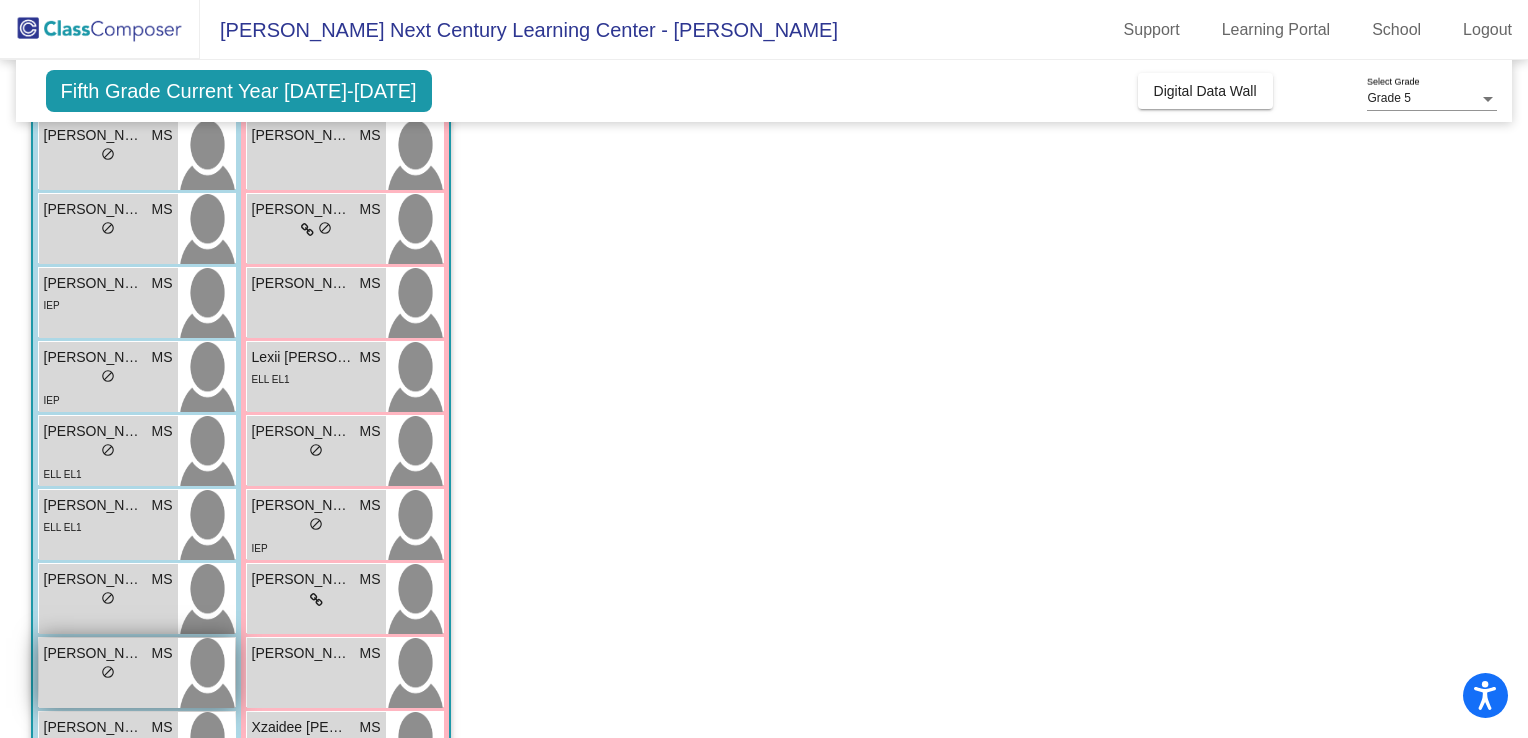 click on "[PERSON_NAME]" at bounding box center [94, 653] 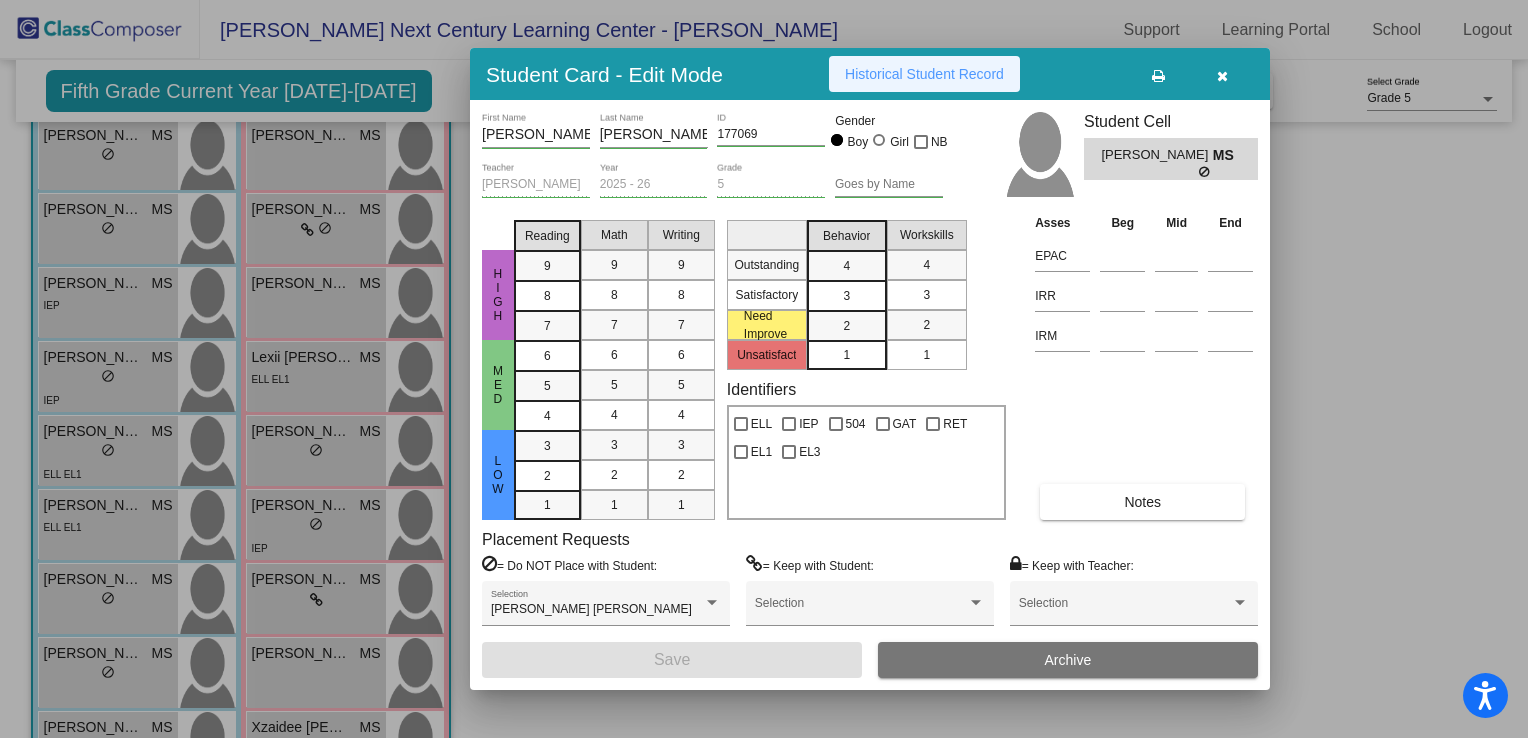 click on "Historical Student Record" at bounding box center [924, 74] 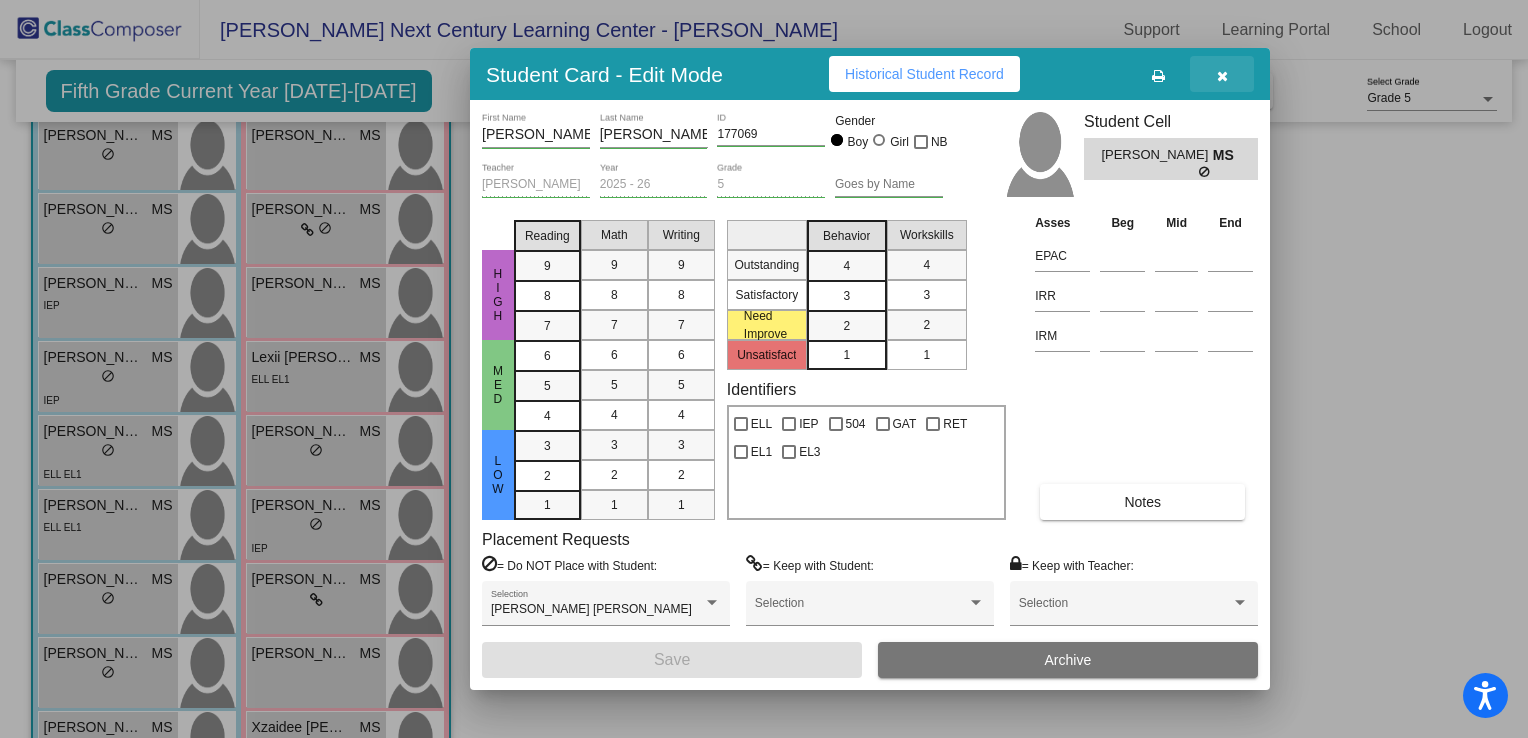 click at bounding box center (1222, 76) 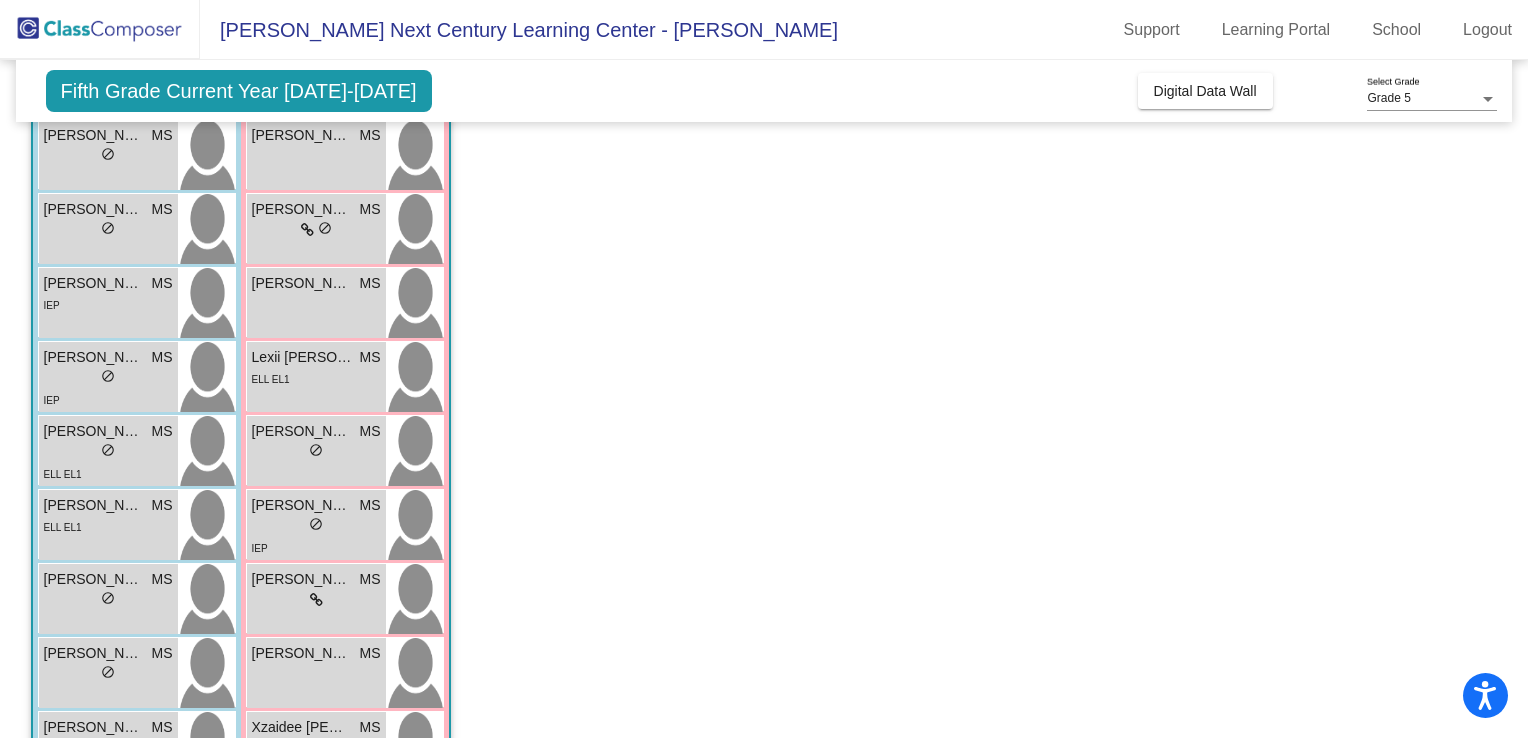 scroll, scrollTop: 500, scrollLeft: 0, axis: vertical 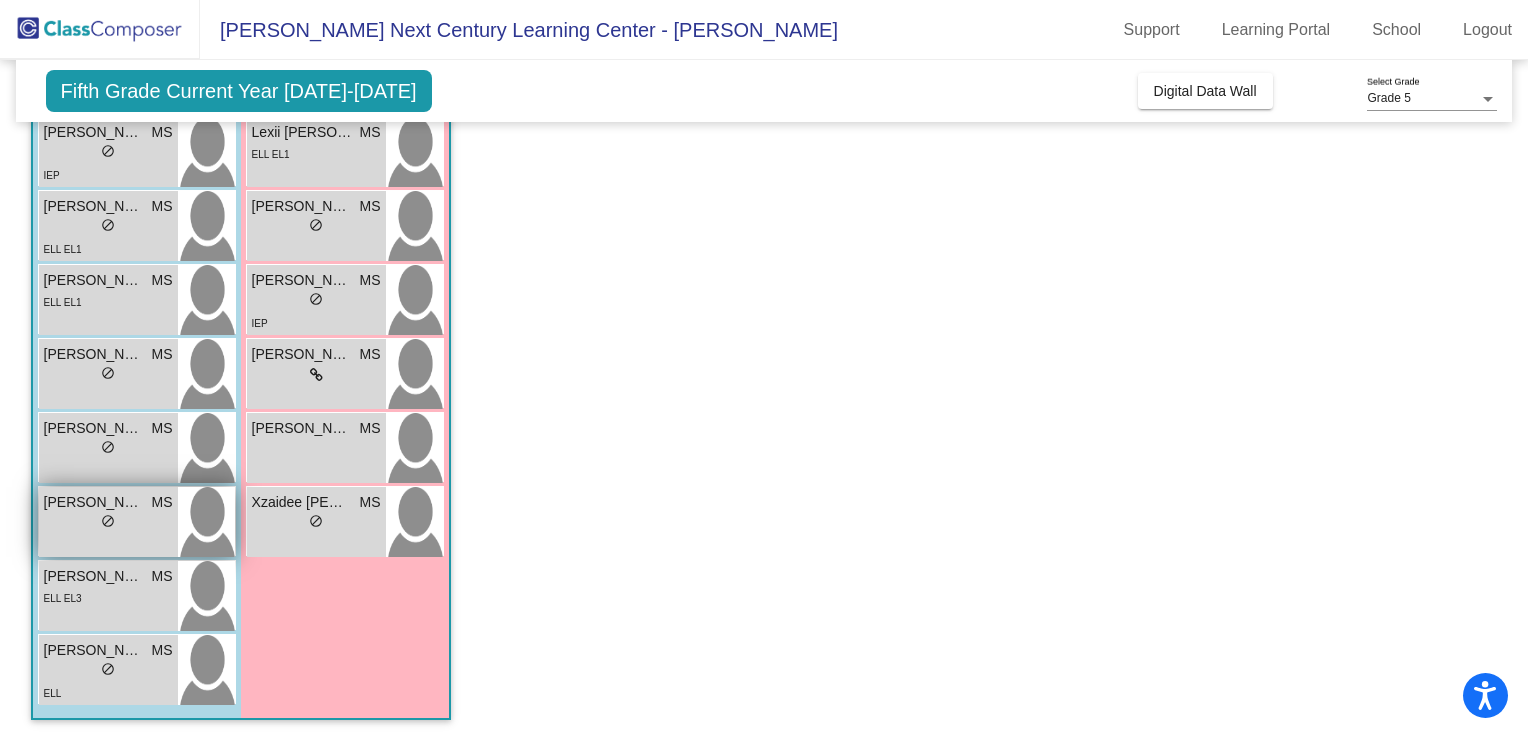 click on "[PERSON_NAME]" at bounding box center (94, 502) 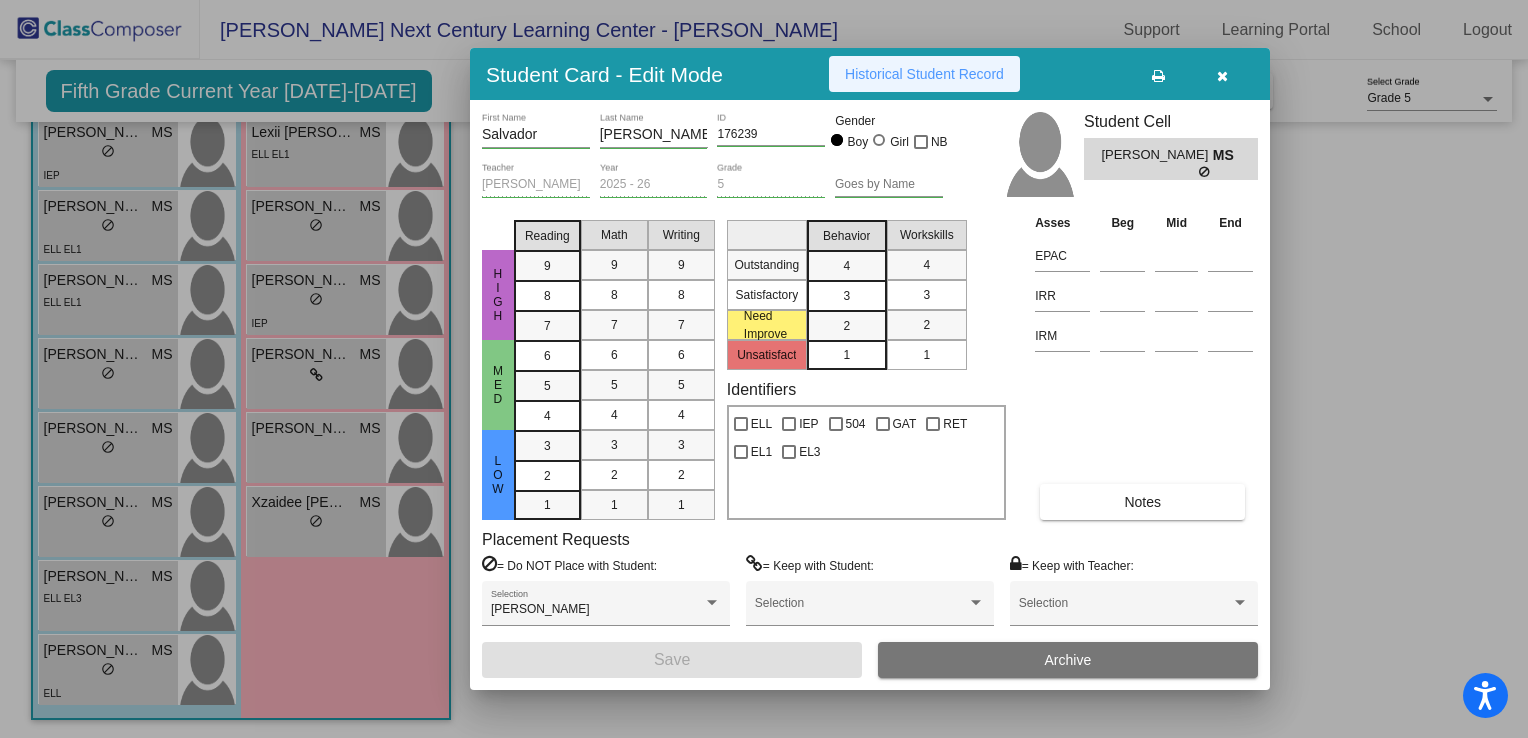 click on "Historical Student Record" at bounding box center [924, 74] 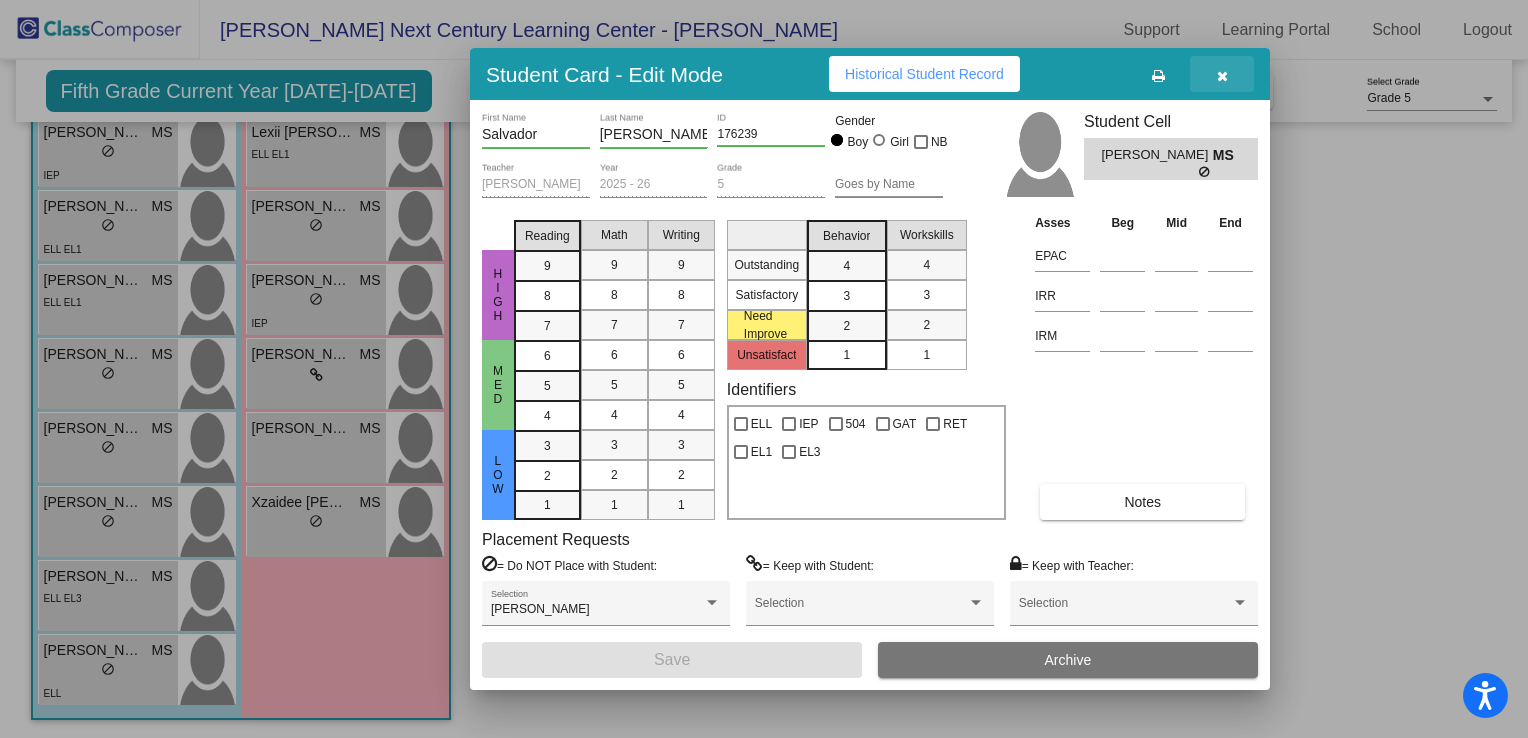 click at bounding box center (1222, 76) 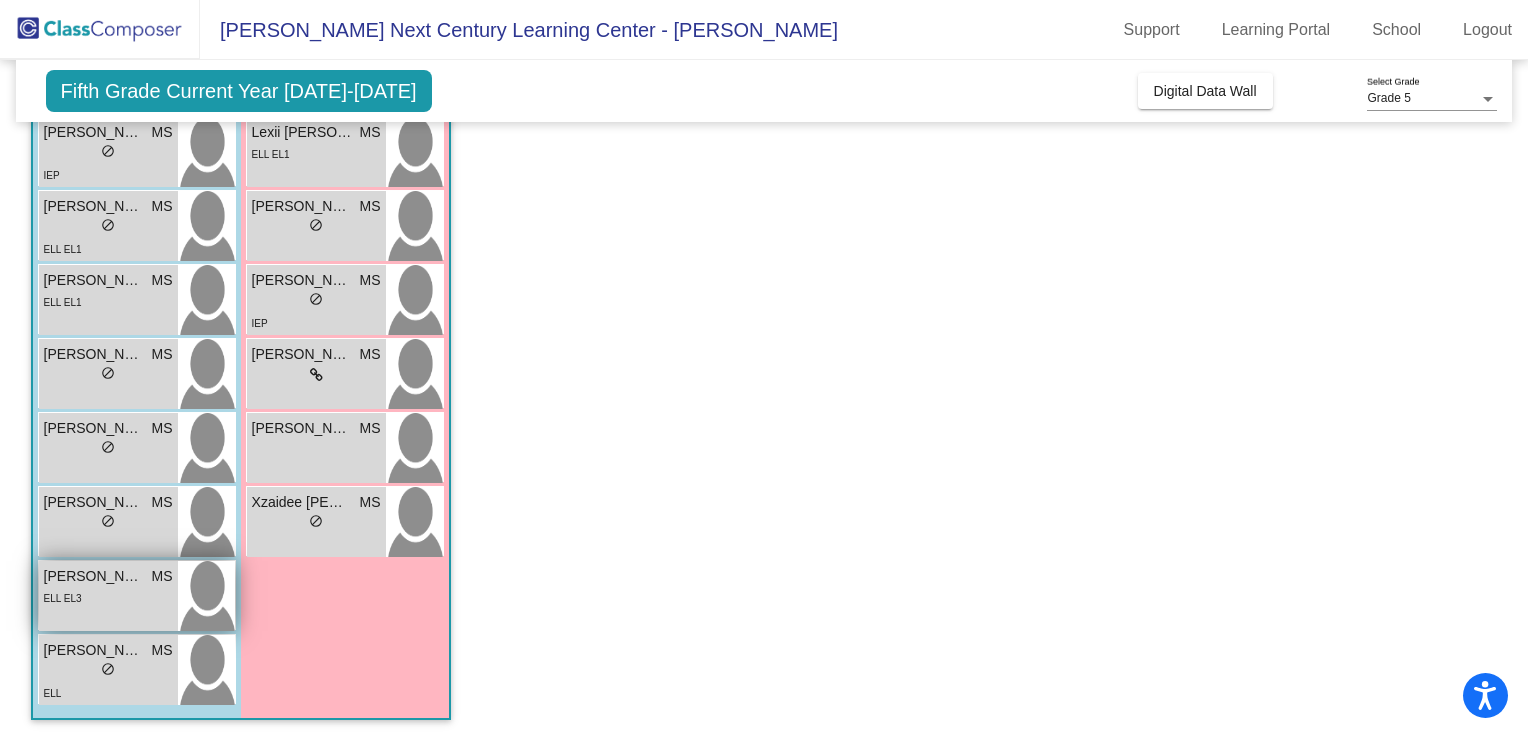 click on "[PERSON_NAME]" at bounding box center (94, 576) 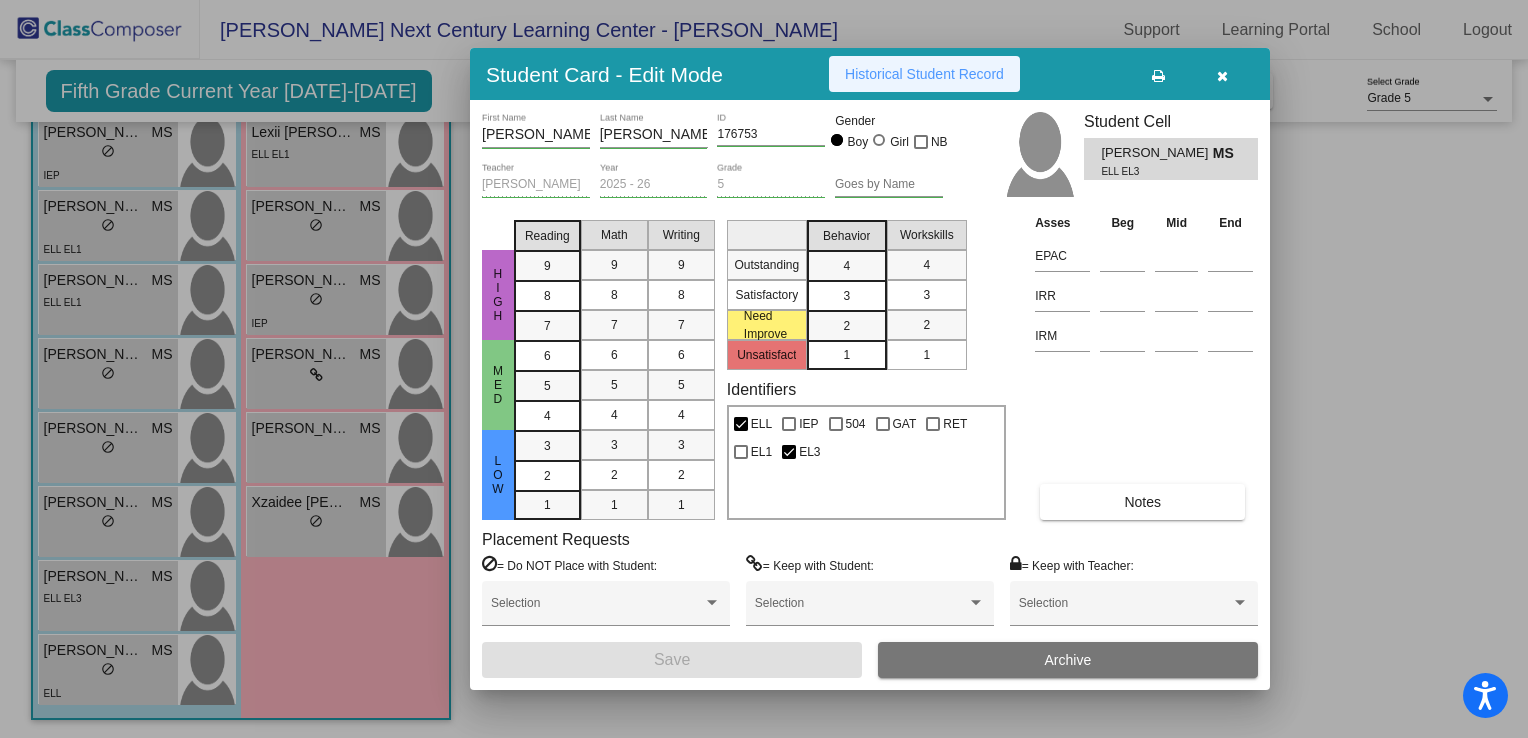 click on "Historical Student Record" at bounding box center [924, 74] 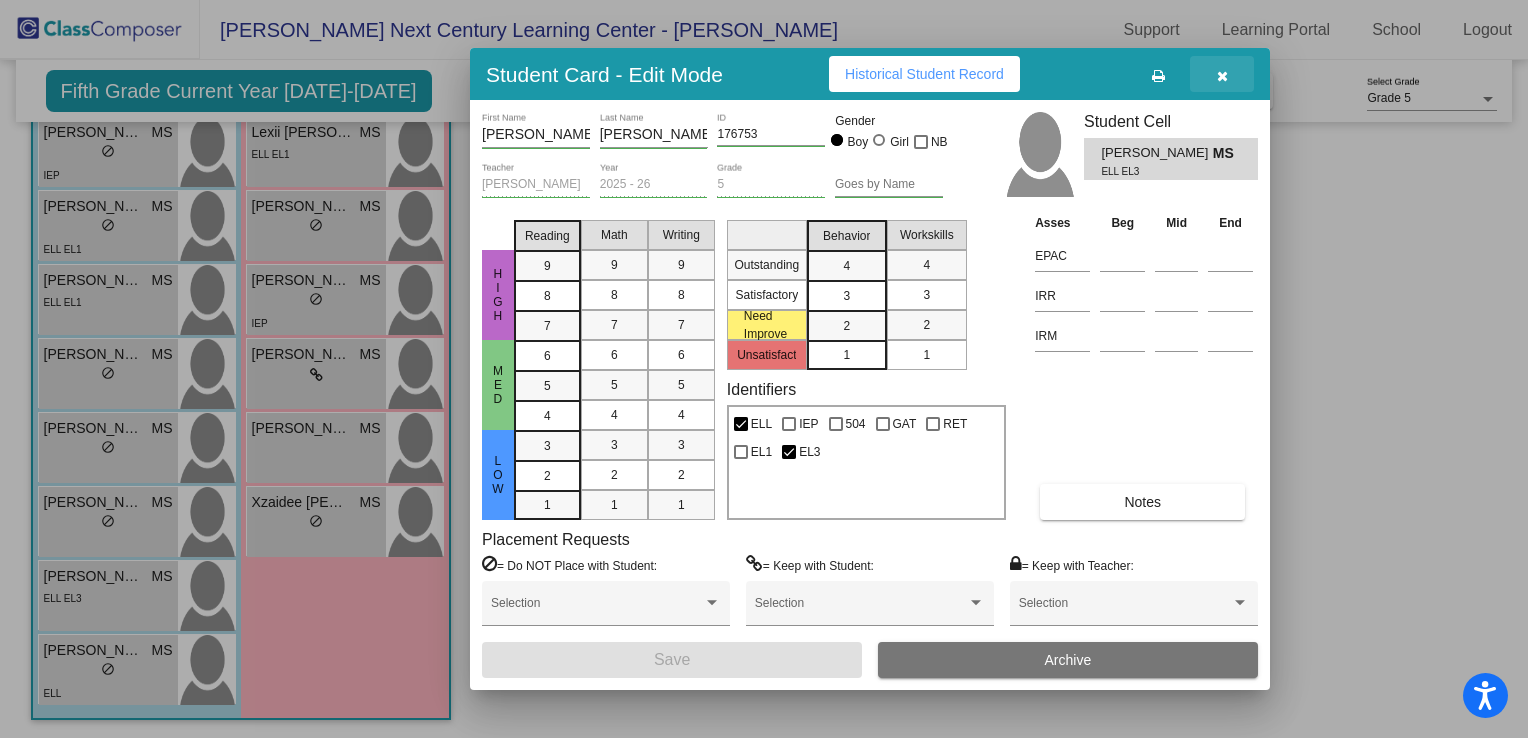 click at bounding box center [1222, 76] 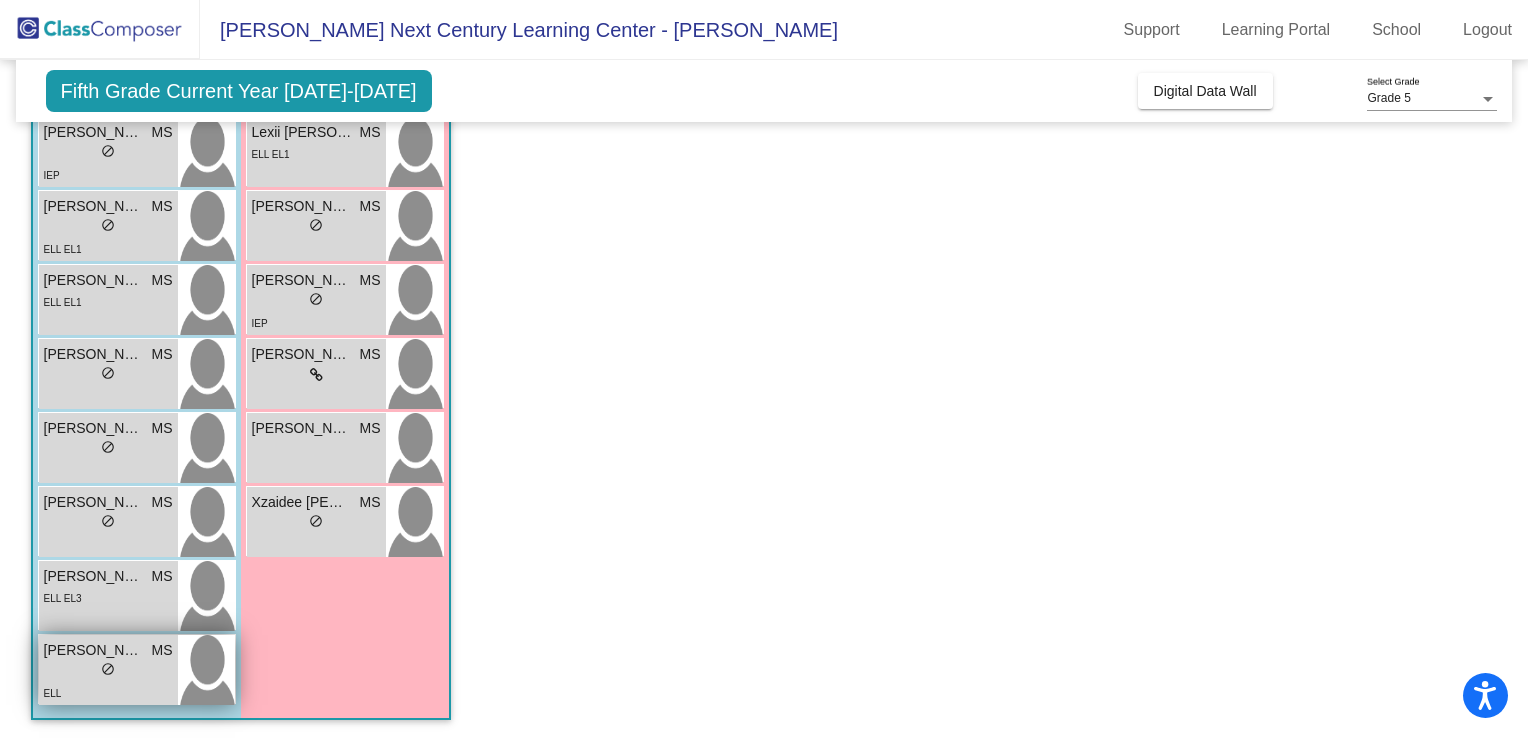 click on "[PERSON_NAME]" at bounding box center (94, 650) 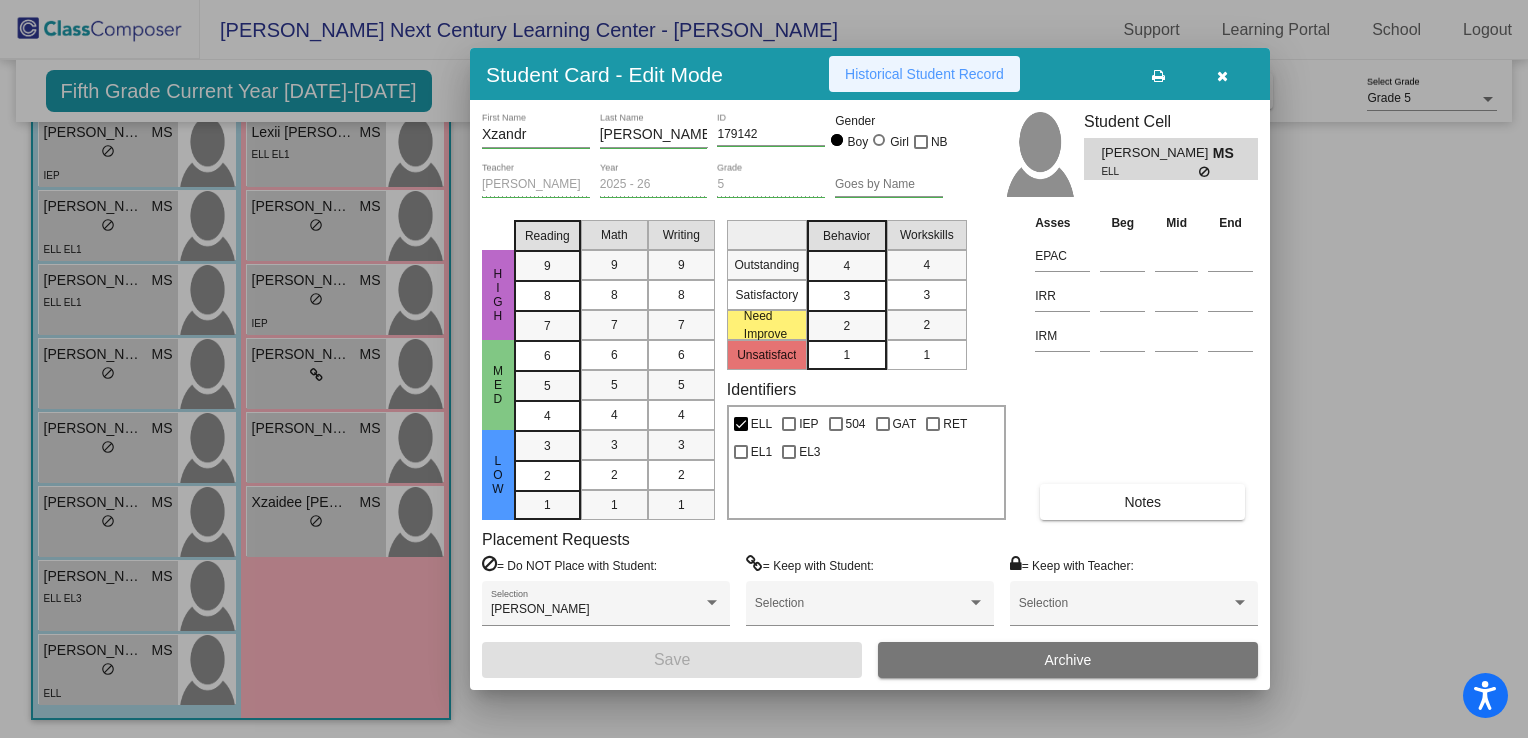 click on "Historical Student Record" at bounding box center [924, 74] 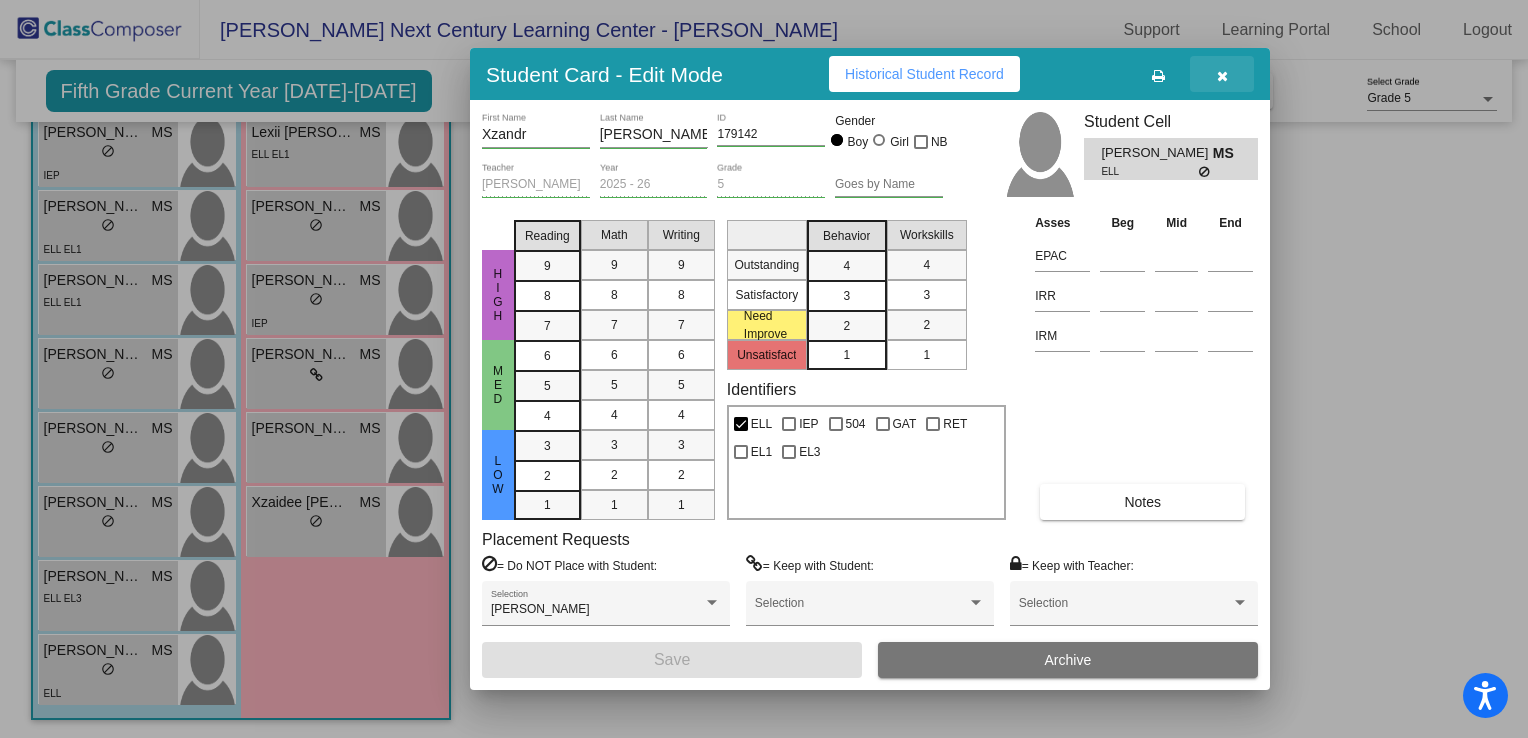 click at bounding box center [1222, 76] 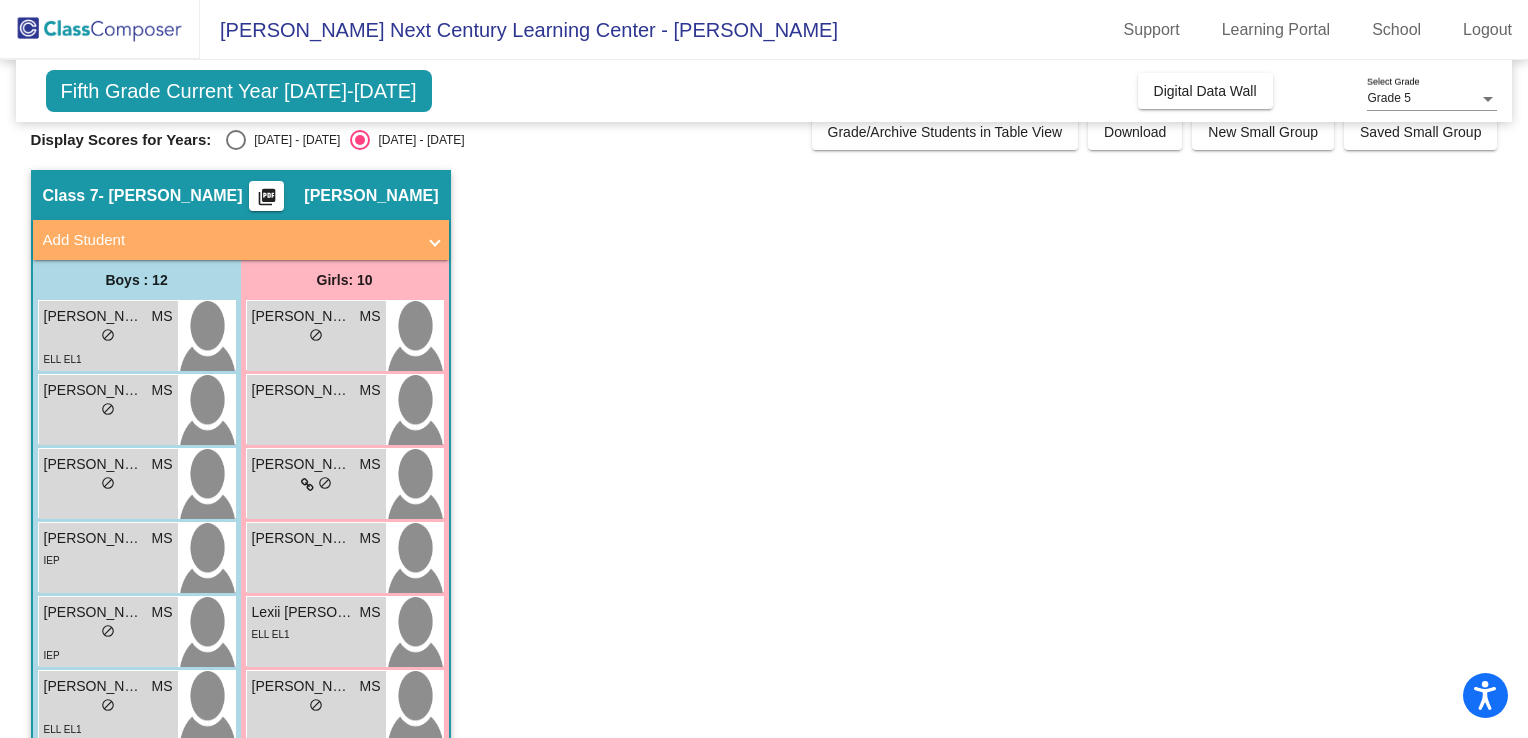 scroll, scrollTop: 0, scrollLeft: 0, axis: both 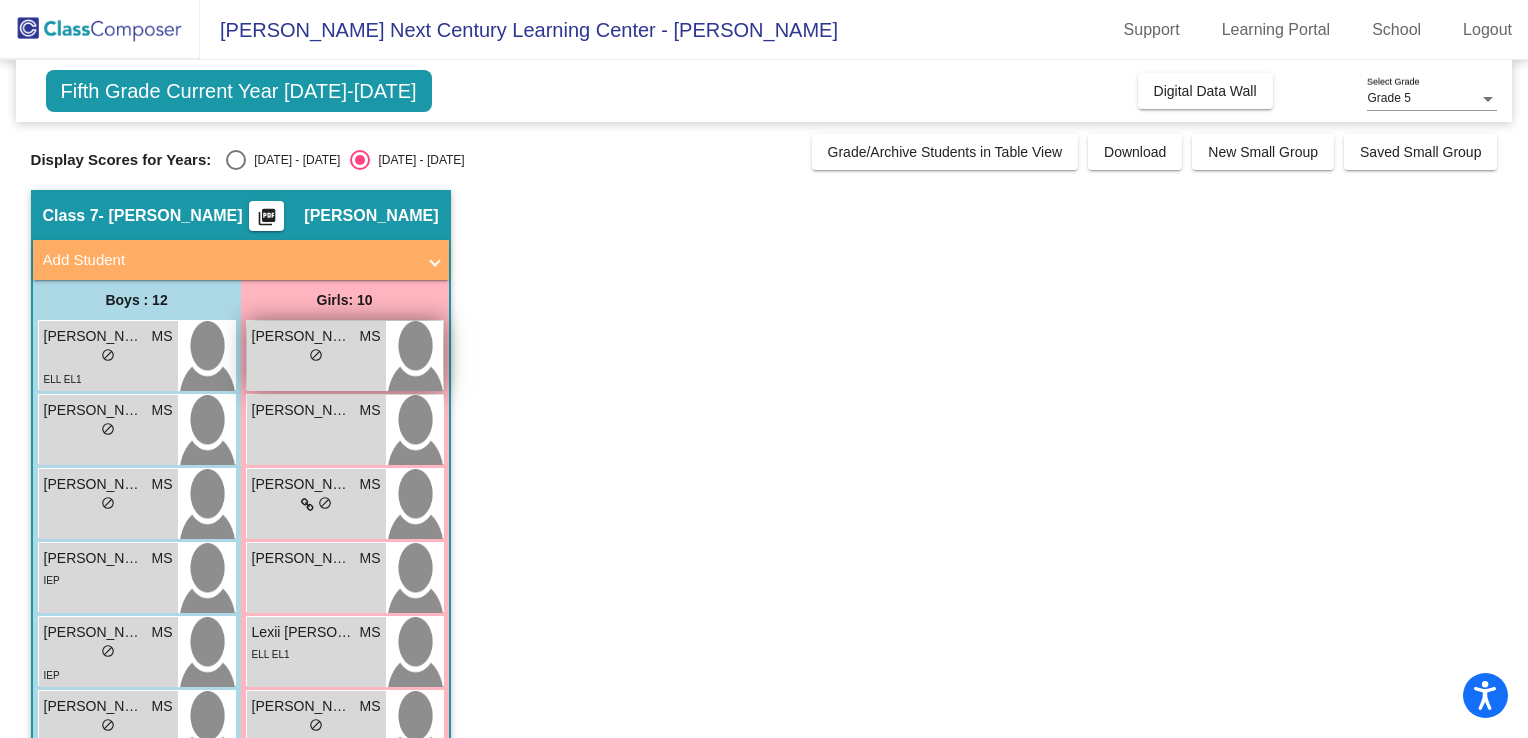 click on "[PERSON_NAME]" at bounding box center [302, 336] 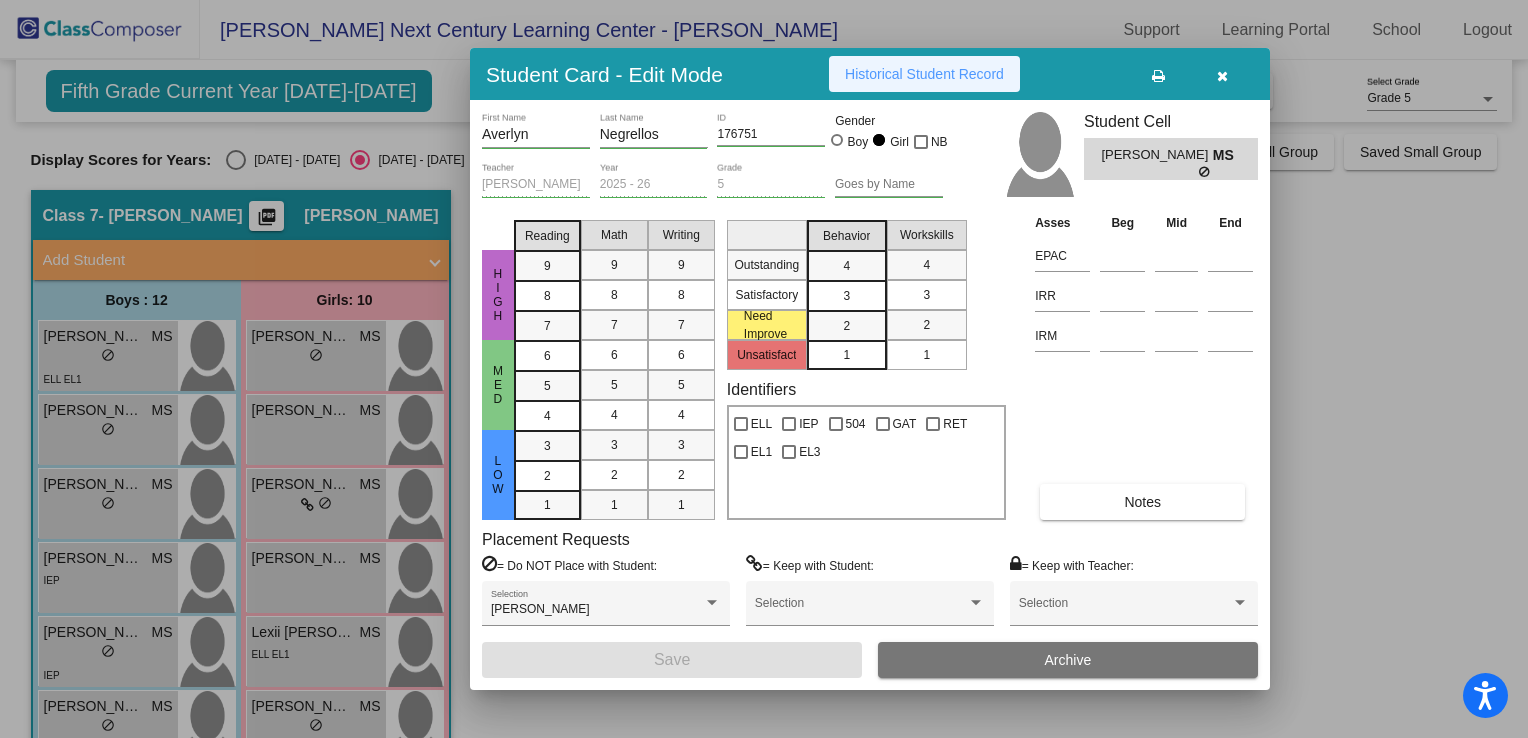 click on "Historical Student Record" at bounding box center (924, 74) 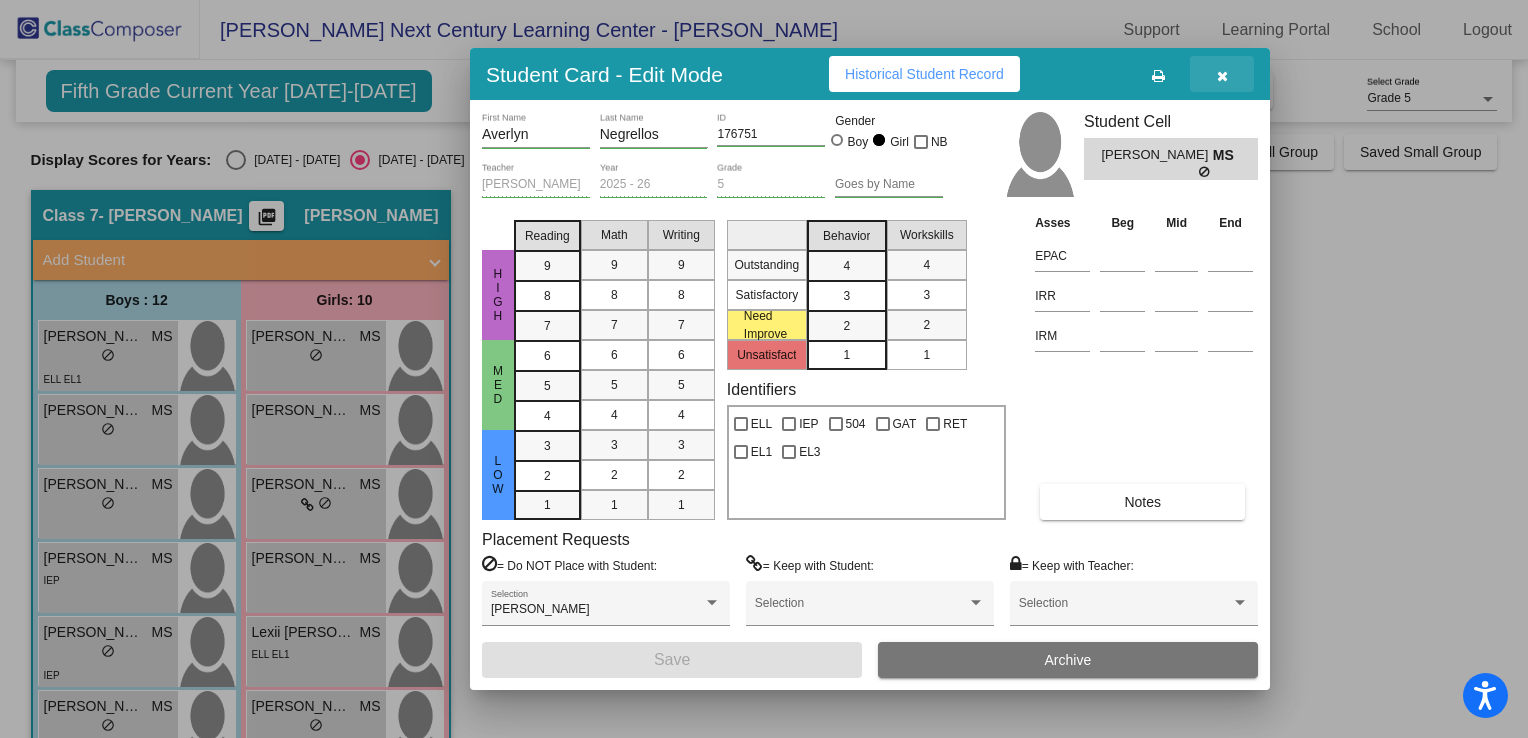 click at bounding box center (1222, 76) 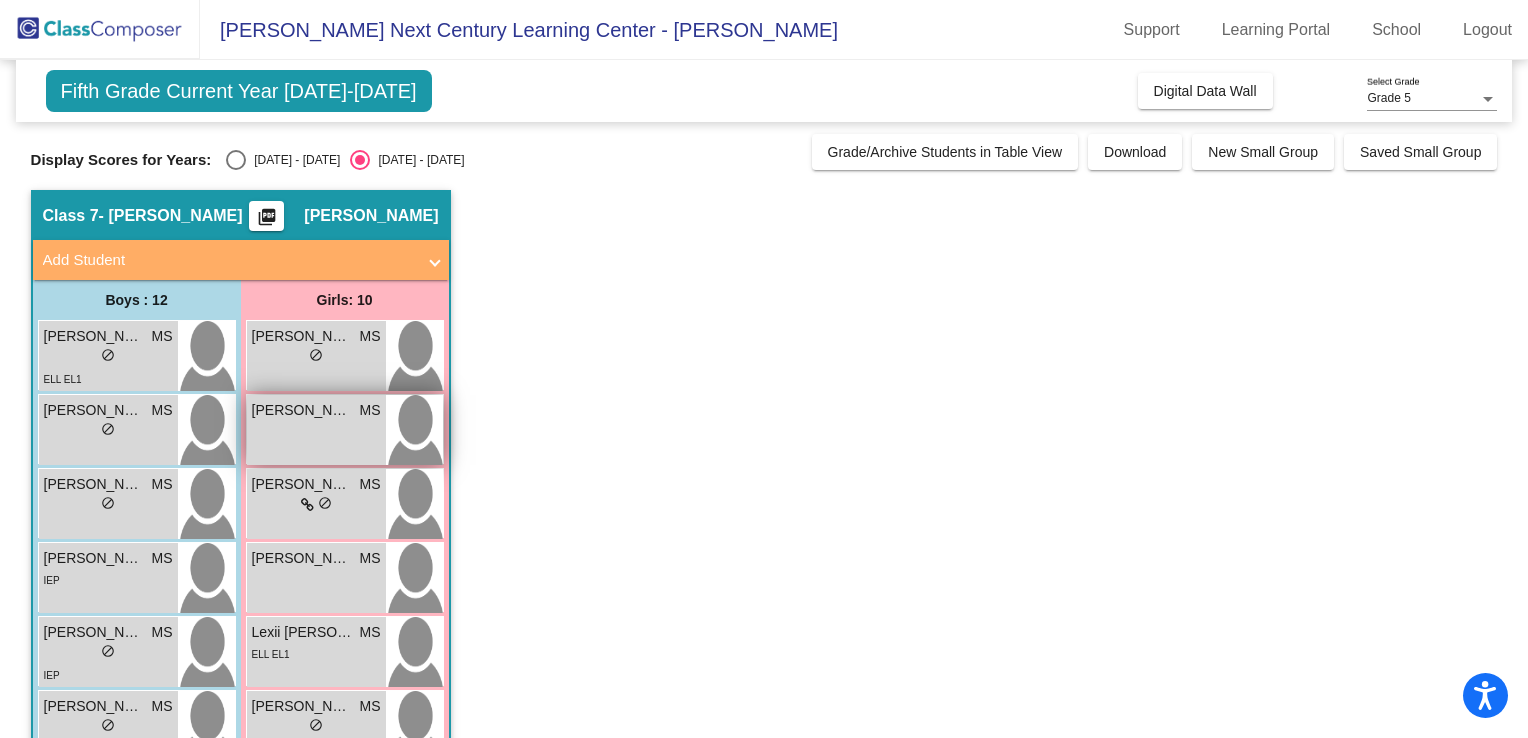 click on "[PERSON_NAME]" at bounding box center (302, 410) 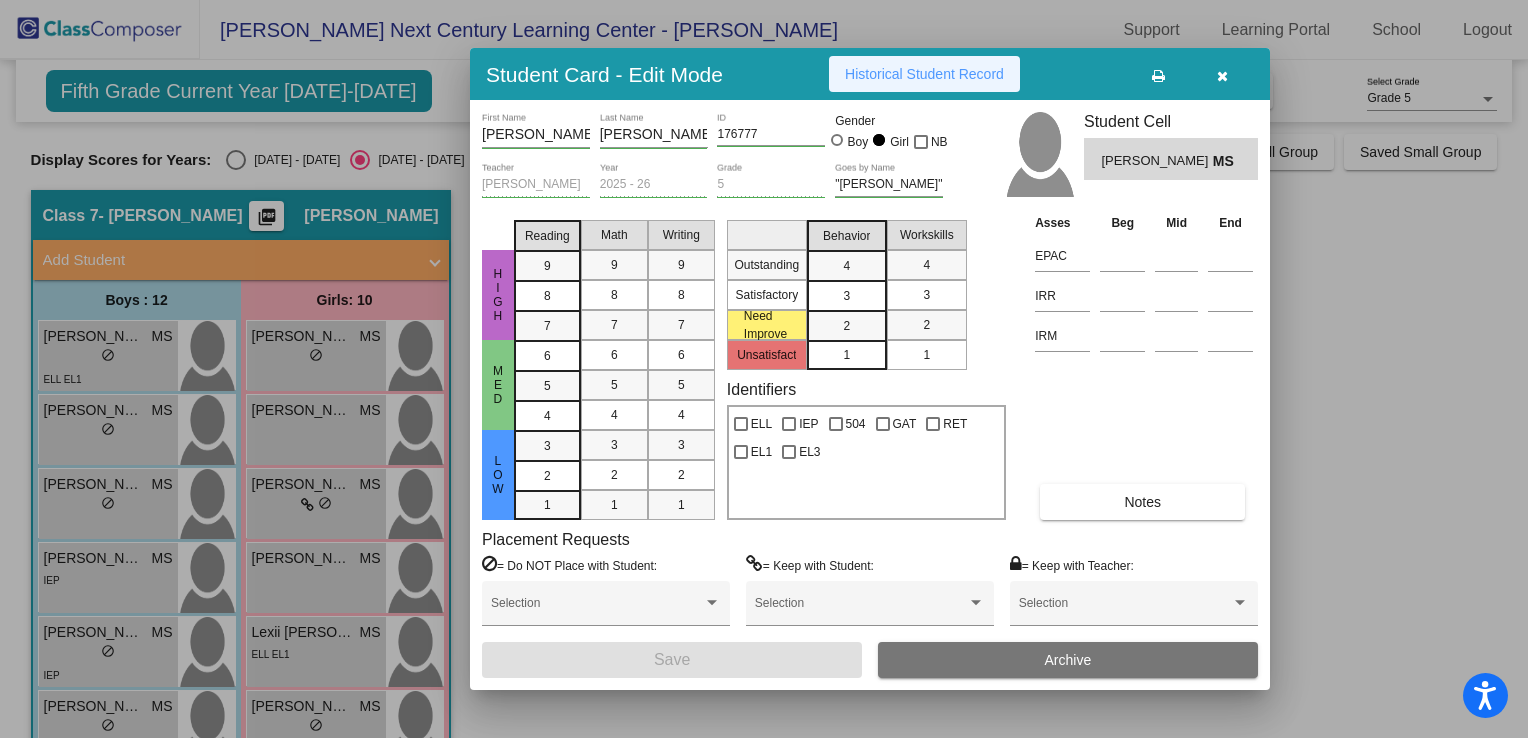 click on "Historical Student Record" at bounding box center [924, 74] 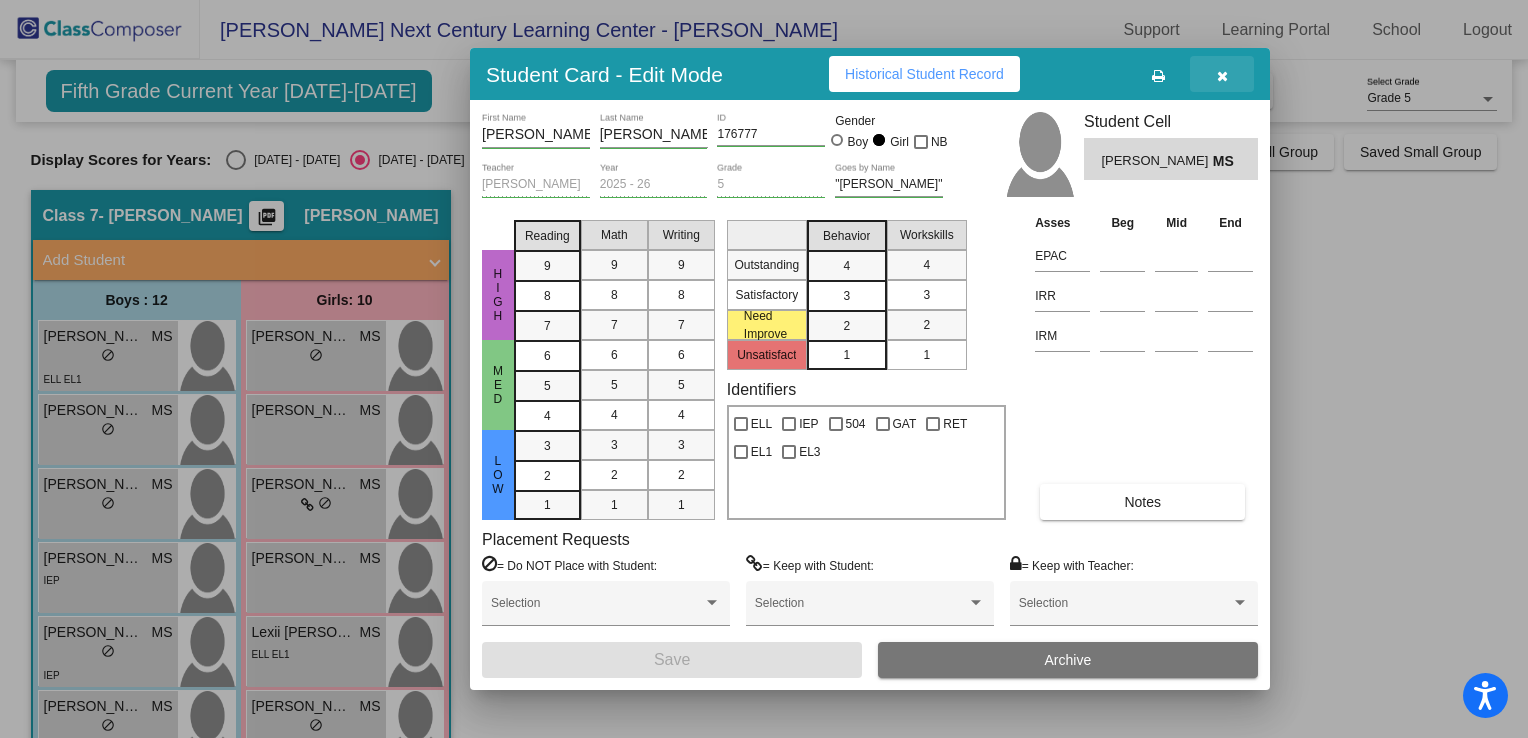 click at bounding box center (1222, 76) 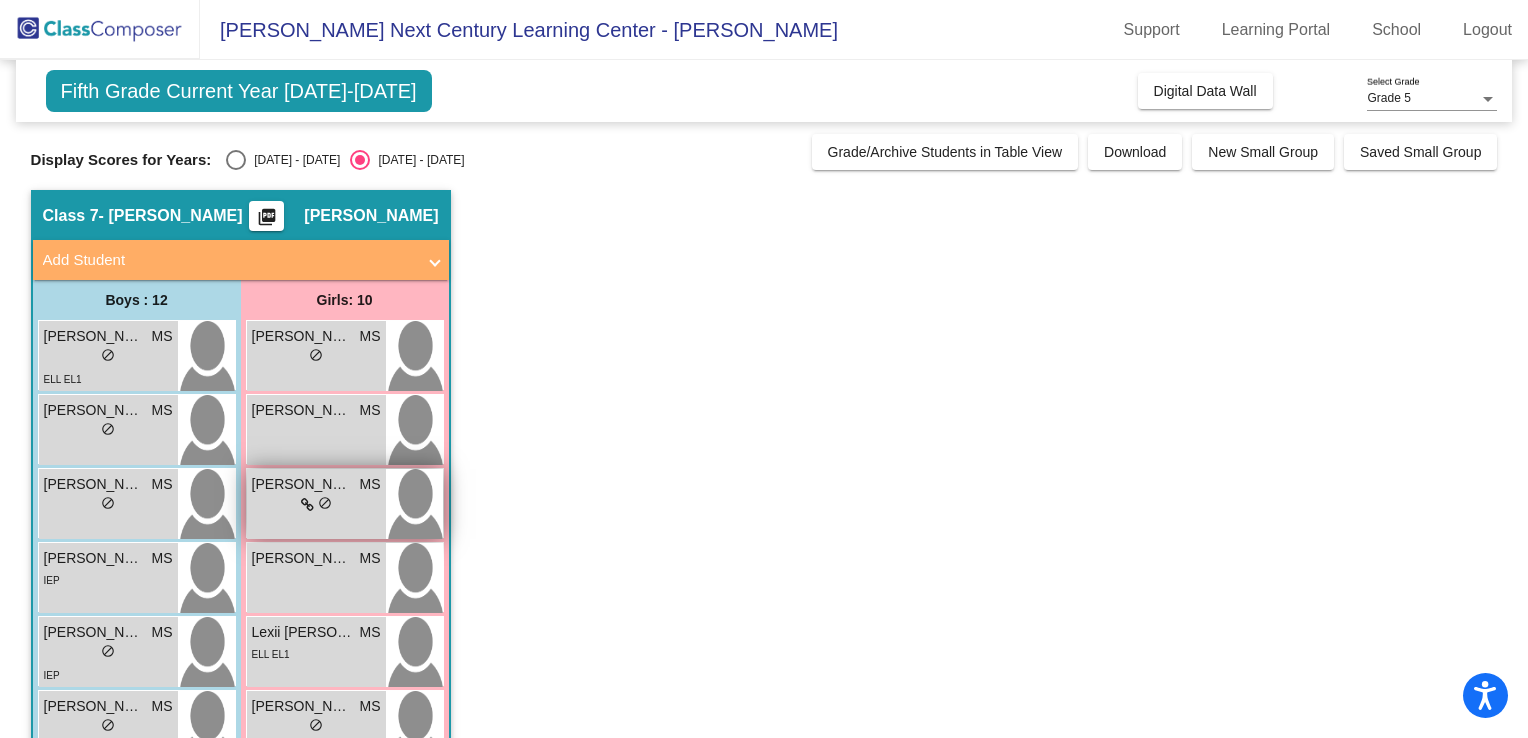 click on "[PERSON_NAME]" at bounding box center (302, 484) 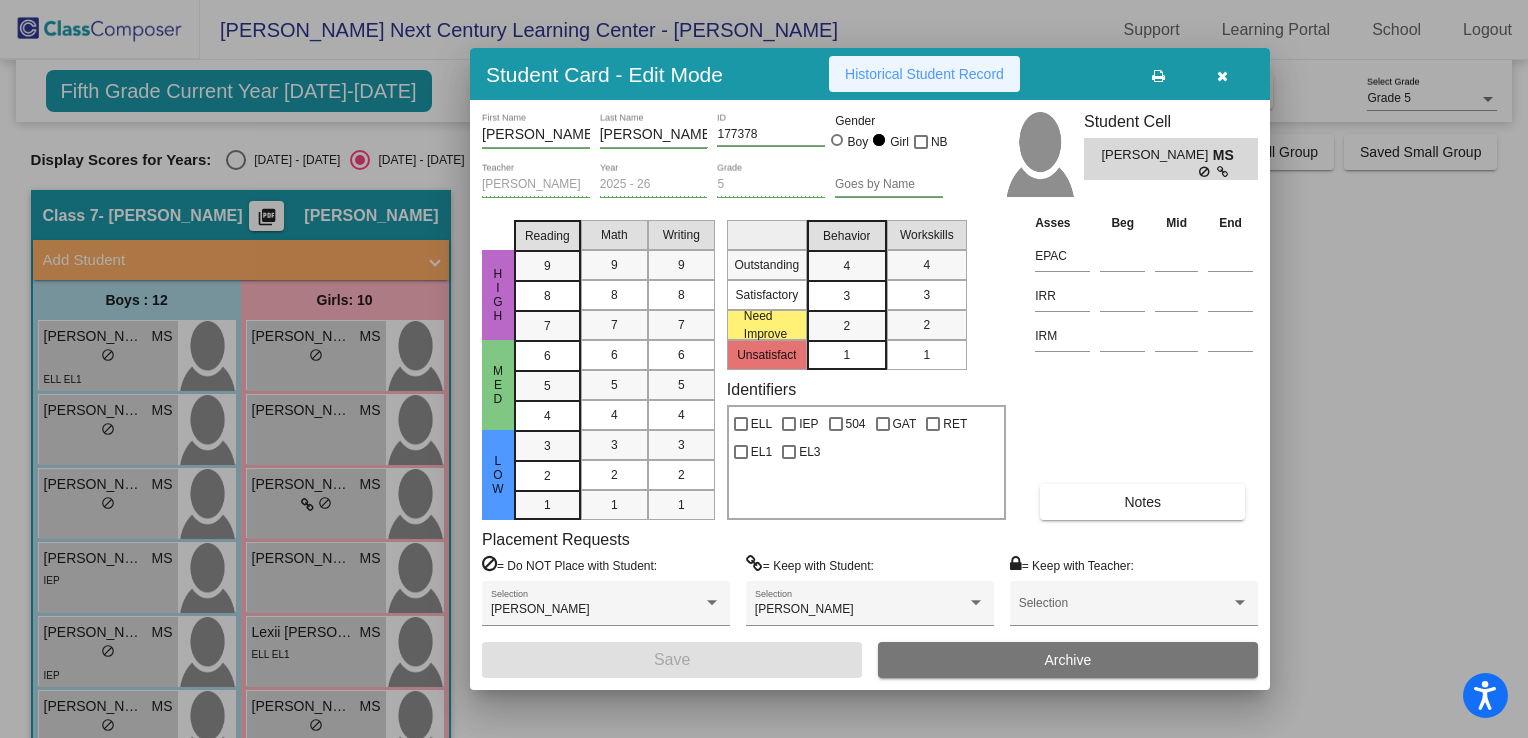 click on "Historical Student Record" at bounding box center [924, 74] 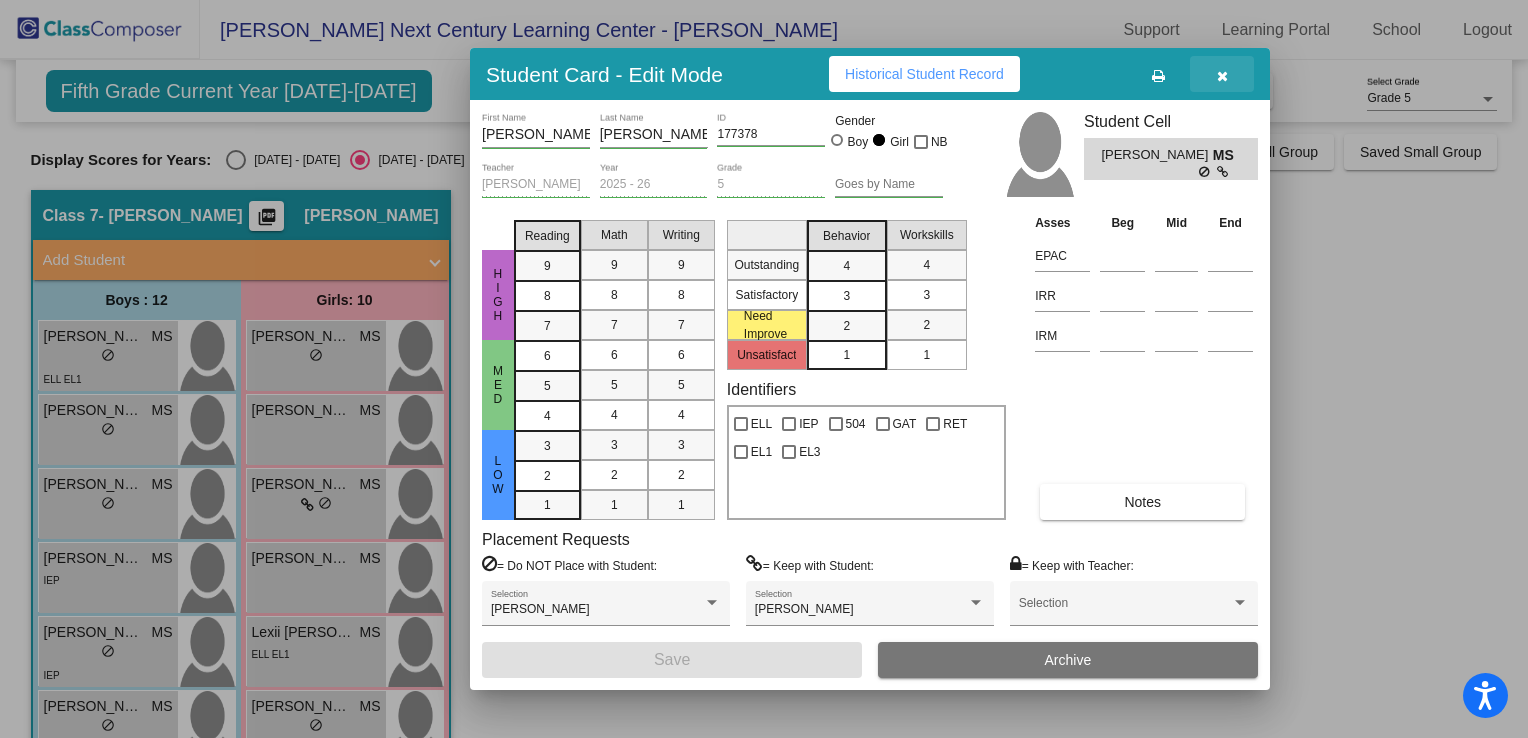 click at bounding box center (1222, 76) 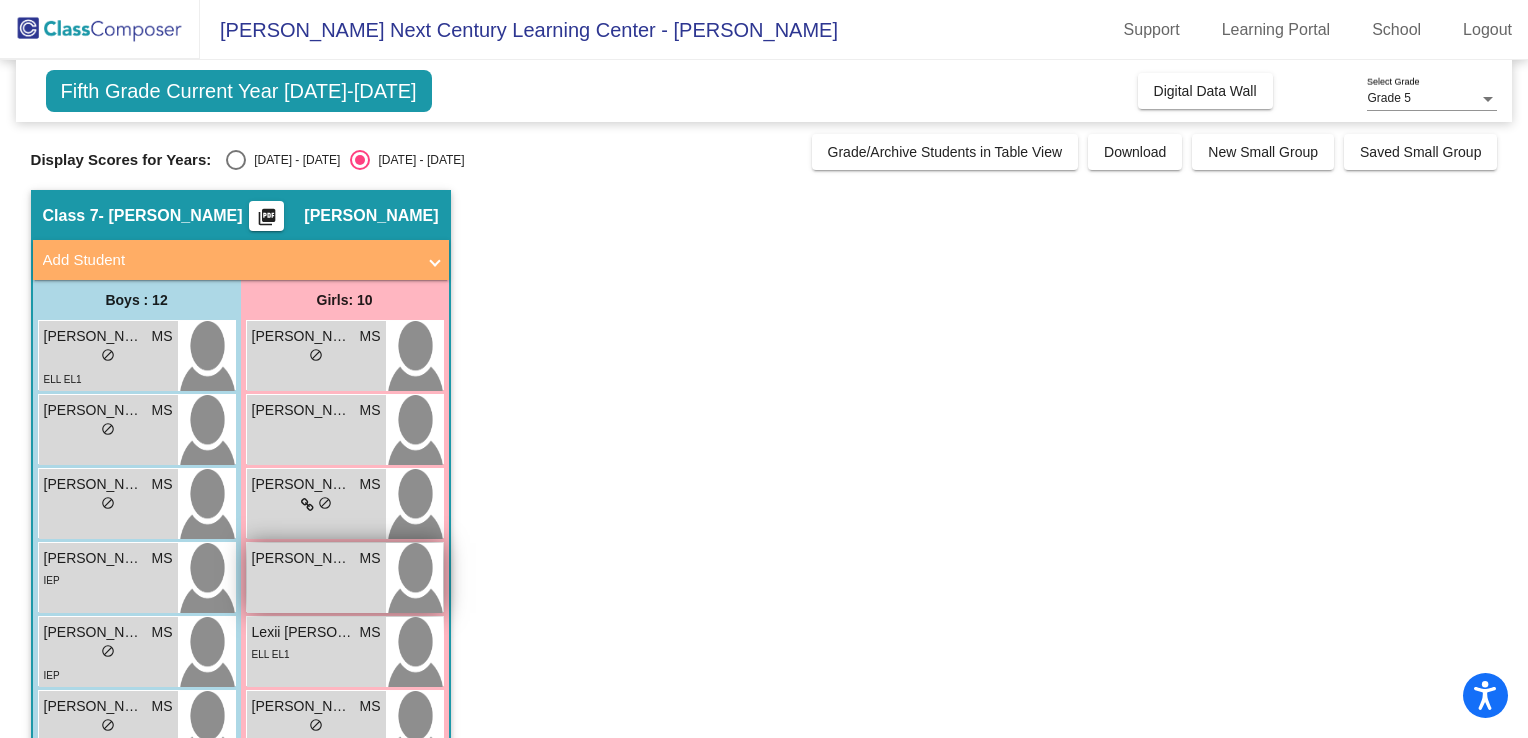 click on "[PERSON_NAME]" at bounding box center (302, 558) 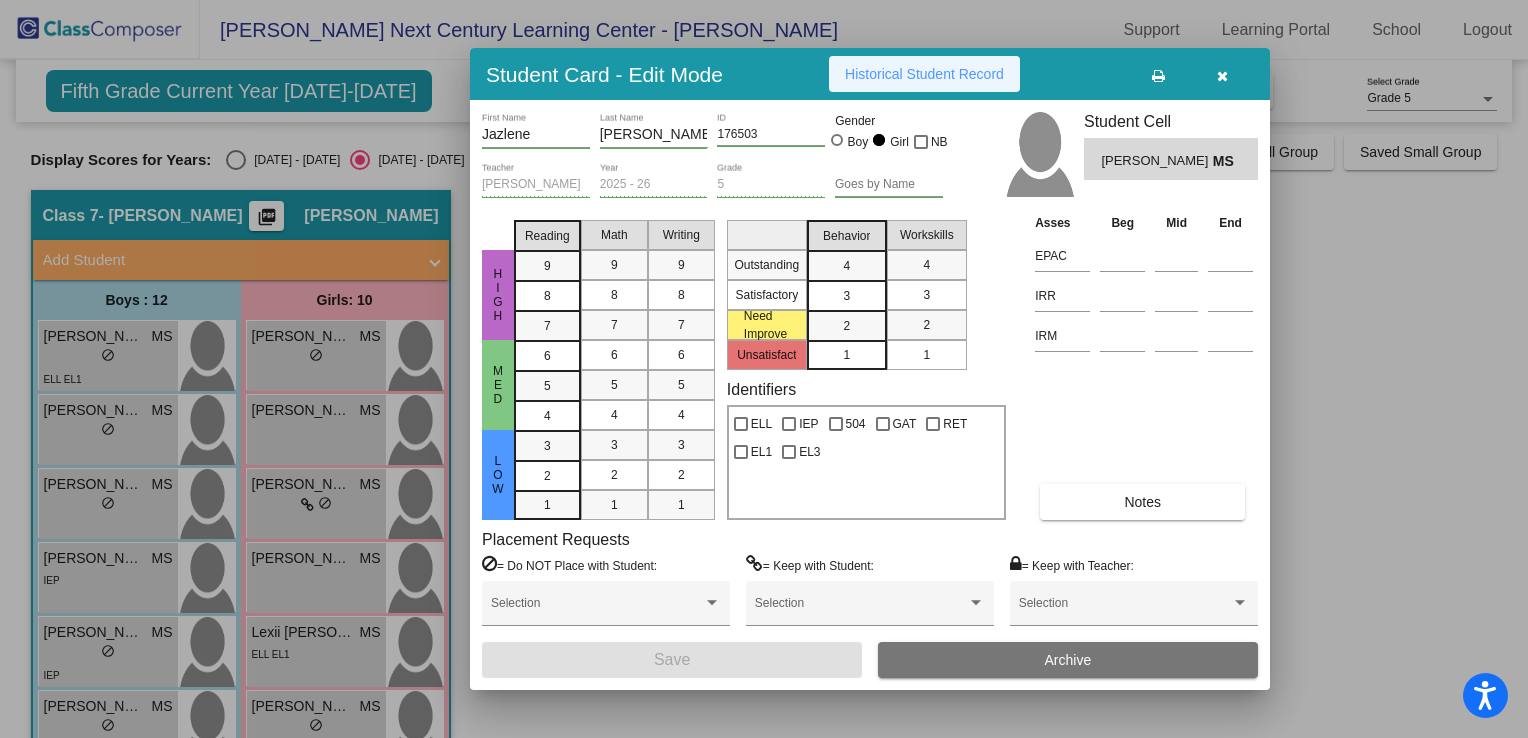 click on "Historical Student Record" at bounding box center (924, 74) 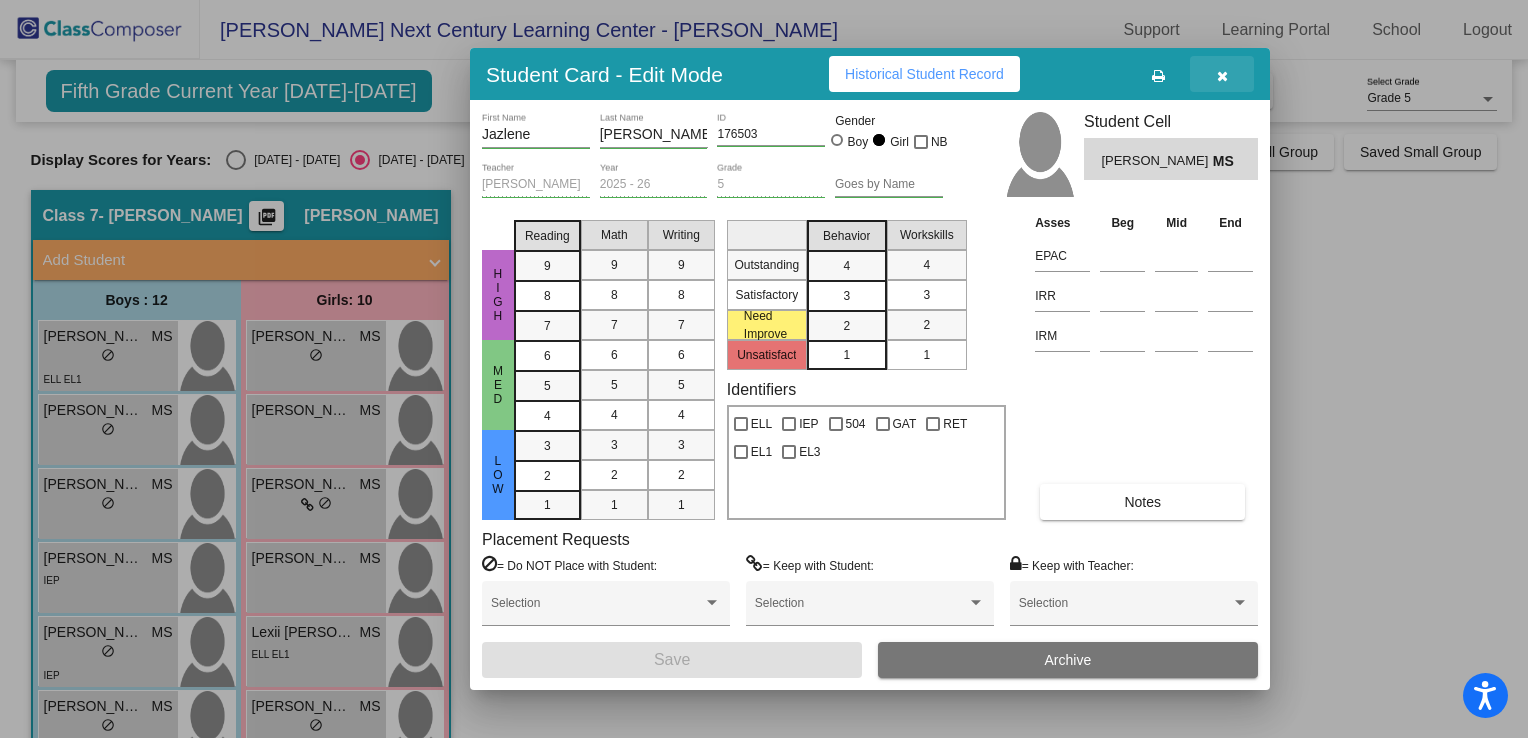 click at bounding box center (1222, 76) 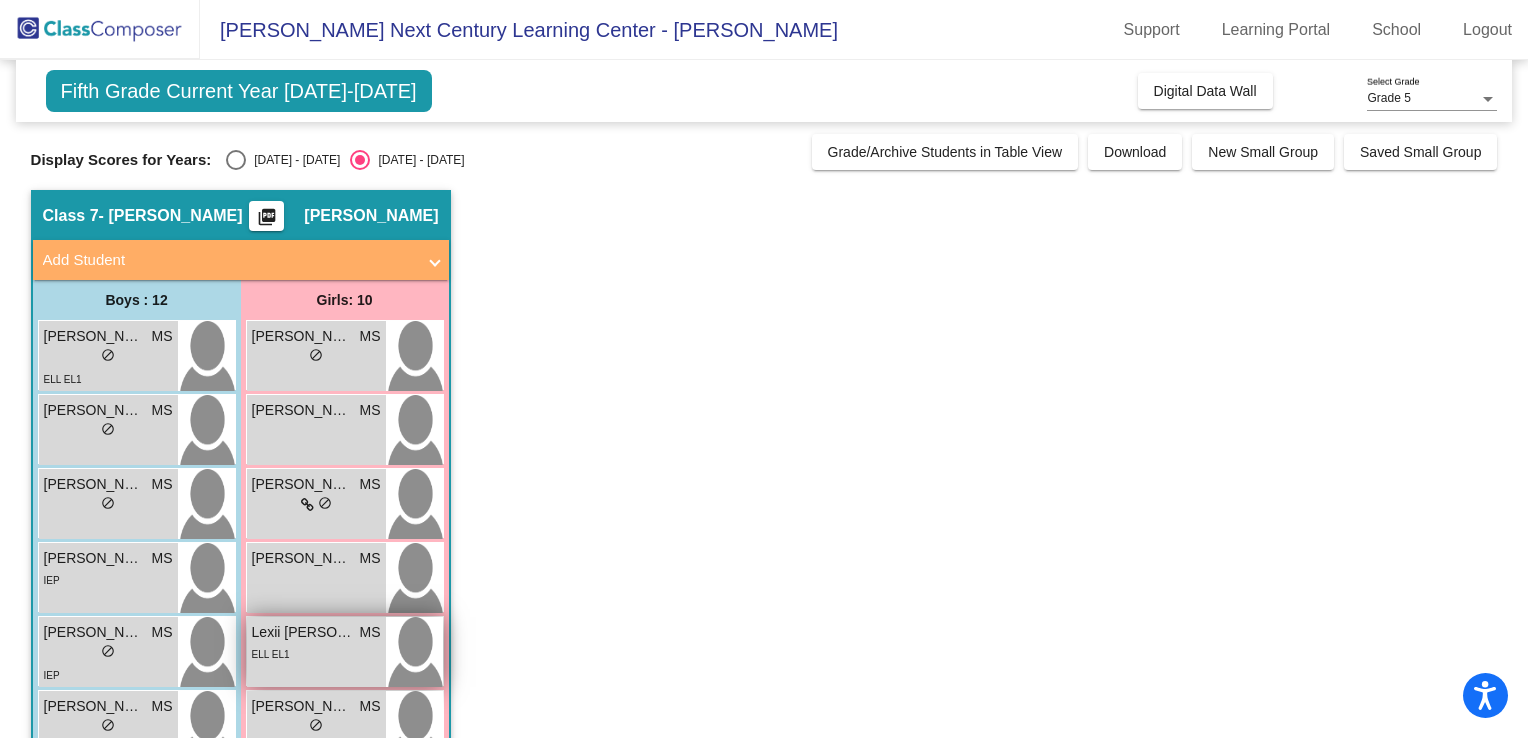 click on "Lexii [PERSON_NAME]" at bounding box center [302, 632] 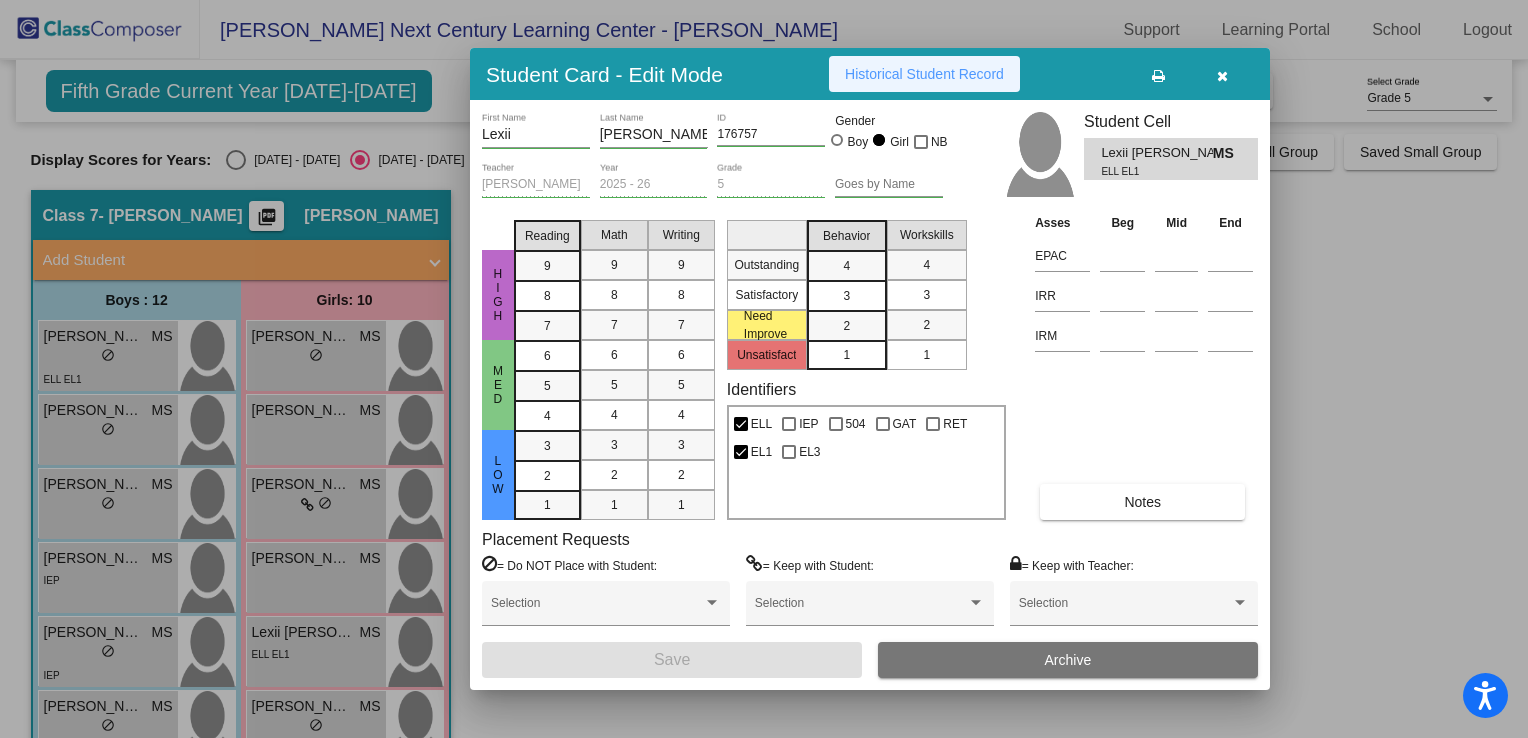 click on "Historical Student Record" at bounding box center [924, 74] 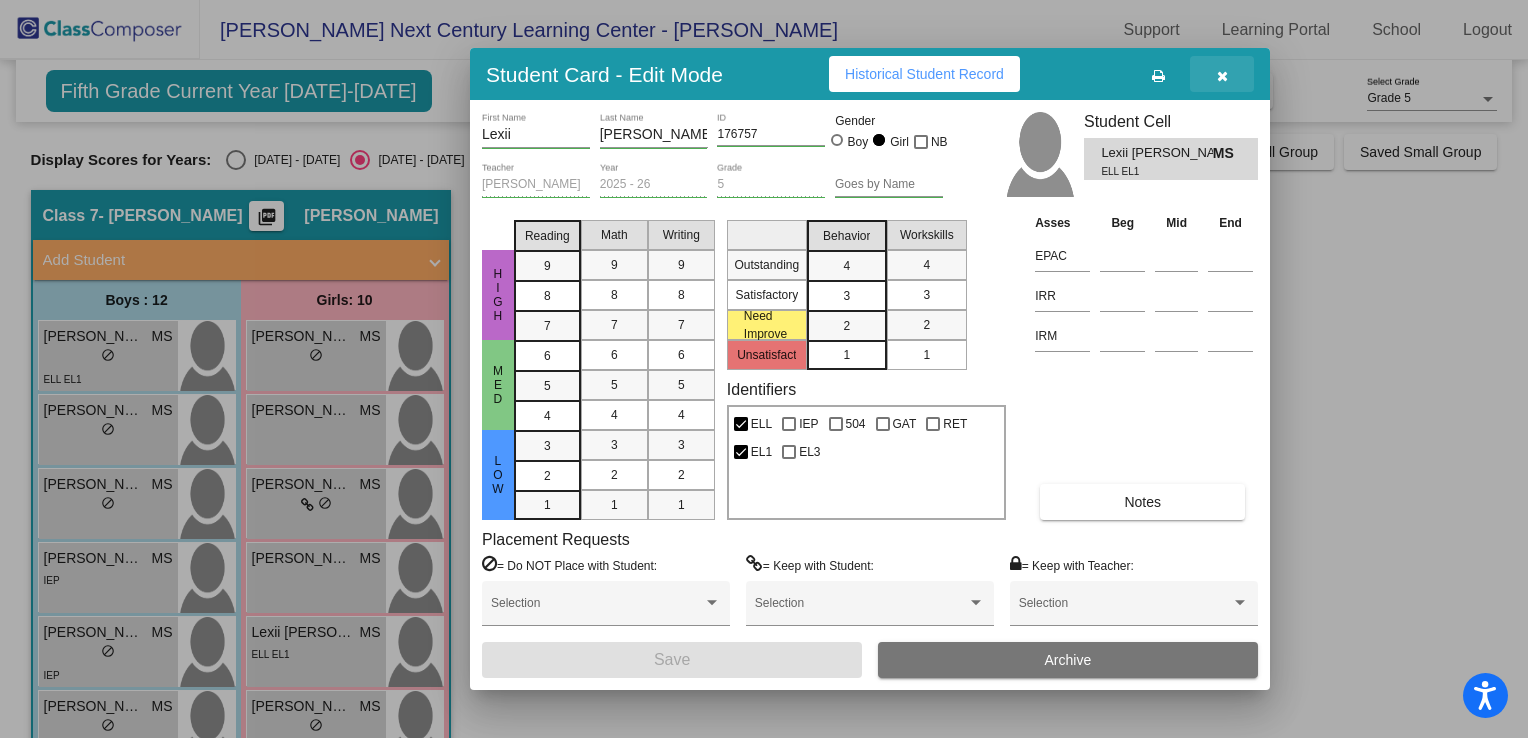 click at bounding box center [1222, 76] 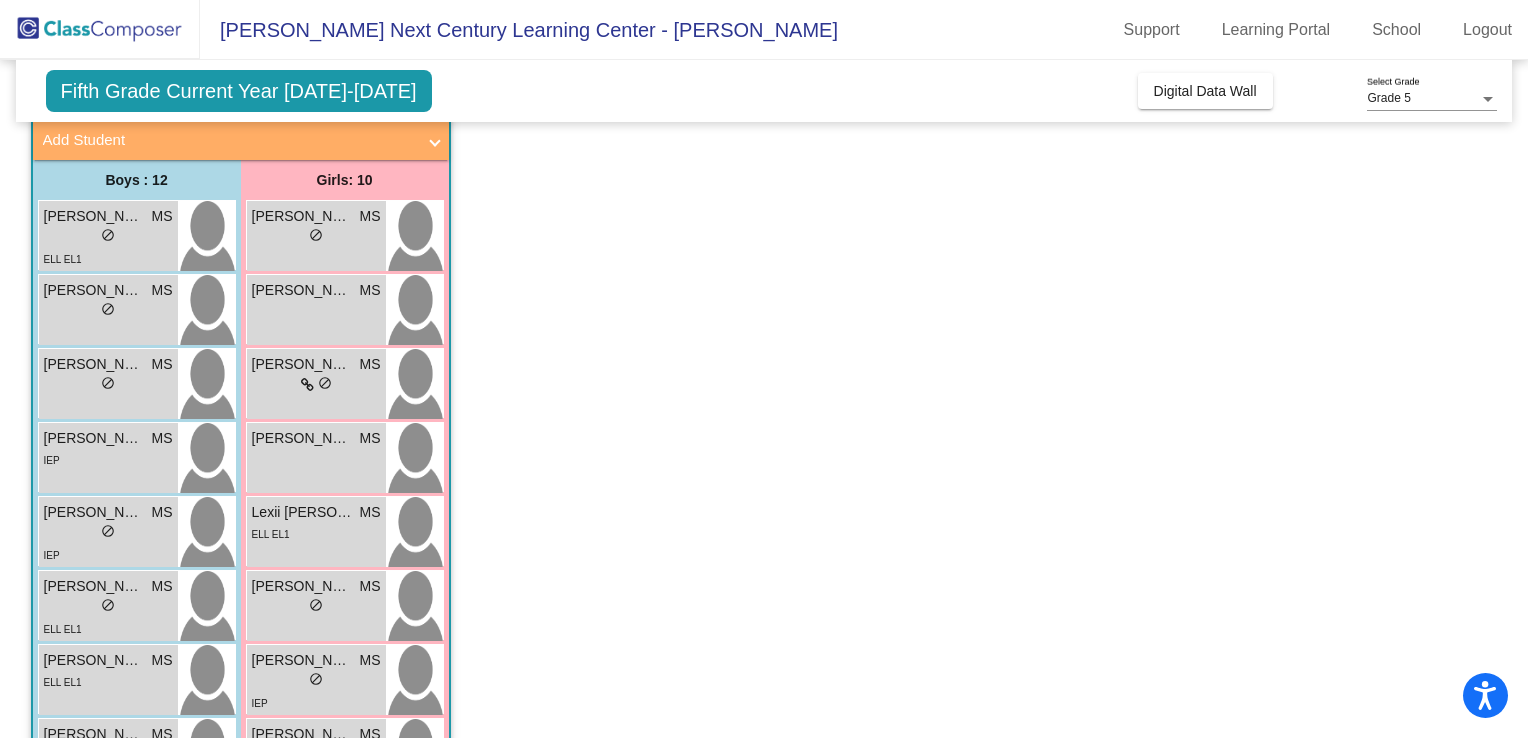 scroll, scrollTop: 136, scrollLeft: 0, axis: vertical 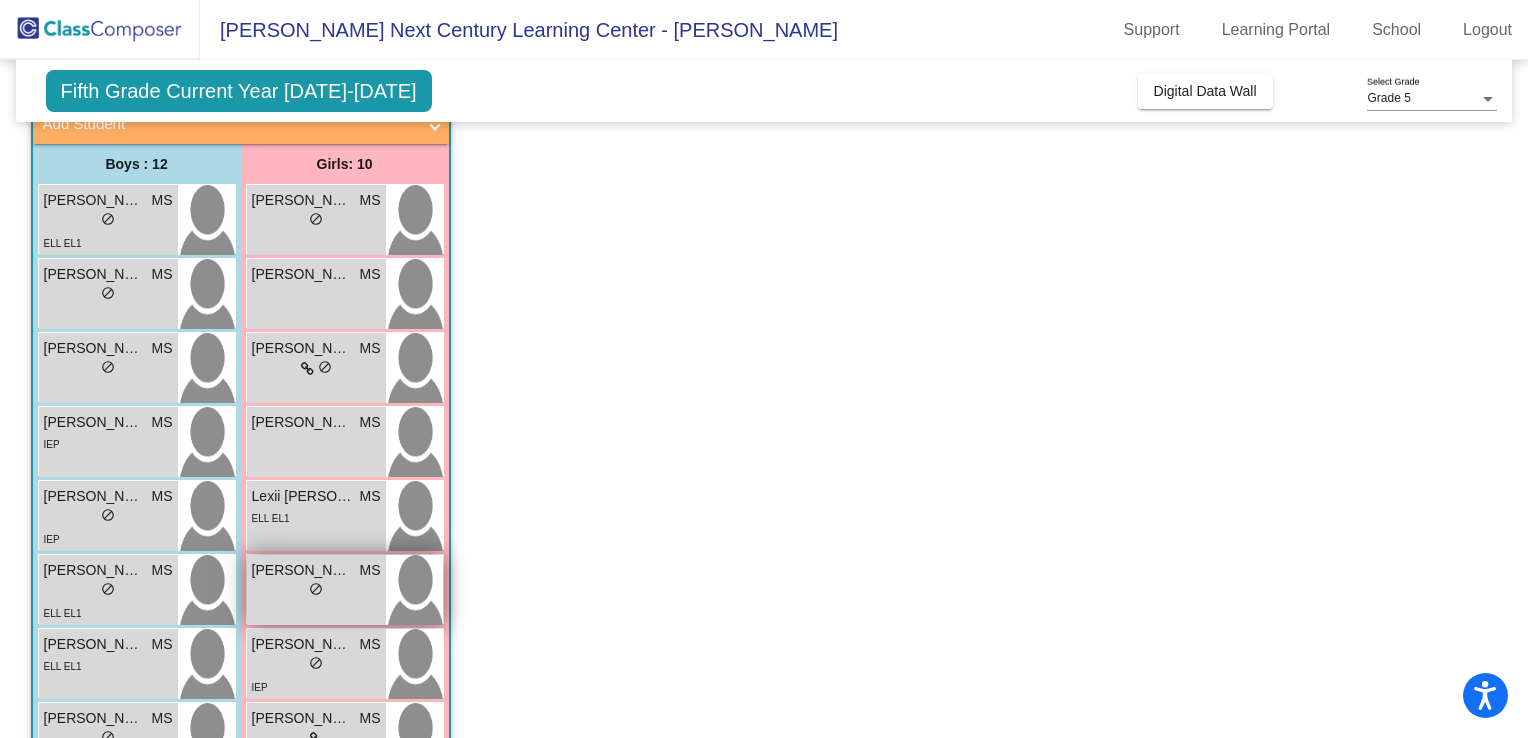 click on "[PERSON_NAME]" at bounding box center (302, 570) 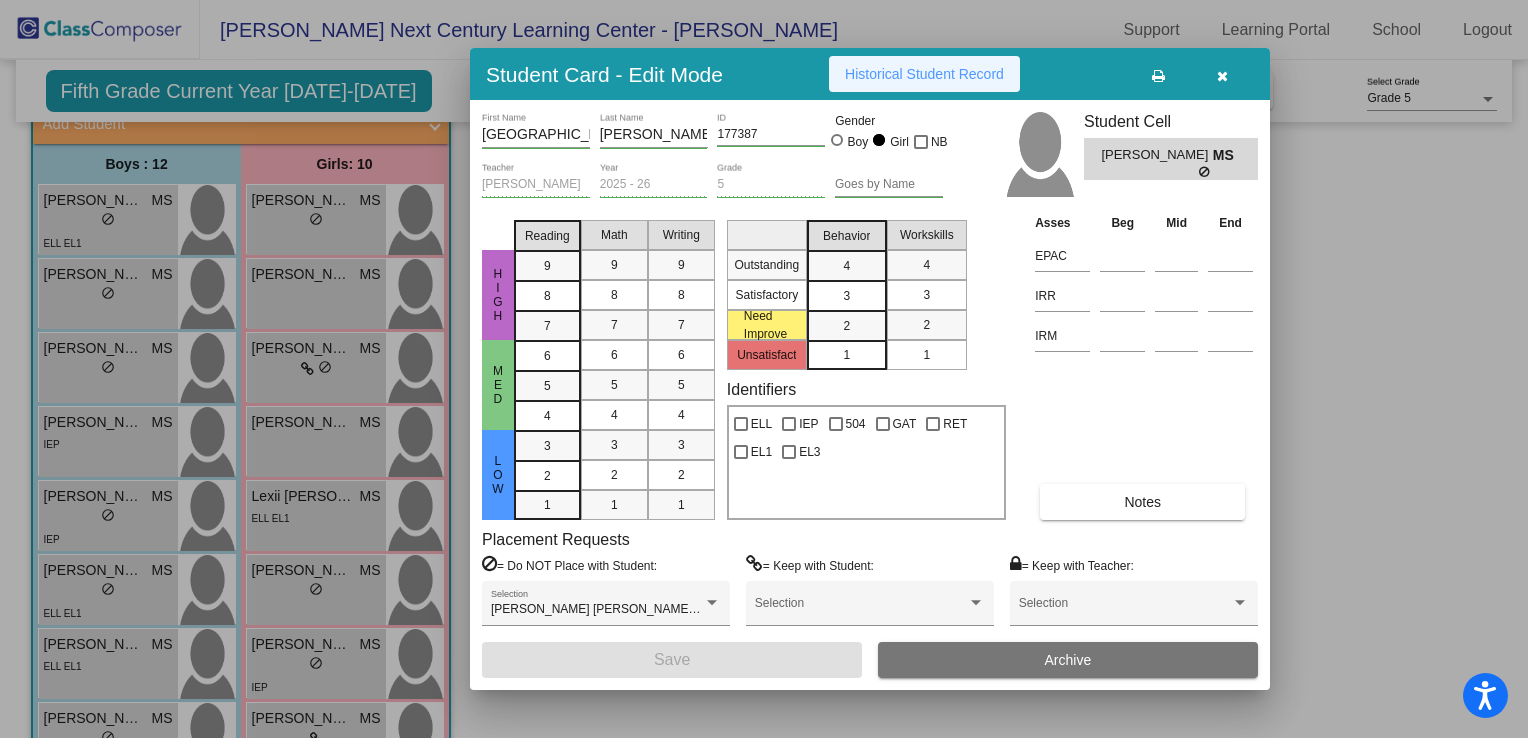 click on "Historical Student Record" at bounding box center [924, 74] 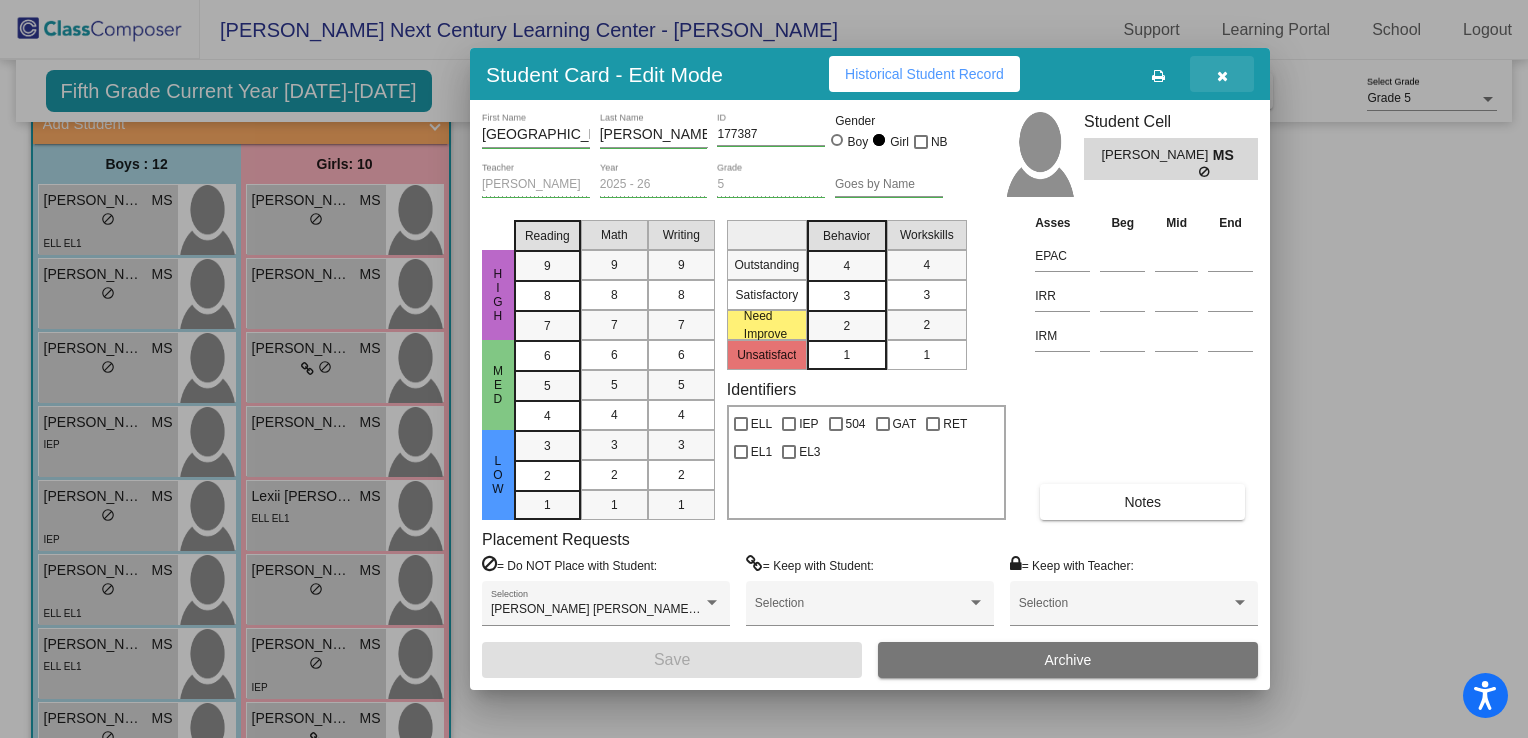 click at bounding box center [1222, 76] 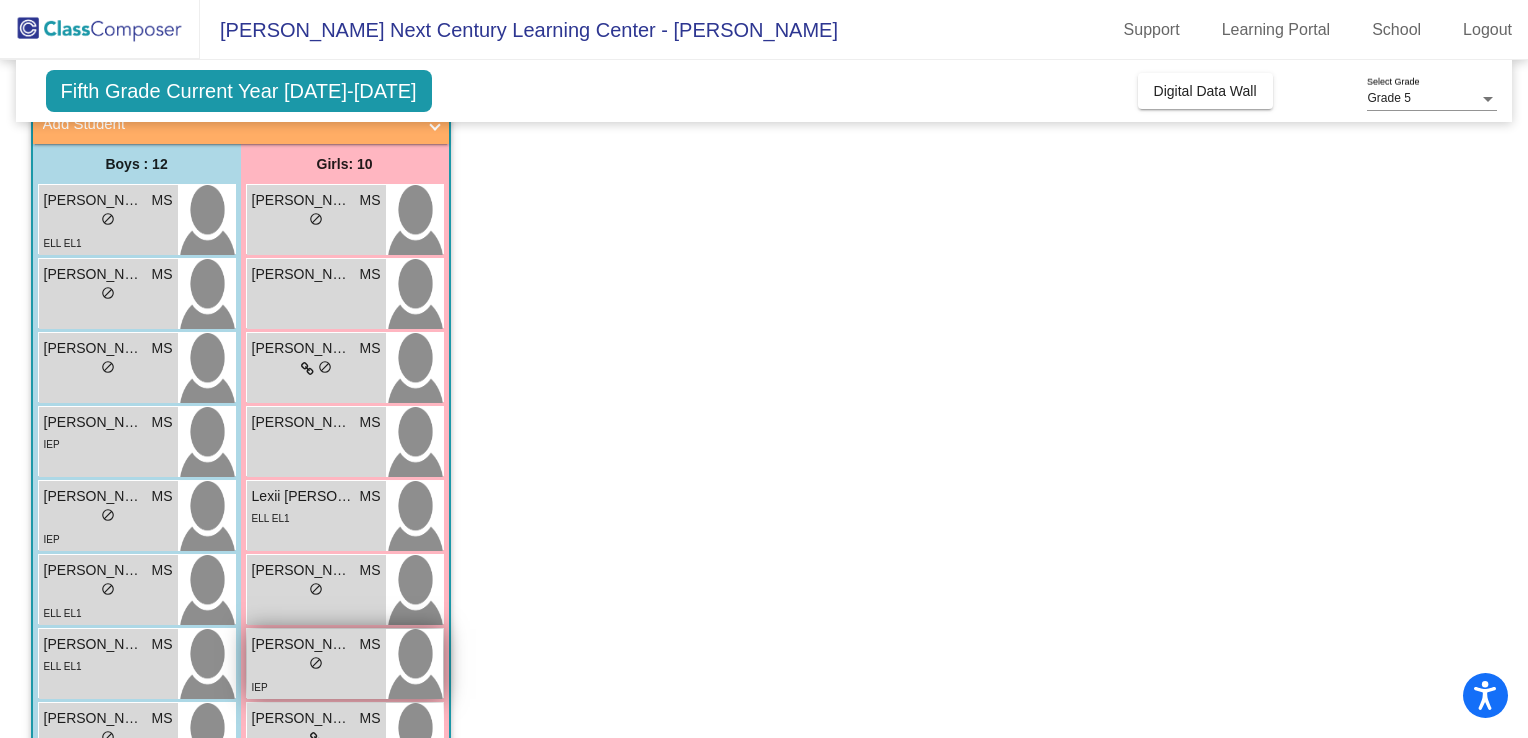 click on "[PERSON_NAME]" at bounding box center (302, 644) 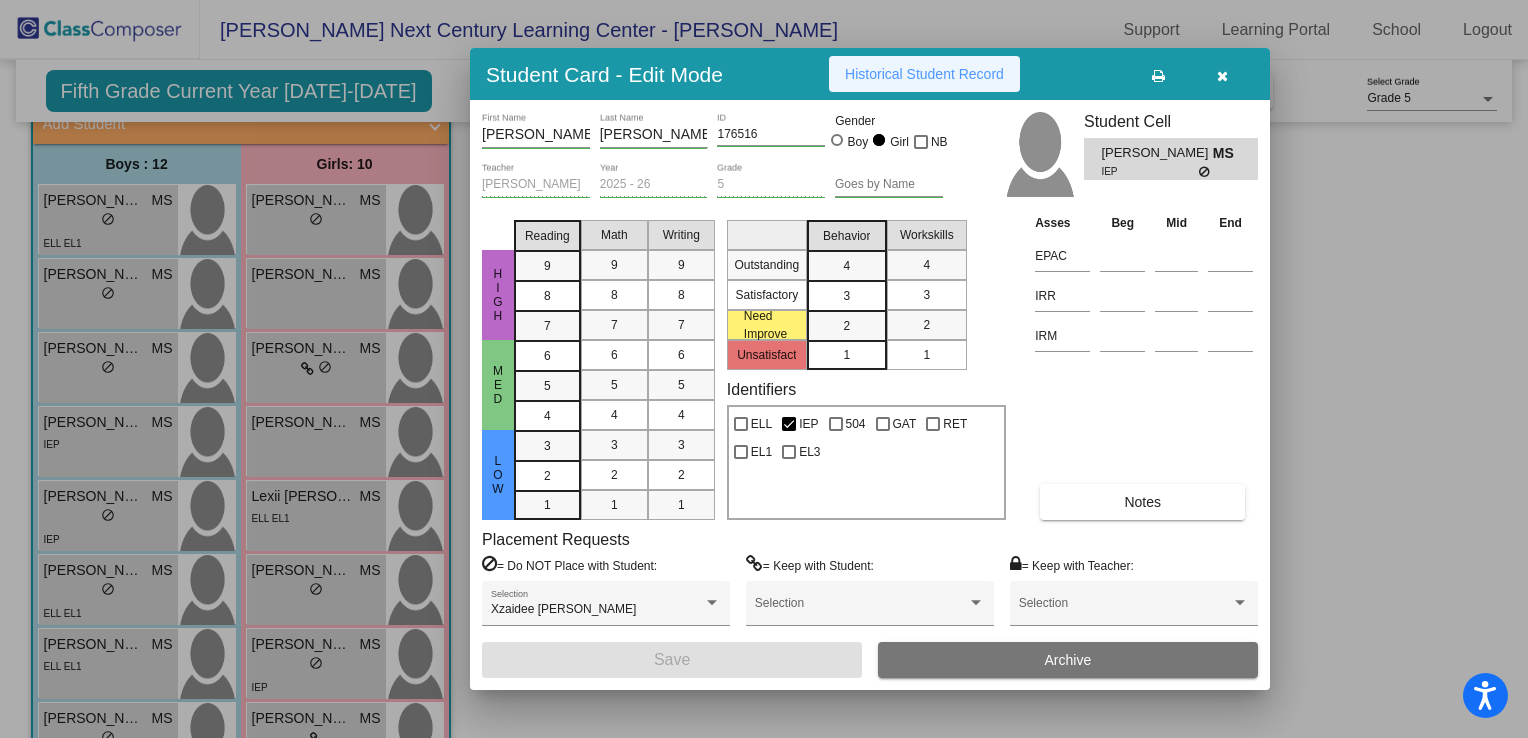 click on "Historical Student Record" at bounding box center (924, 74) 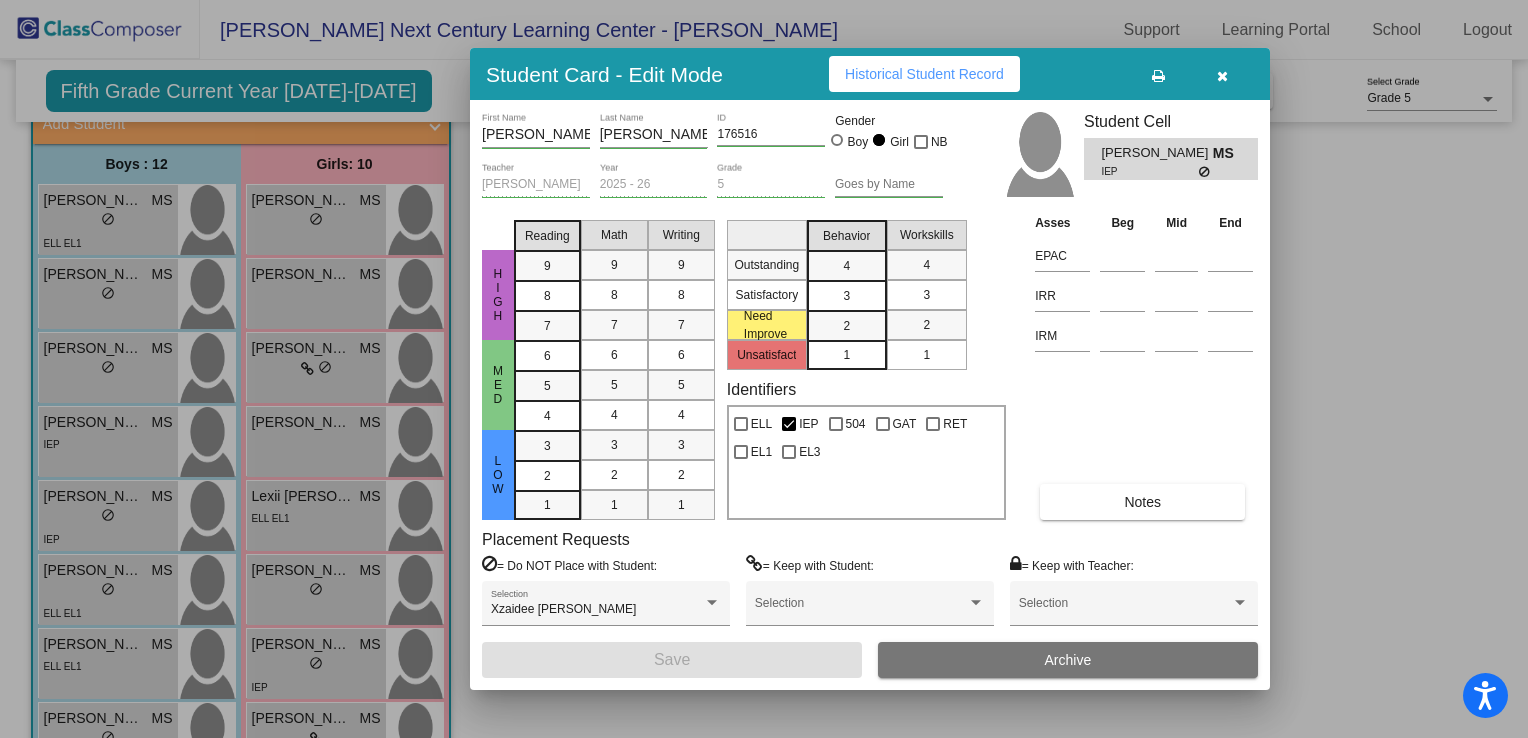 click on "HIGH   MED    LOW   Reading 9 8 7 6 5 4 3 2 1 Math 9 8 7 6 5 4 3 2 1 Writing 9 8 7 6 5 4 3 2 1 Outstanding Satisfactory Need Improve Unsatisfact Behavior 4 3 2 1 Workskills 4 3 2 1 Identifiers   ELL   IEP   504   GAT   RET   EL1   EL3 Asses Beg Mid End EPAC IRR IRM  Notes" at bounding box center [870, 366] 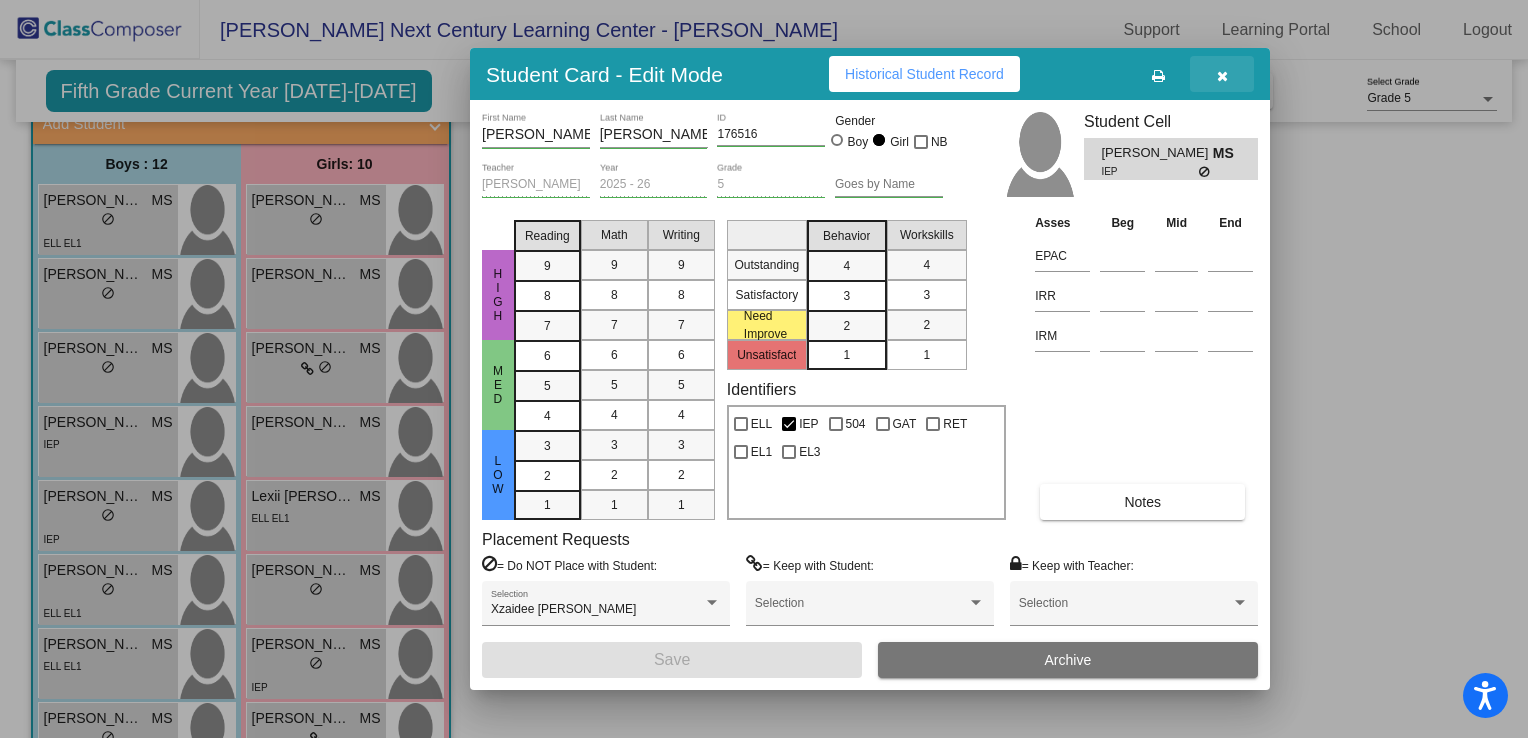 click at bounding box center [1222, 76] 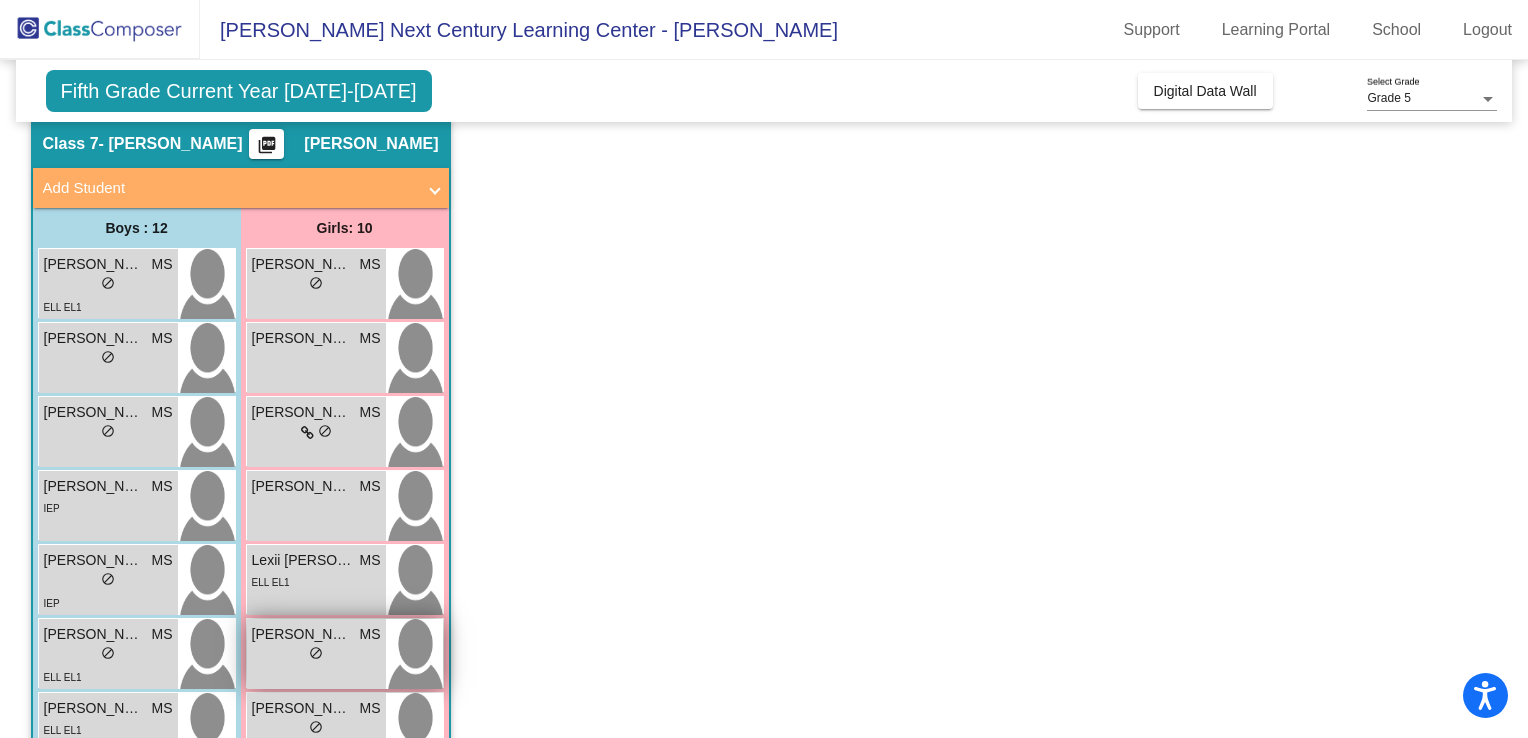 scroll, scrollTop: 68, scrollLeft: 0, axis: vertical 